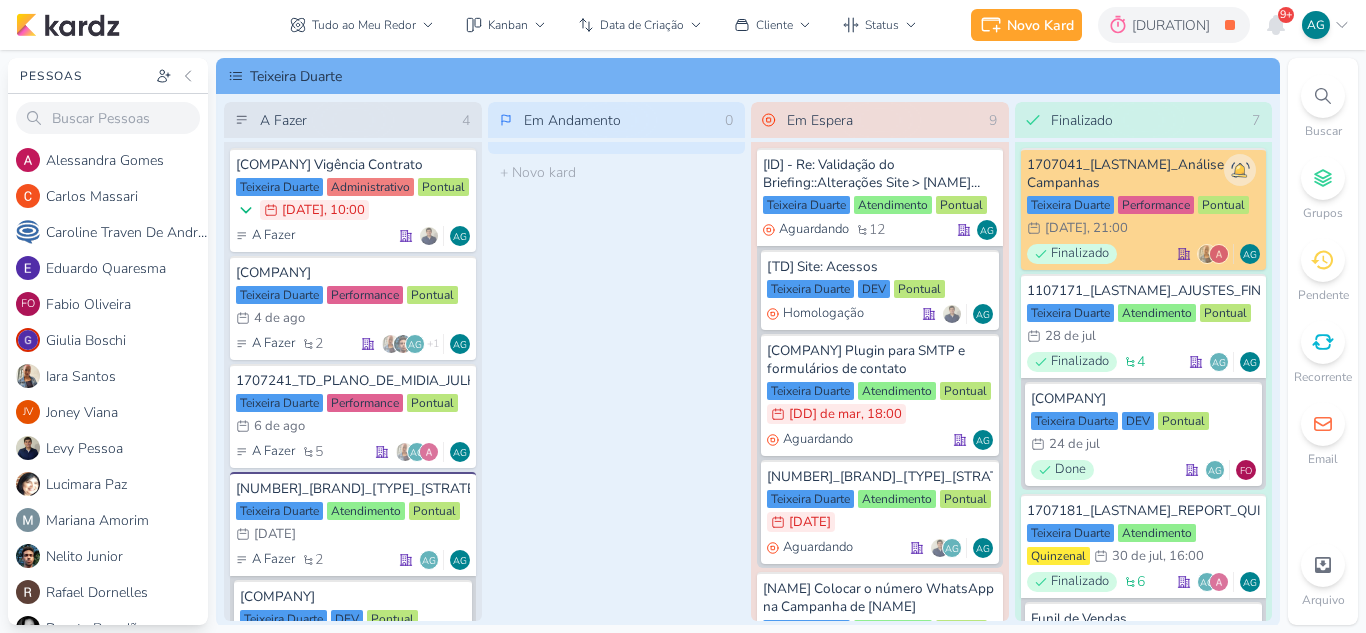 scroll, scrollTop: 0, scrollLeft: 0, axis: both 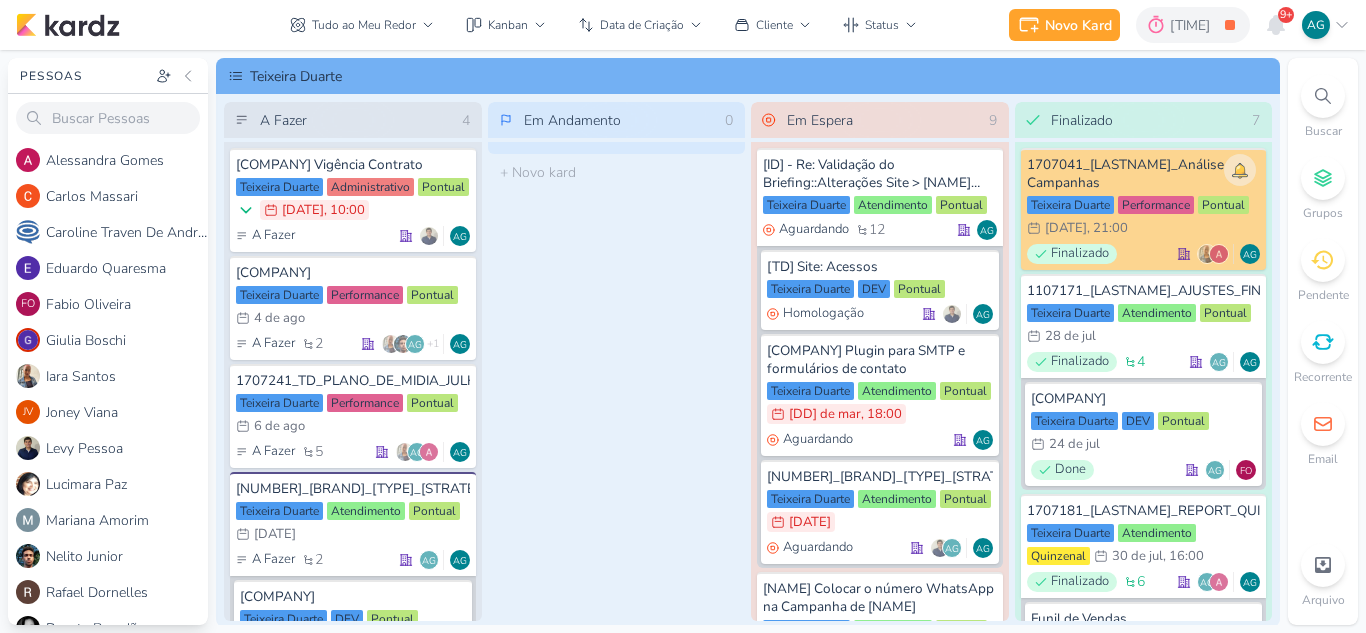 click at bounding box center (1323, 96) 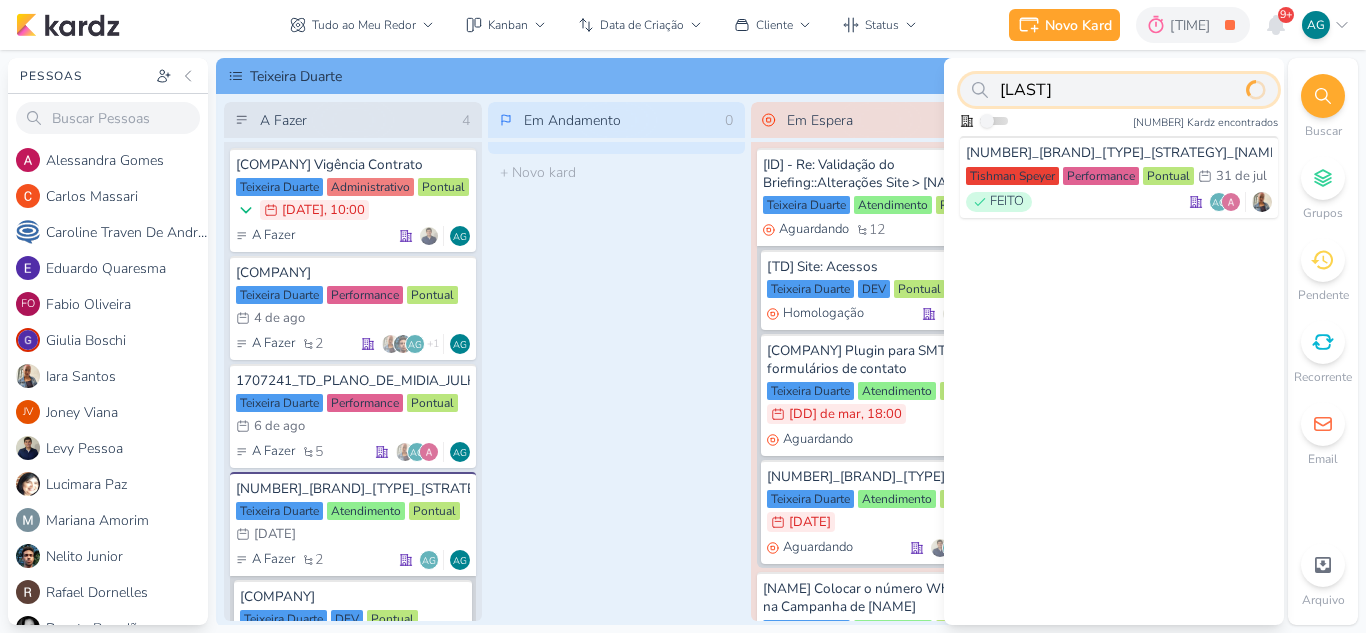 type on "[LAST]" 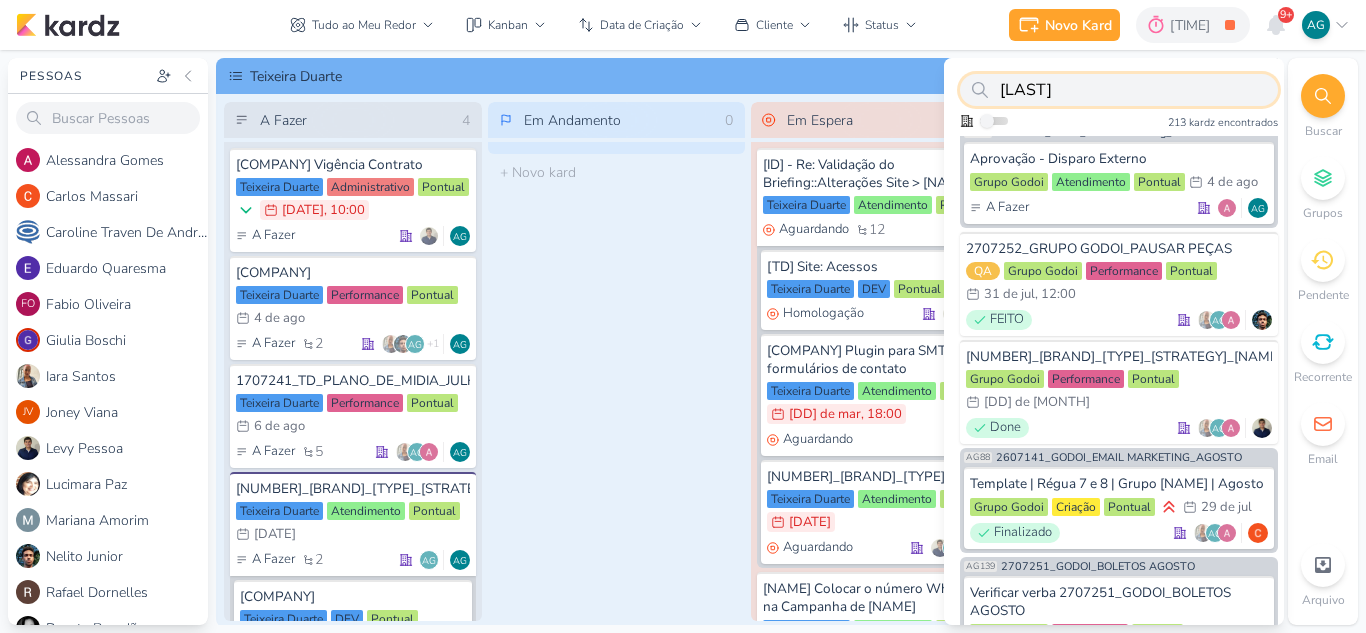 scroll, scrollTop: 1700, scrollLeft: 0, axis: vertical 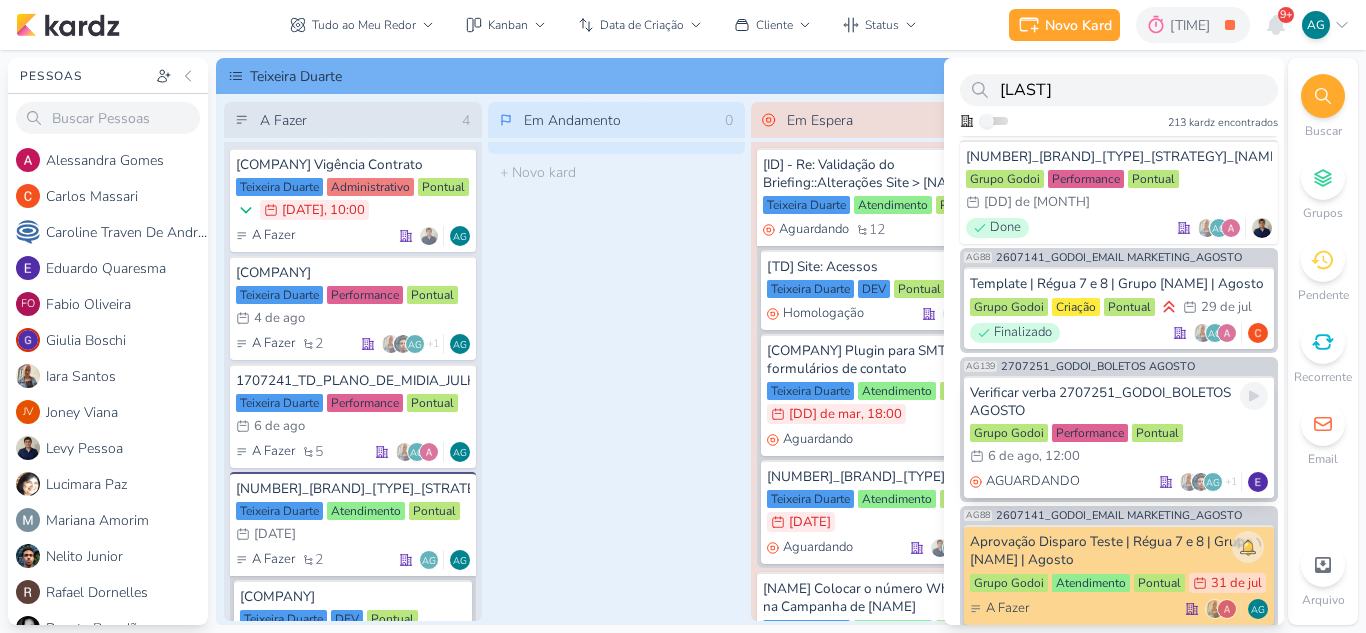 click on "Verificar verba 2707251_GODOI_BOLETOS AGOSTO" at bounding box center [1119, 402] 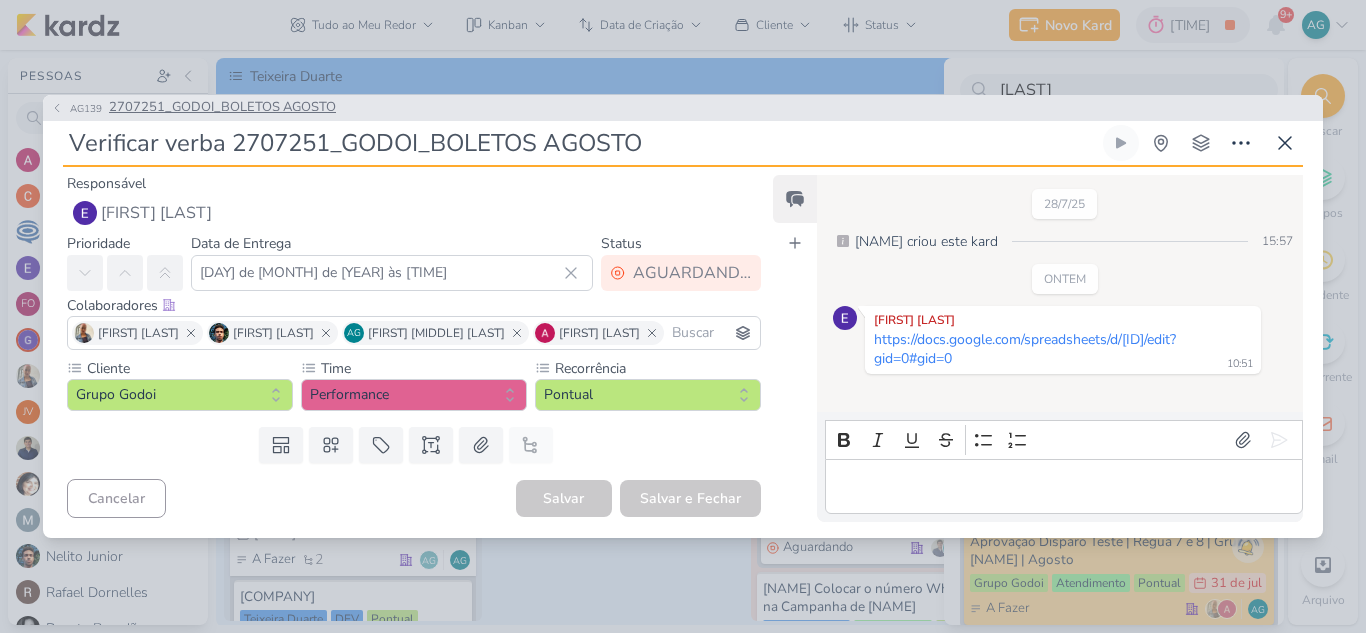 click on "2707251_GODOI_BOLETOS AGOSTO" at bounding box center (222, 108) 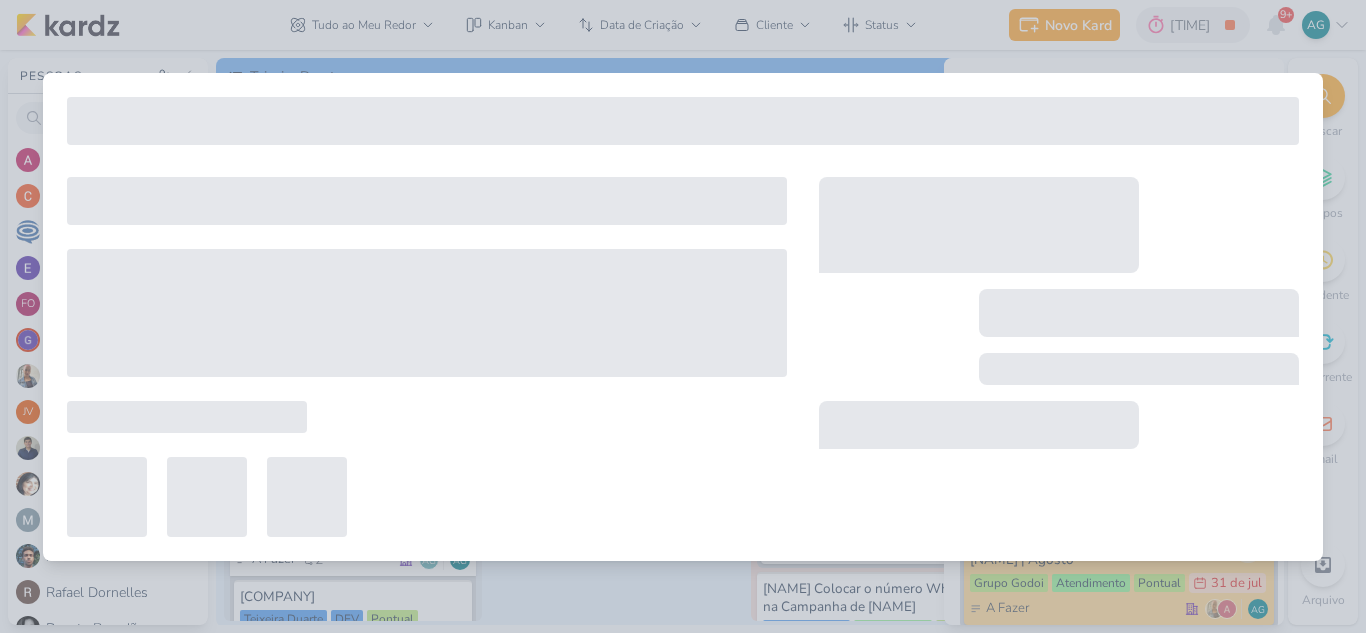 type on "2707251_GODOI_BOLETOS AGOSTO" 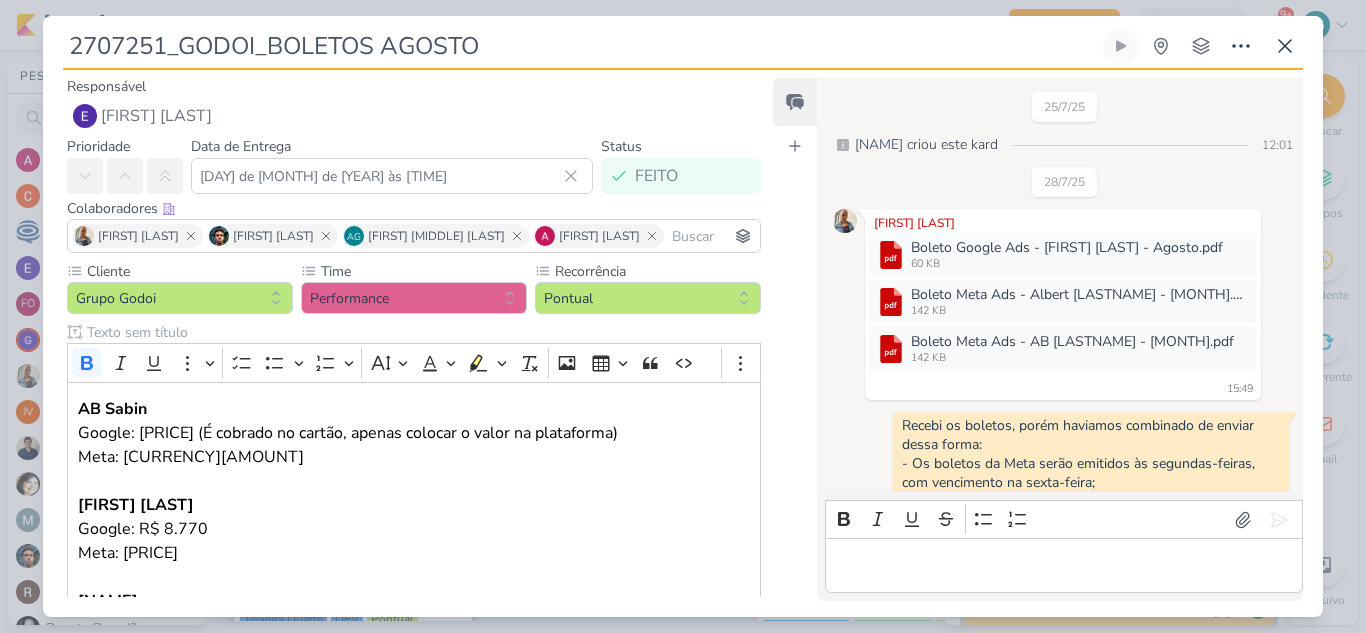 scroll, scrollTop: 555, scrollLeft: 0, axis: vertical 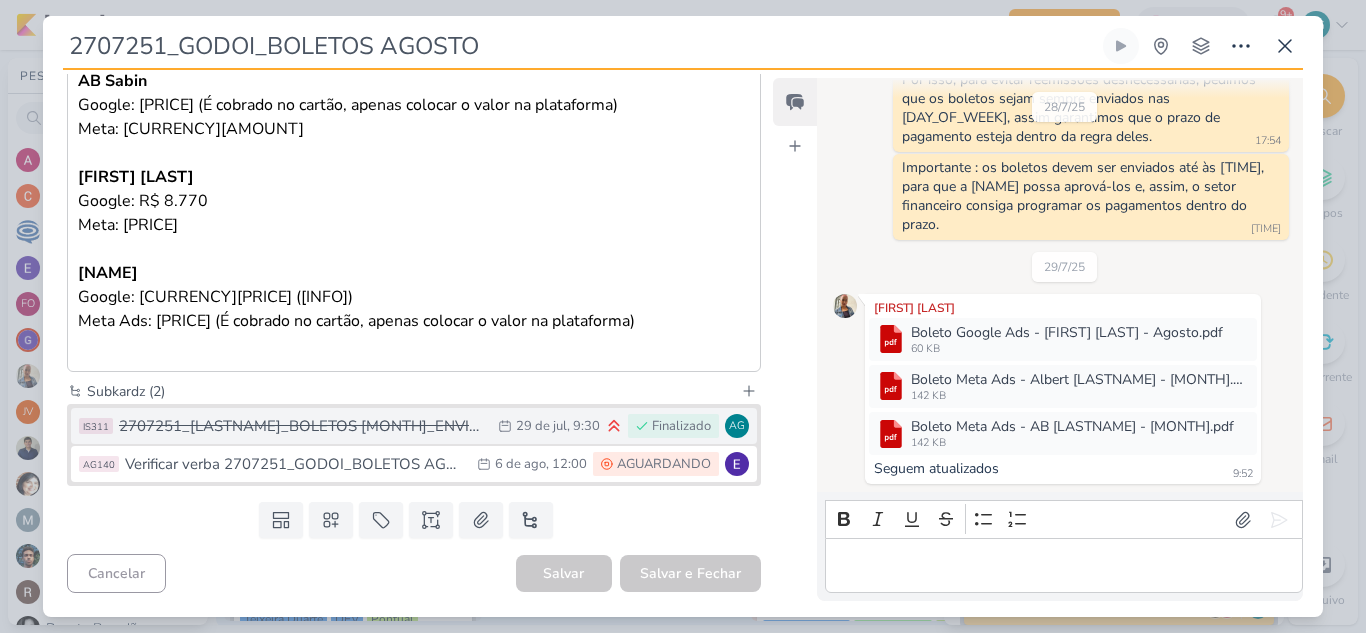 click on "2707251_[LASTNAME]_BOLETOS [MONTH]_ENVIO DOS BOLETOS" at bounding box center [303, 426] 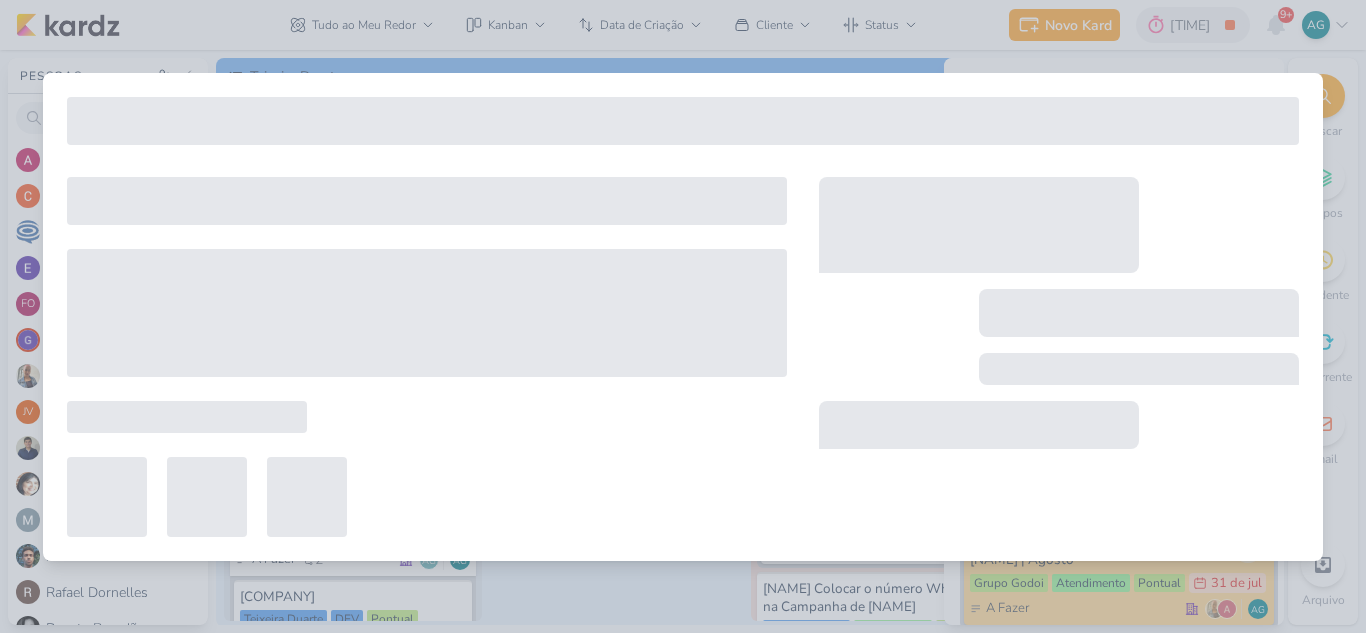 type on "2707251_[LASTNAME]_BOLETOS [MONTH]_ENVIO DOS BOLETOS" 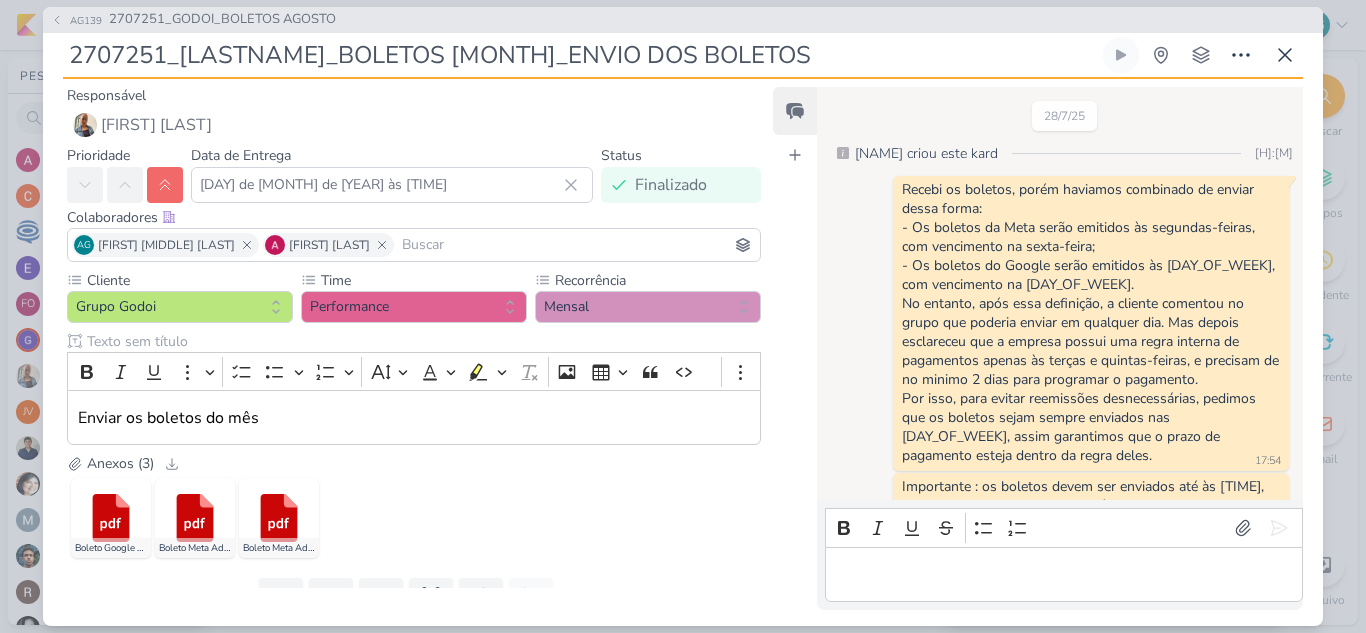 scroll, scrollTop: 371, scrollLeft: 0, axis: vertical 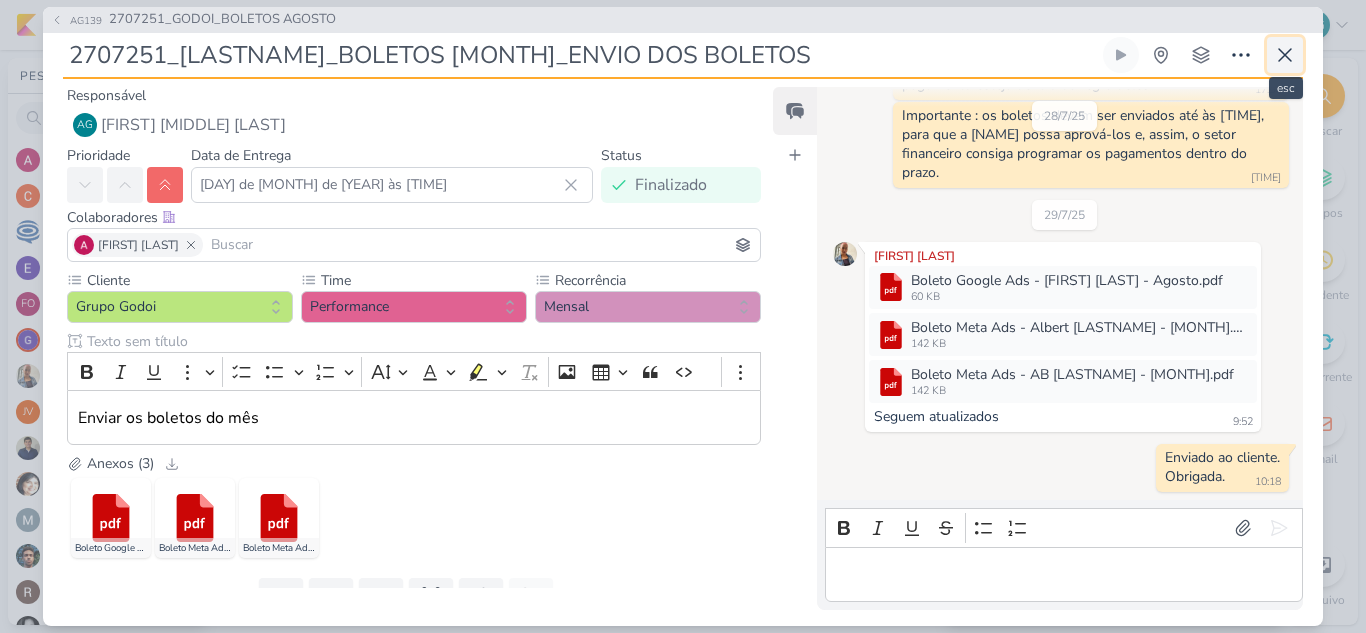 click 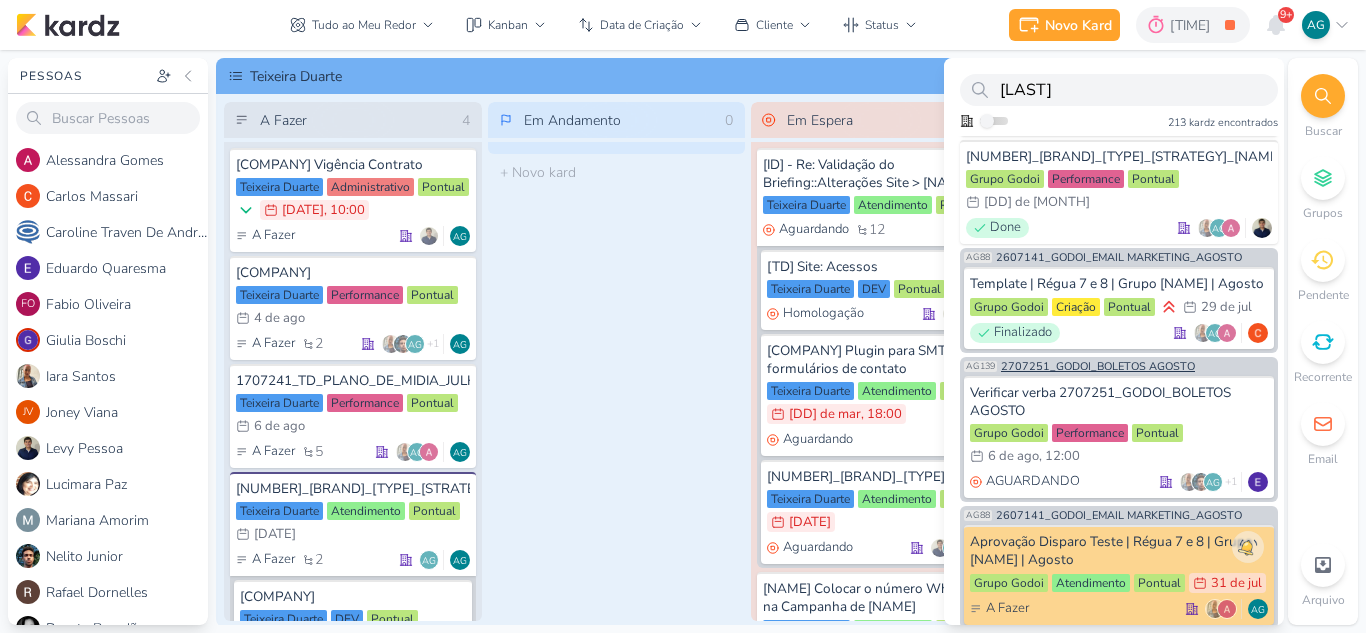 click on "2707251_GODOI_BOLETOS AGOSTO" at bounding box center [1098, 366] 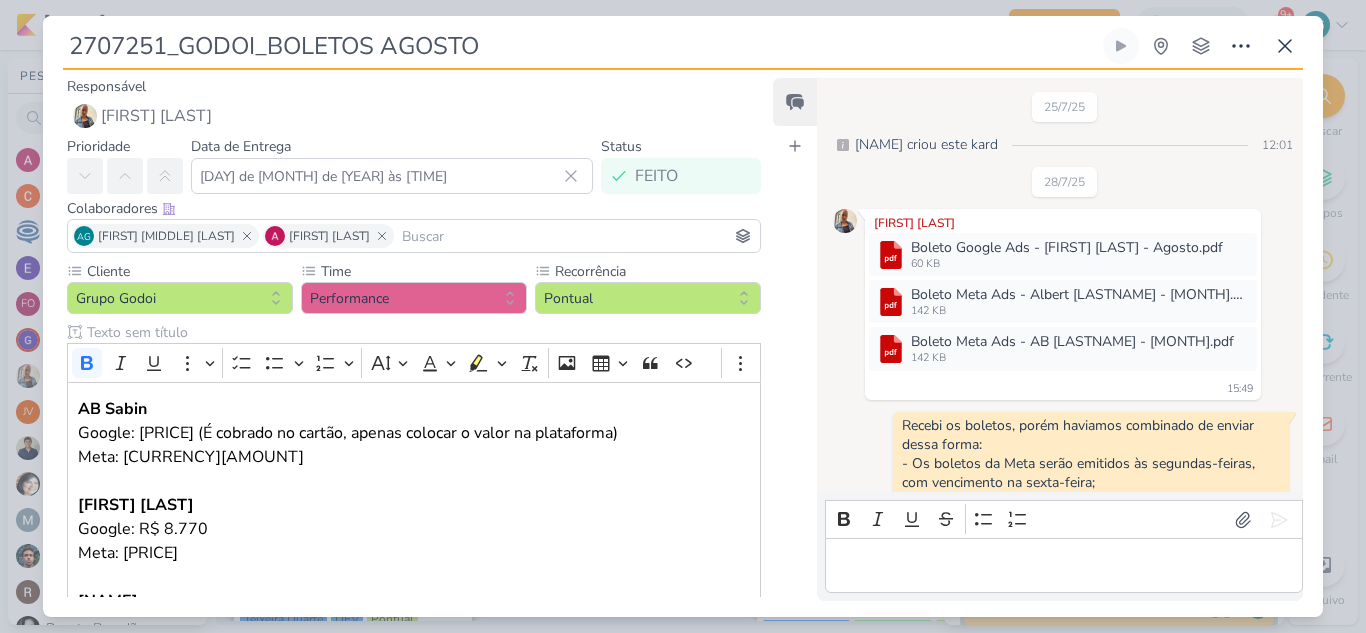 scroll, scrollTop: 555, scrollLeft: 0, axis: vertical 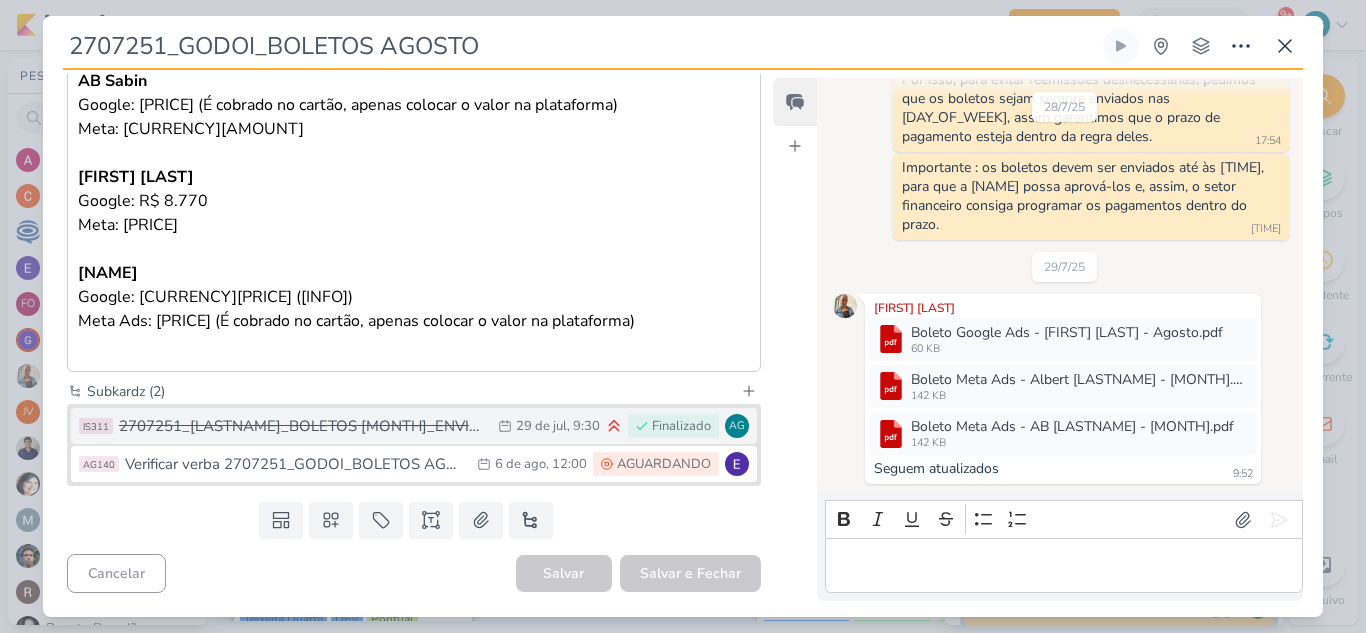 click on "2707251_[LASTNAME]_BOLETOS [MONTH]_ENVIO DOS BOLETOS" at bounding box center (303, 426) 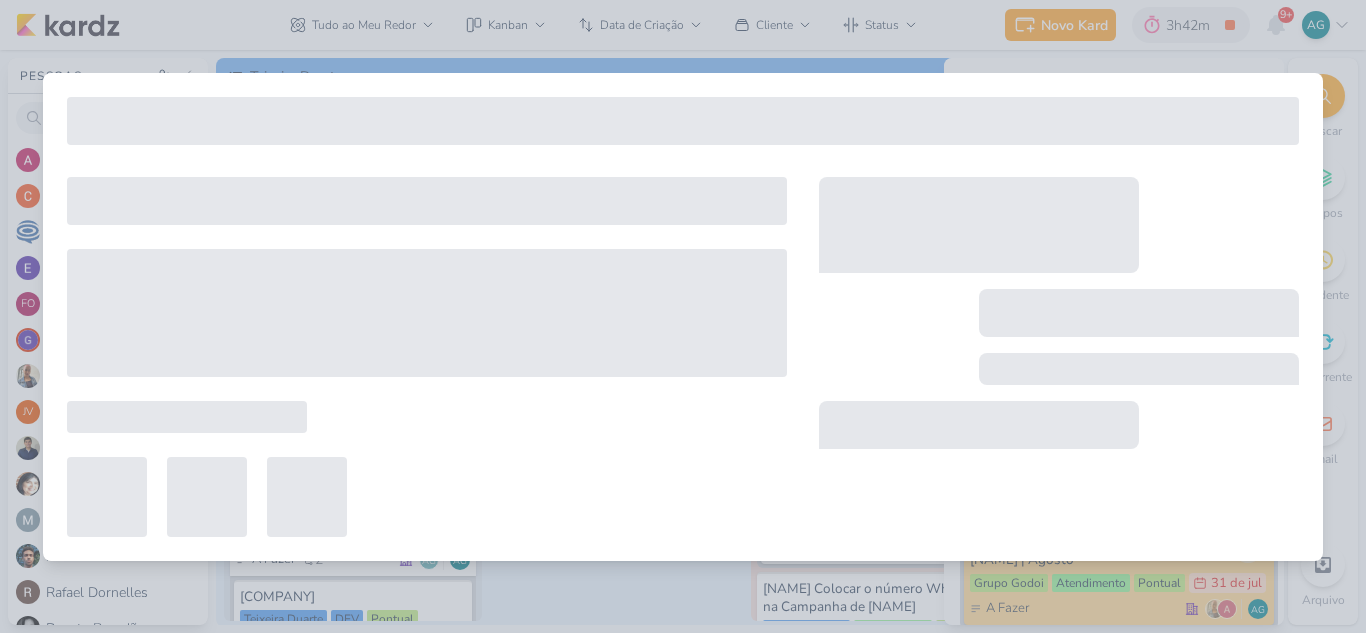 type on "2707251_[LASTNAME]_BOLETOS [MONTH]_ENVIO DOS BOLETOS" 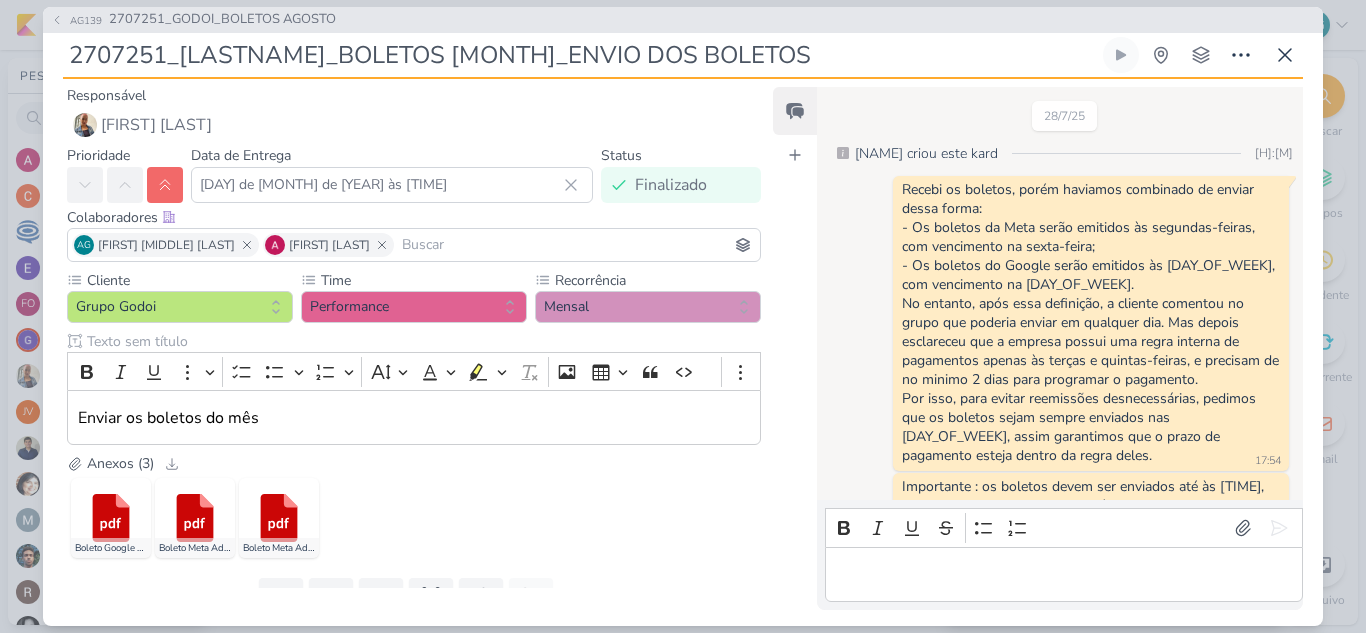 scroll, scrollTop: 371, scrollLeft: 0, axis: vertical 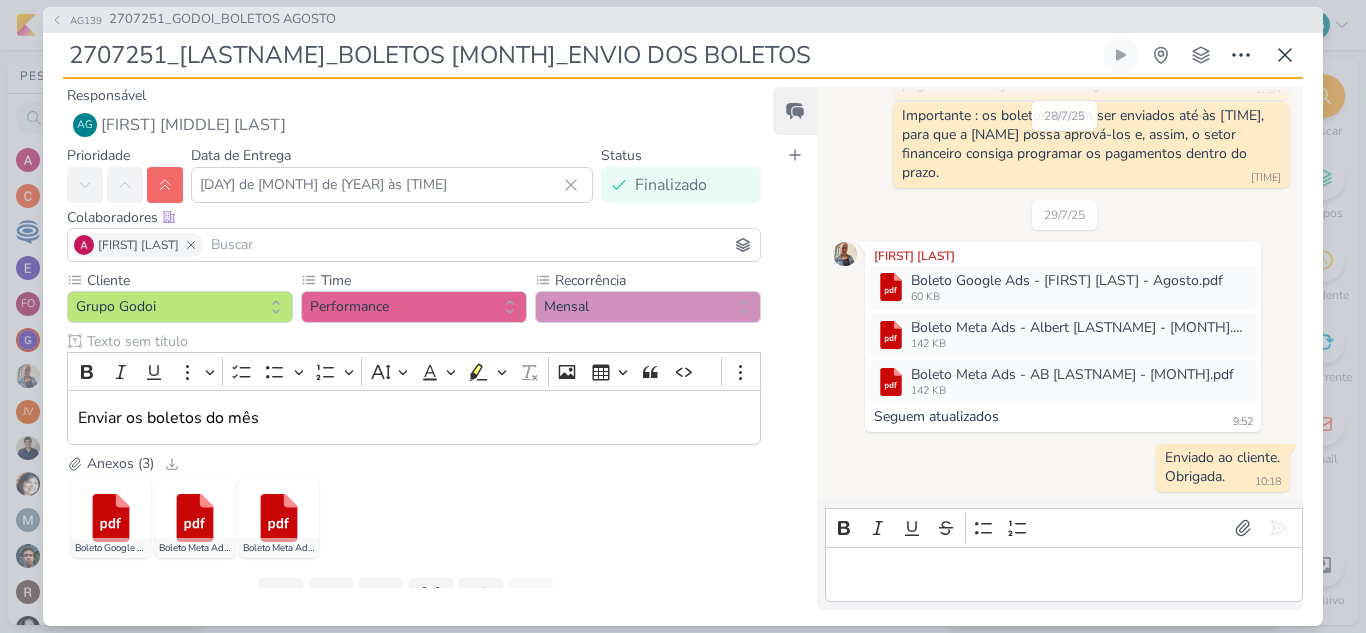 drag, startPoint x: 771, startPoint y: 55, endPoint x: 24, endPoint y: 40, distance: 747.1506 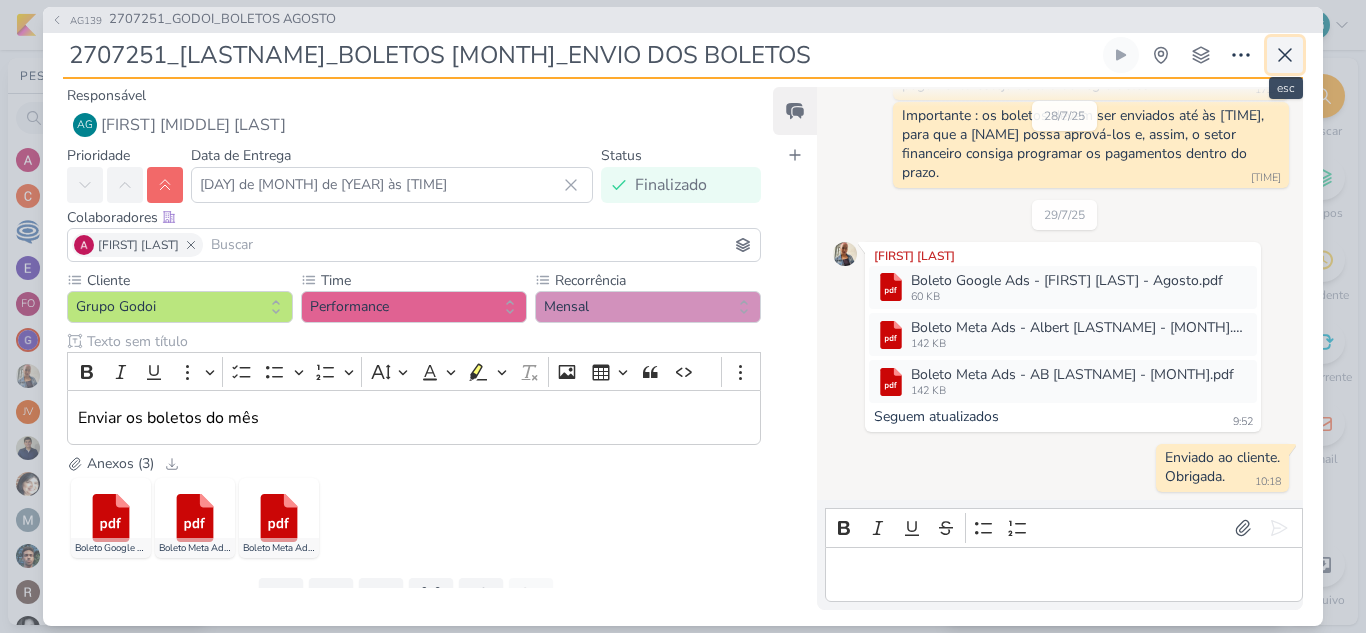 click 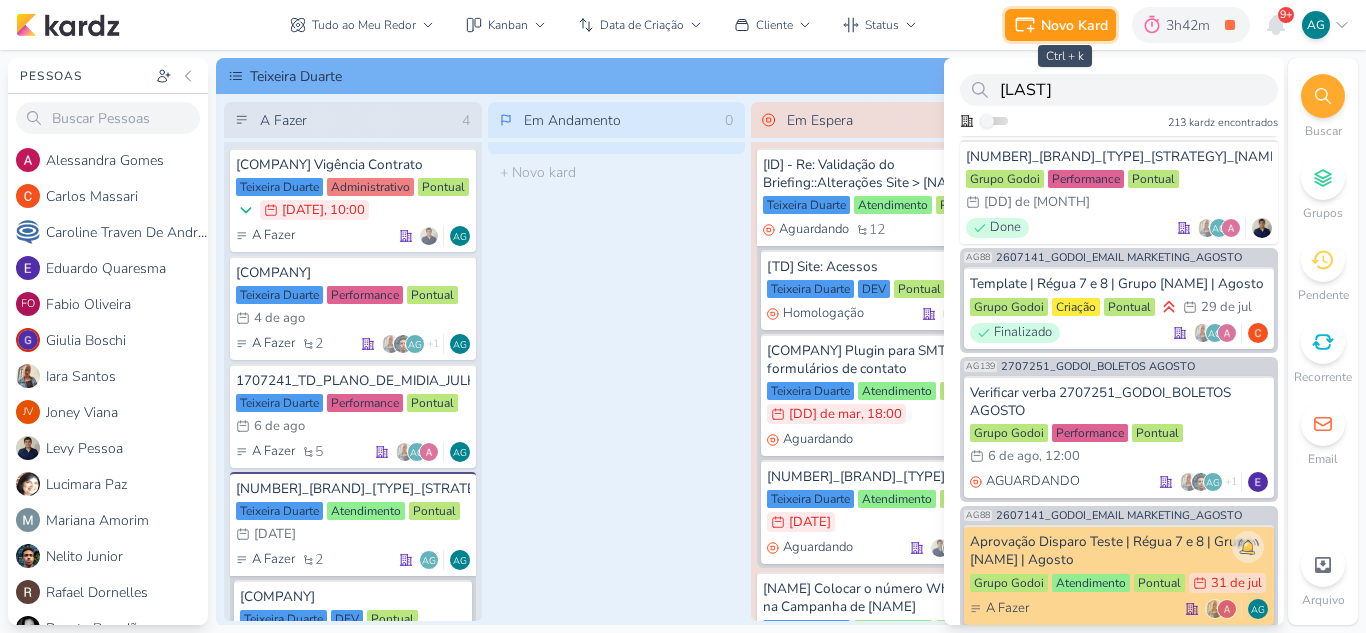 click on "Novo Kard" at bounding box center (1074, 25) 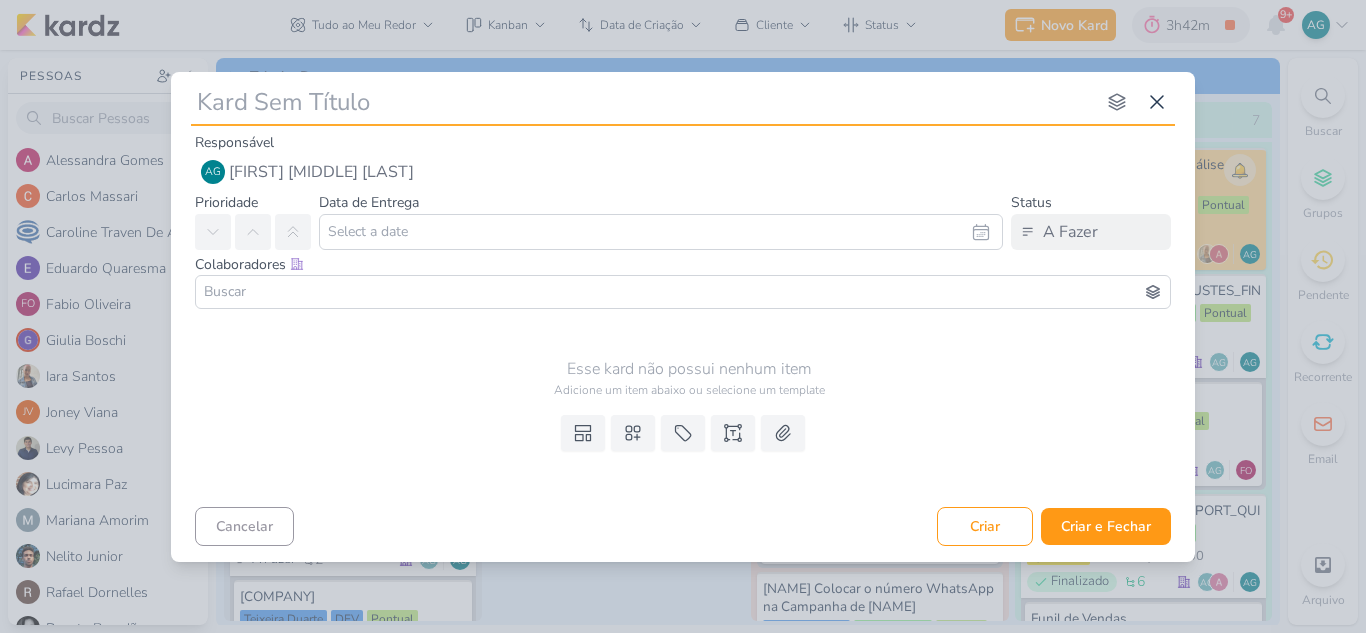 type on "2707251_[LASTNAME]_BOLETOS [MONTH]_ENVIO DOS BOLETOS" 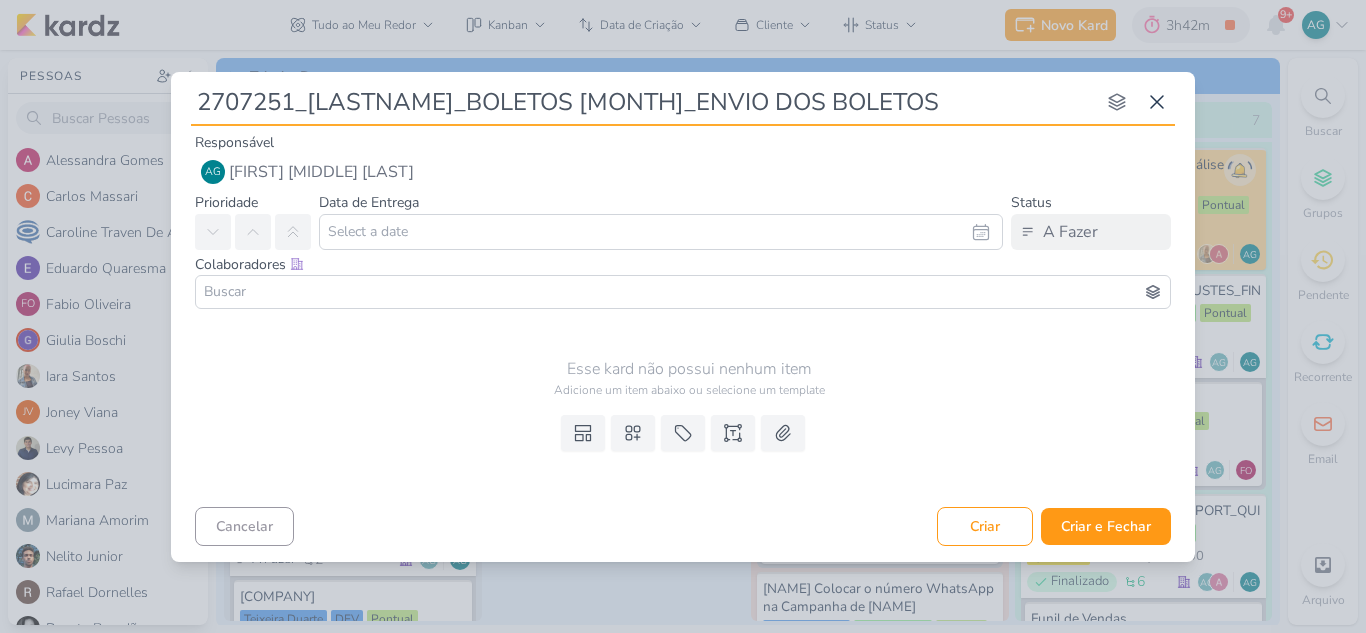 type 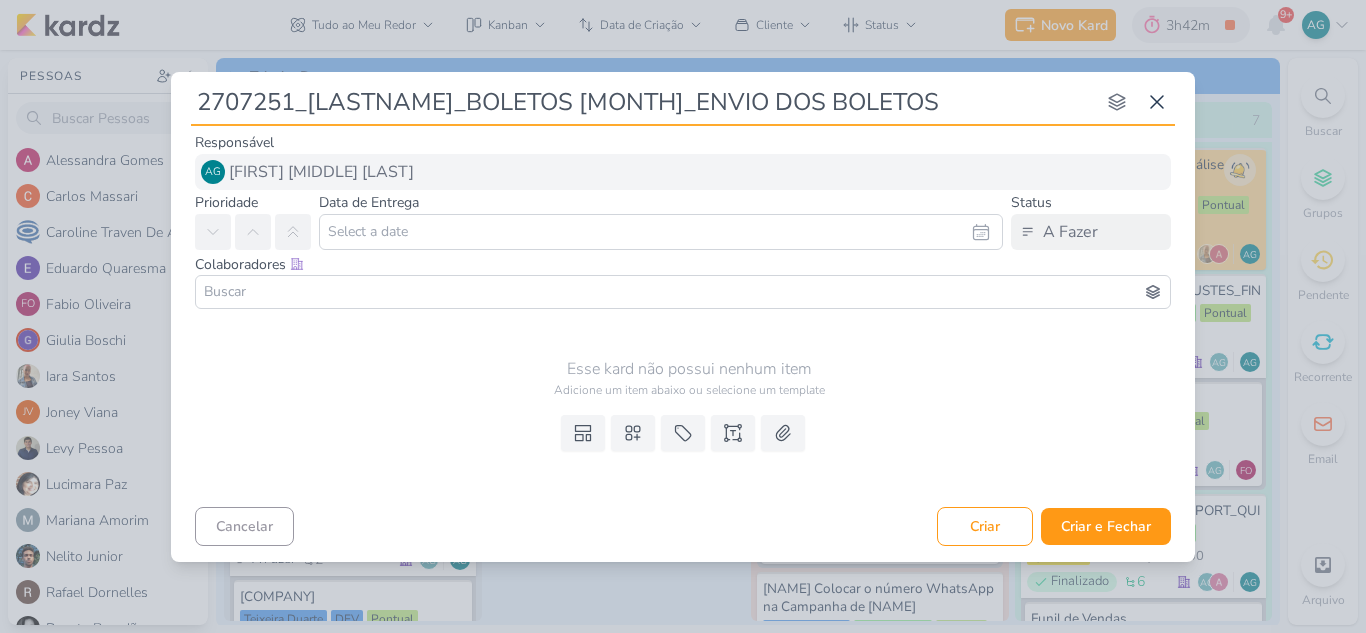 type on "2707251_[LASTNAME]_BOLETOS [MONTH]_ENVIO DOS BOLETOS" 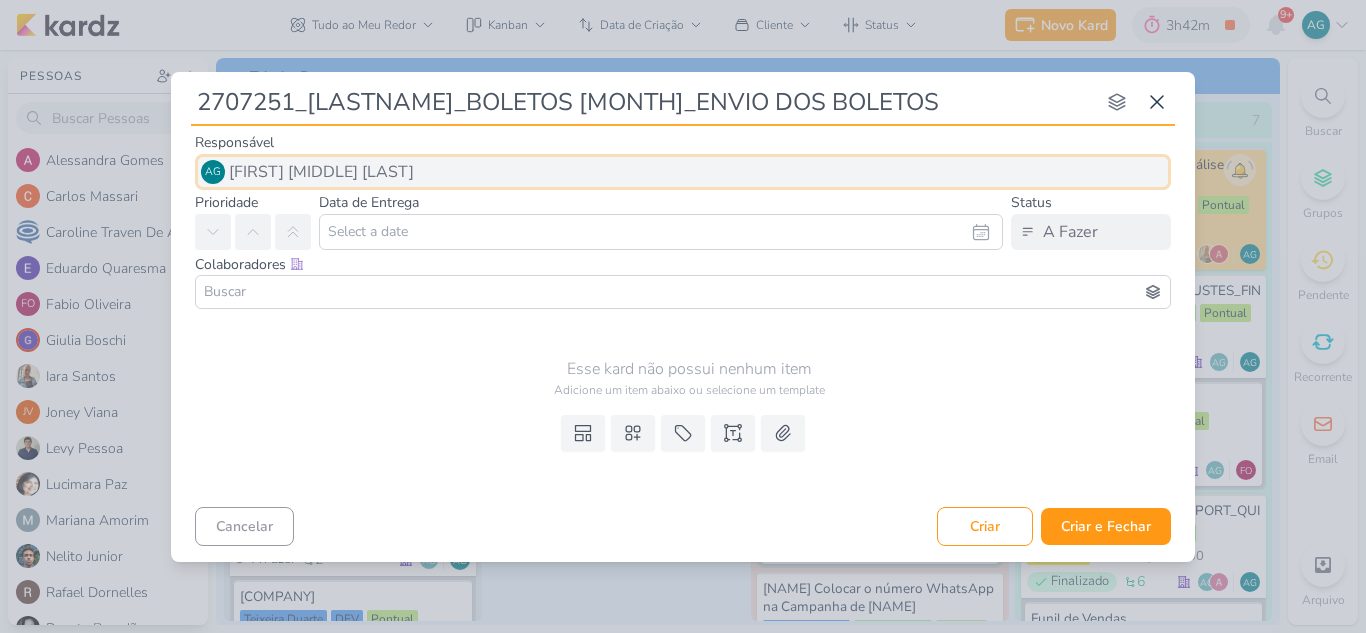 click on "AG
[NAME] [NAME] [NAME]" at bounding box center [683, 172] 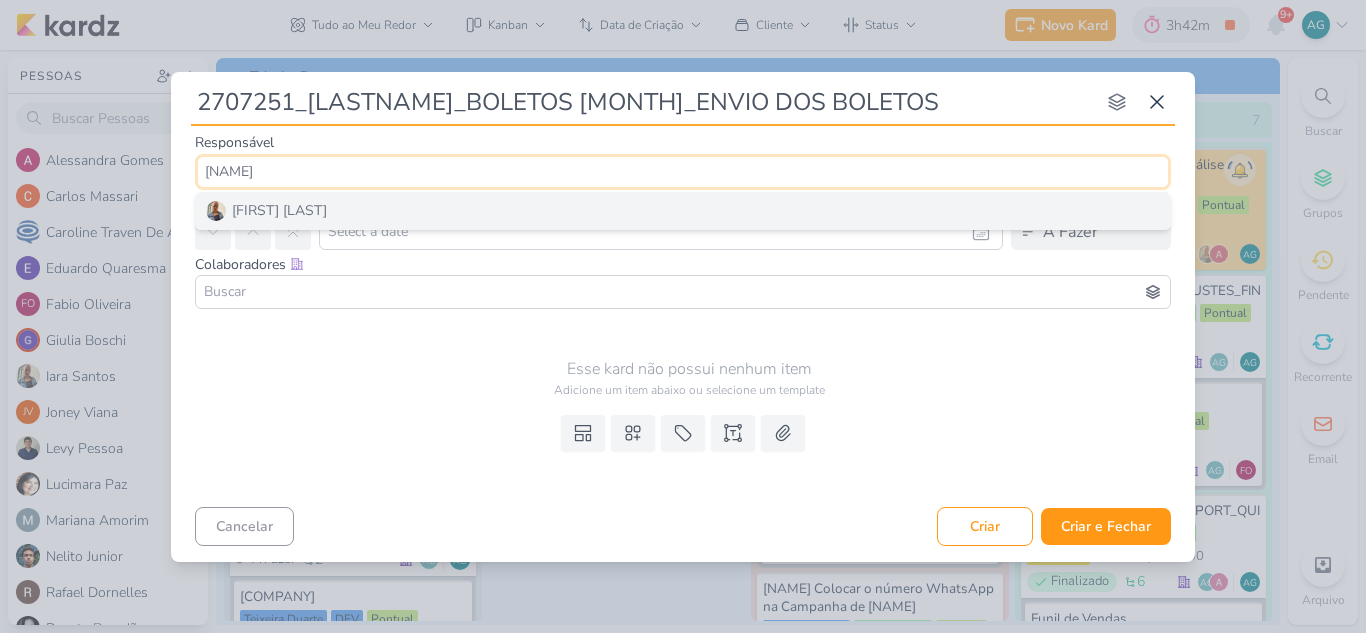 type on "[NAME]" 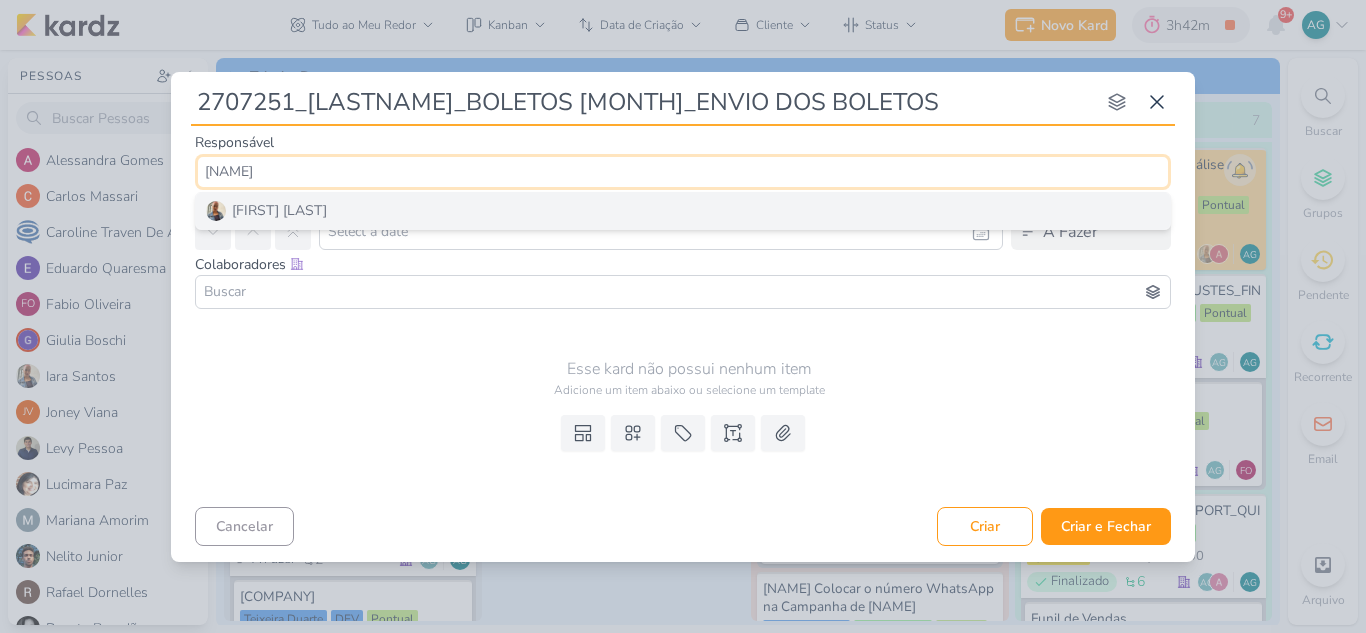 click on "[FIRST] [LAST]" at bounding box center (683, 211) 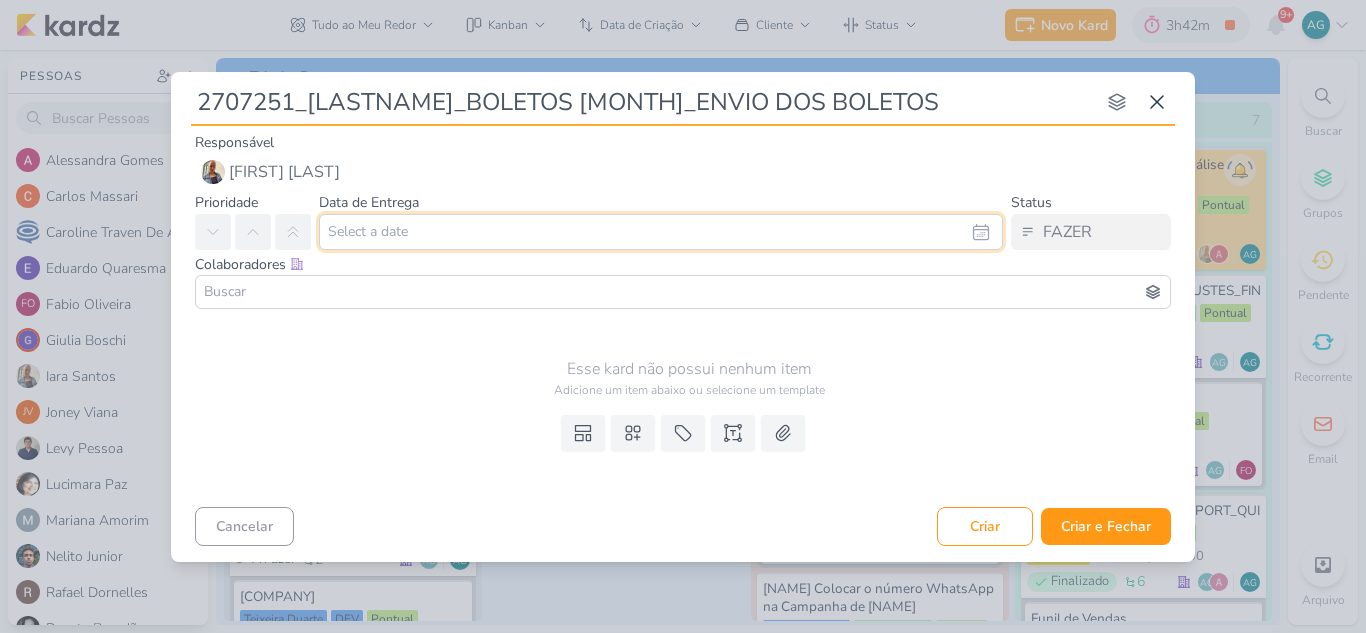 click at bounding box center (661, 232) 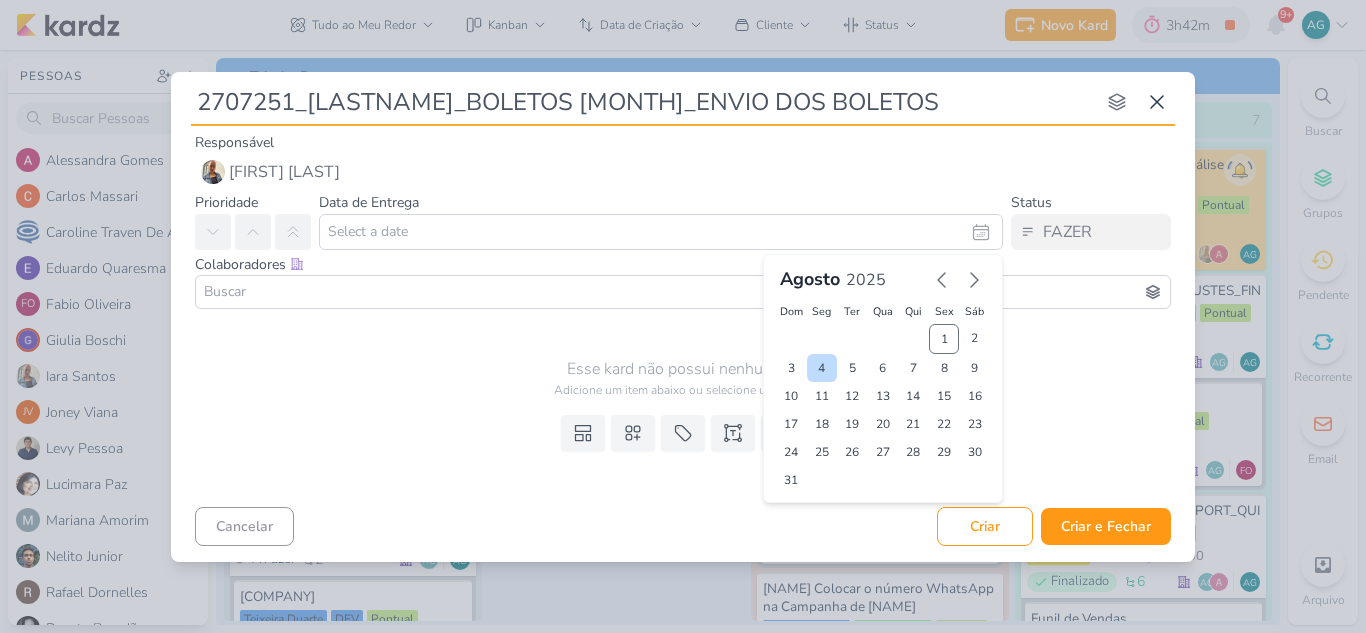 click on "4" at bounding box center [822, 368] 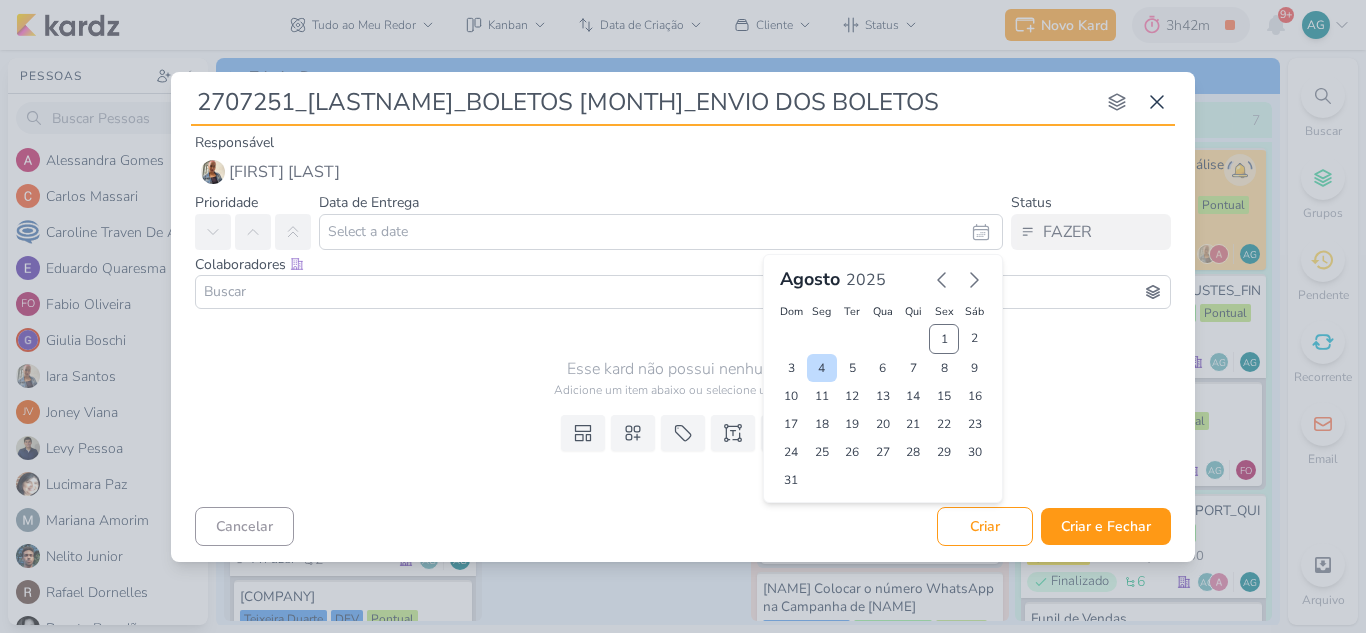 type on "4 de agosto de 2025 às 23:59" 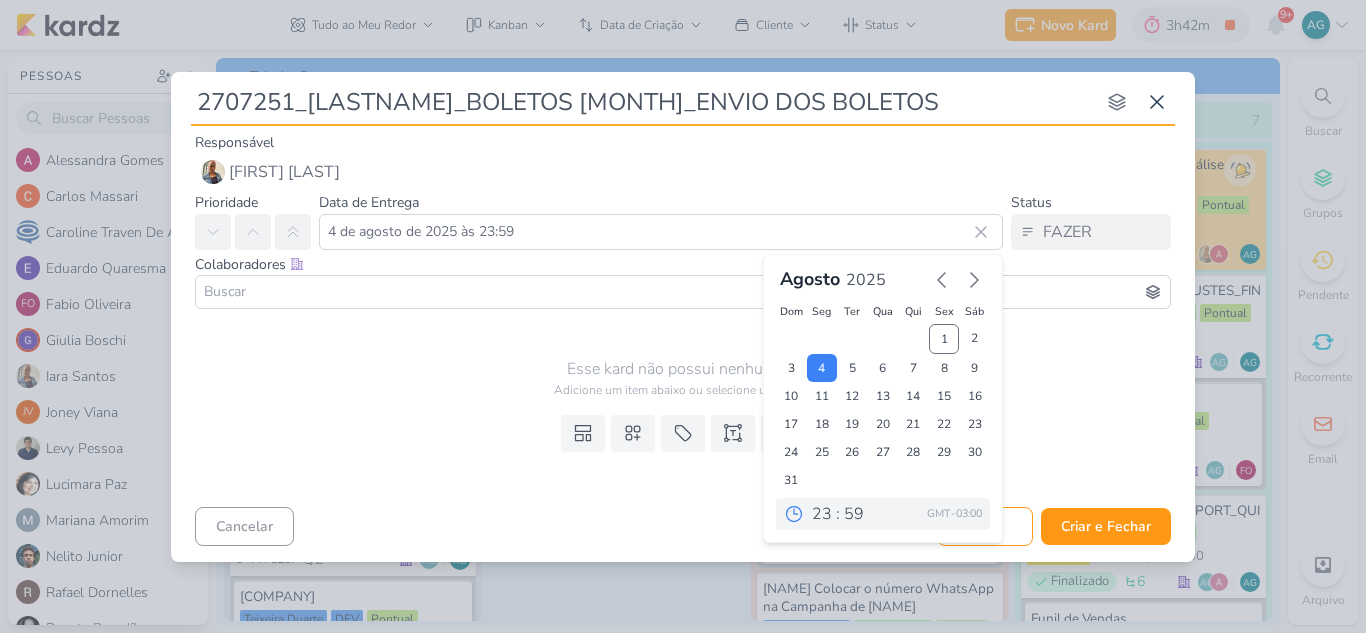 click at bounding box center [683, 292] 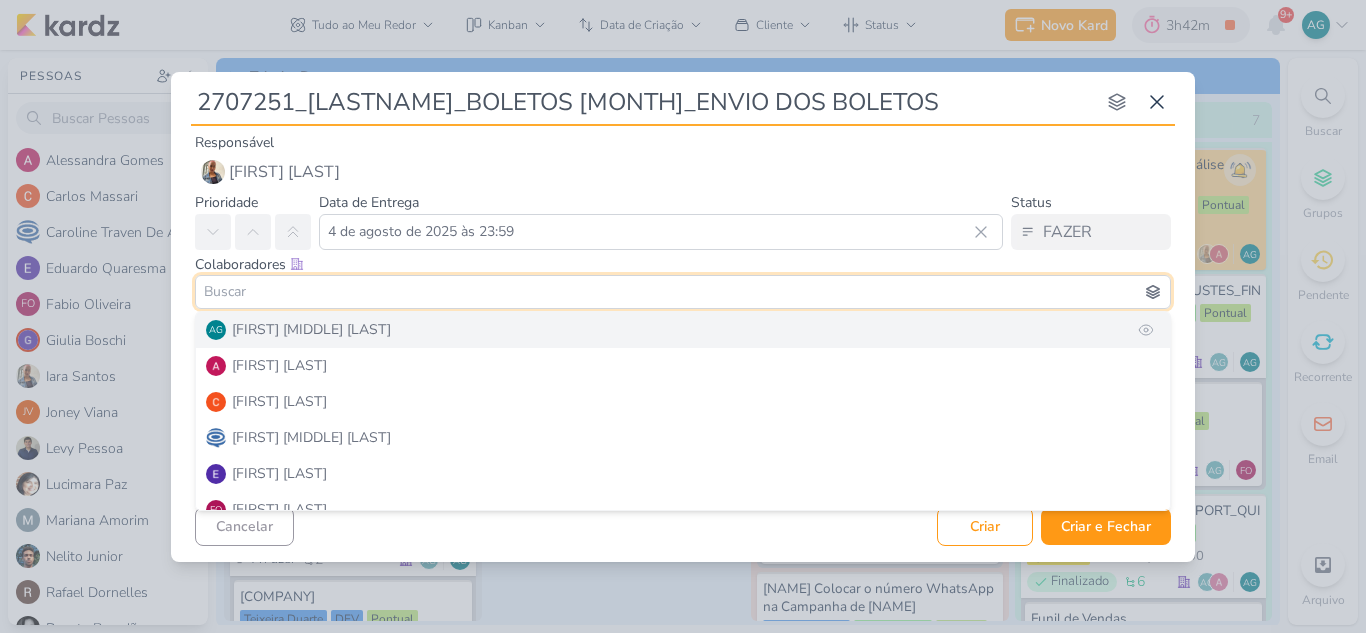click on "AG
[FIRST] [LAST]" at bounding box center (683, 330) 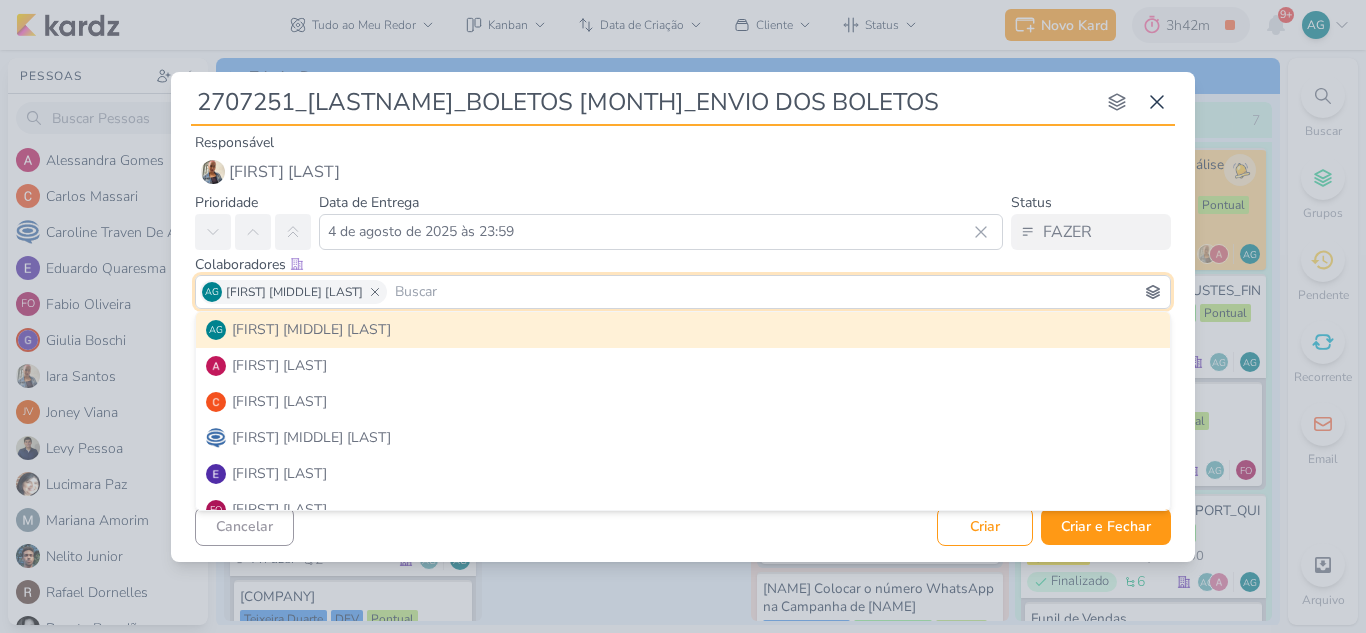 click at bounding box center [778, 292] 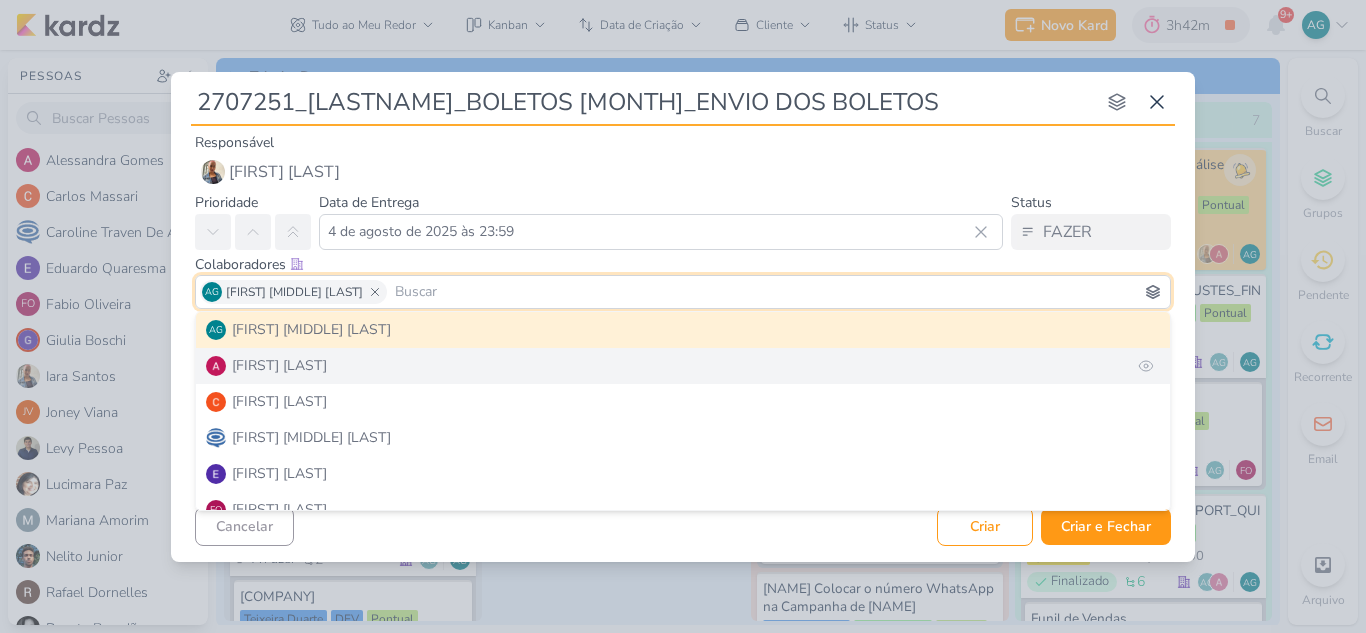 click on "[FIRST] [LAST]" at bounding box center [279, 365] 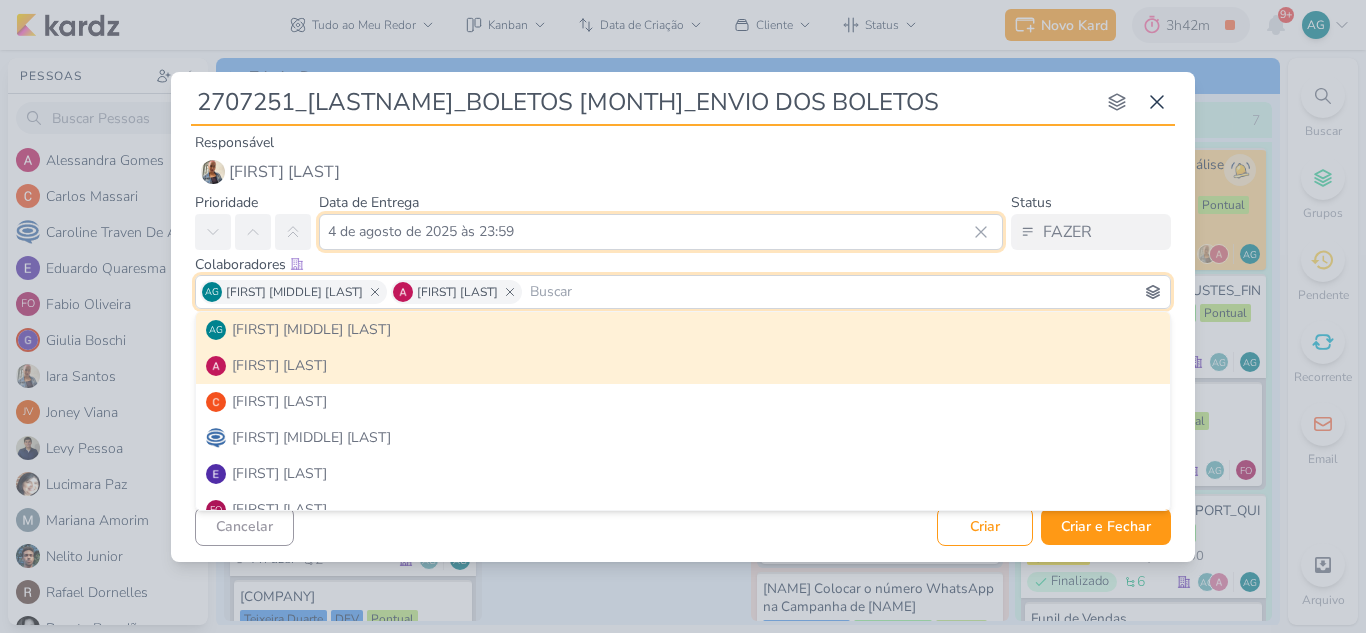 click on "4 de agosto de 2025 às 23:59" at bounding box center (661, 232) 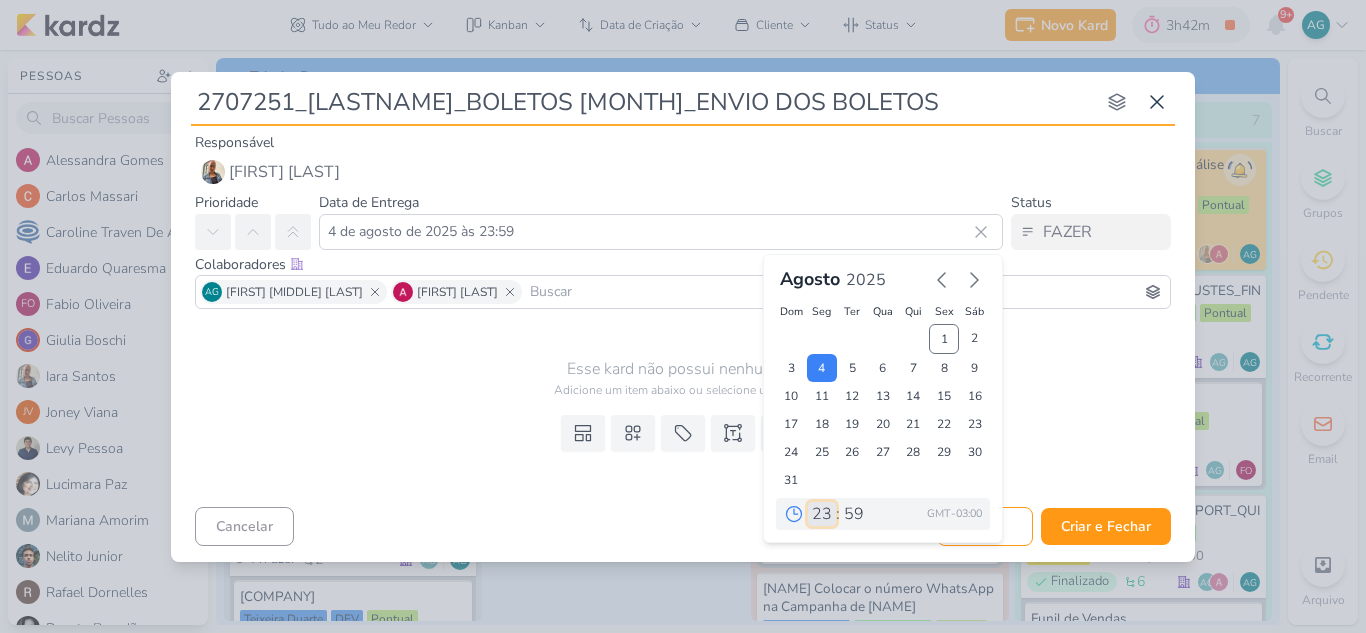 click on "00 01 02 03 04 05 06 07 08 09 10 11 12 13 14 15 16 17 18 19 20 21 22 23" at bounding box center (822, 514) 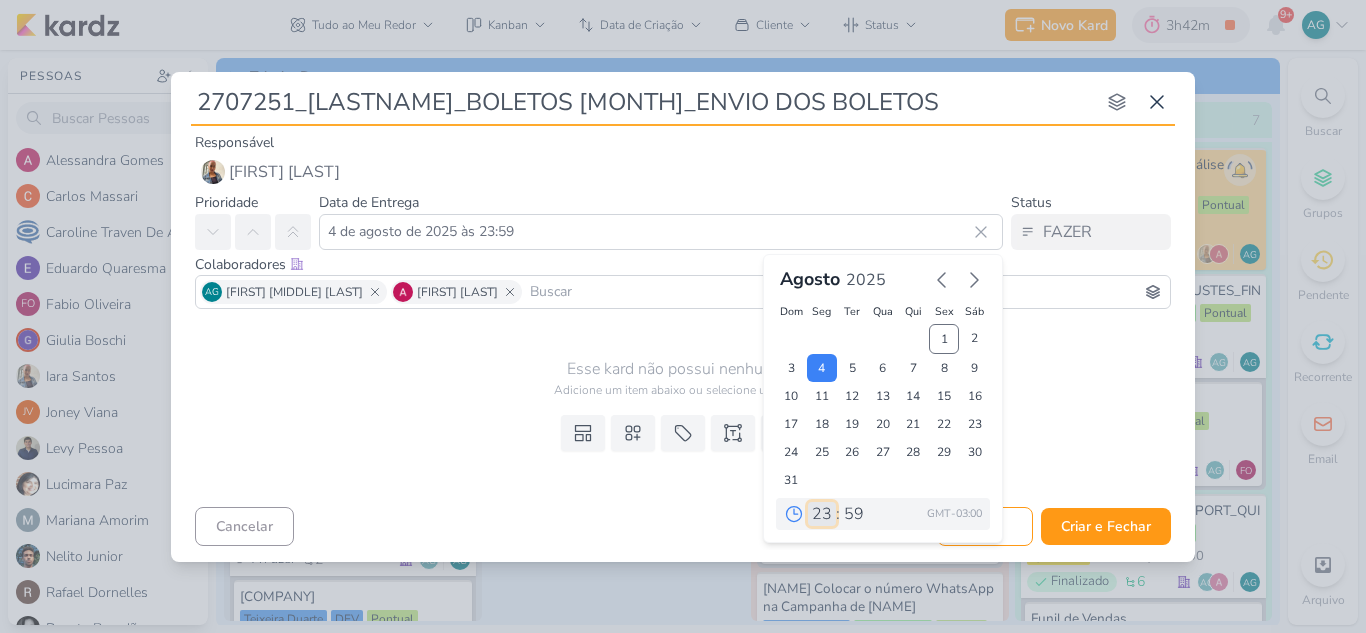 select on "9" 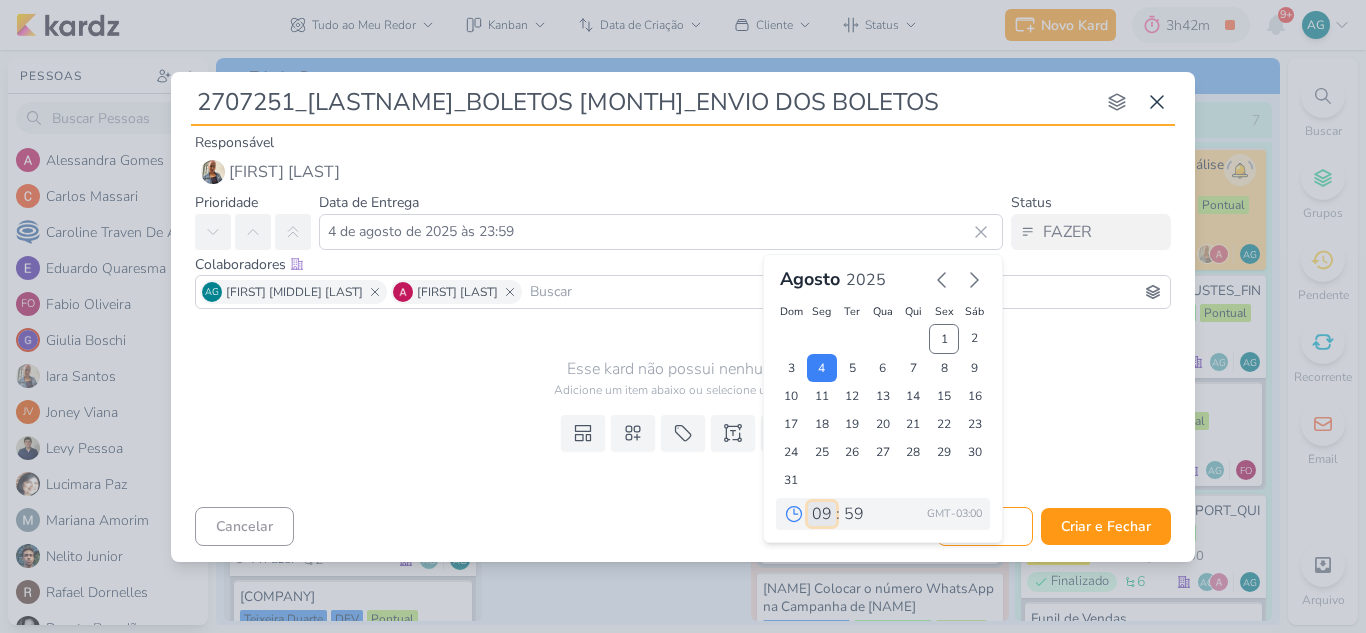 click on "00 01 02 03 04 05 06 07 08 09 10 11 12 13 14 15 16 17 18 19 20 21 22 23" at bounding box center (822, 514) 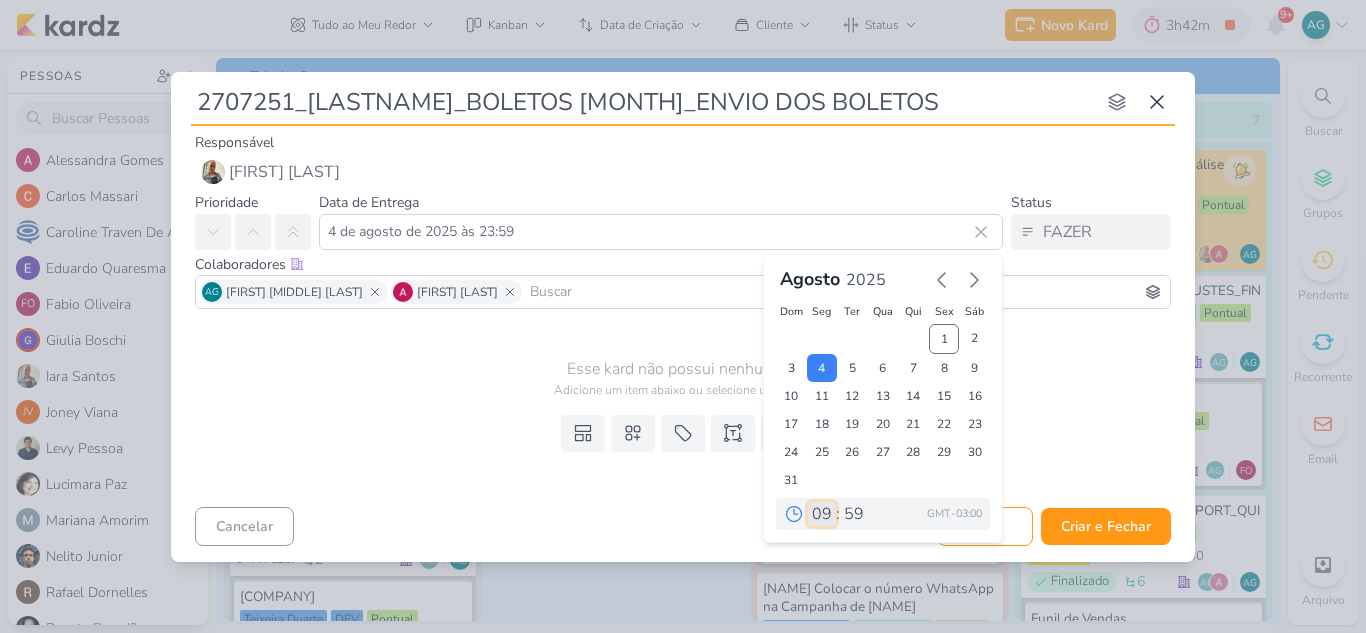 type on "[DATE] às [TIME]" 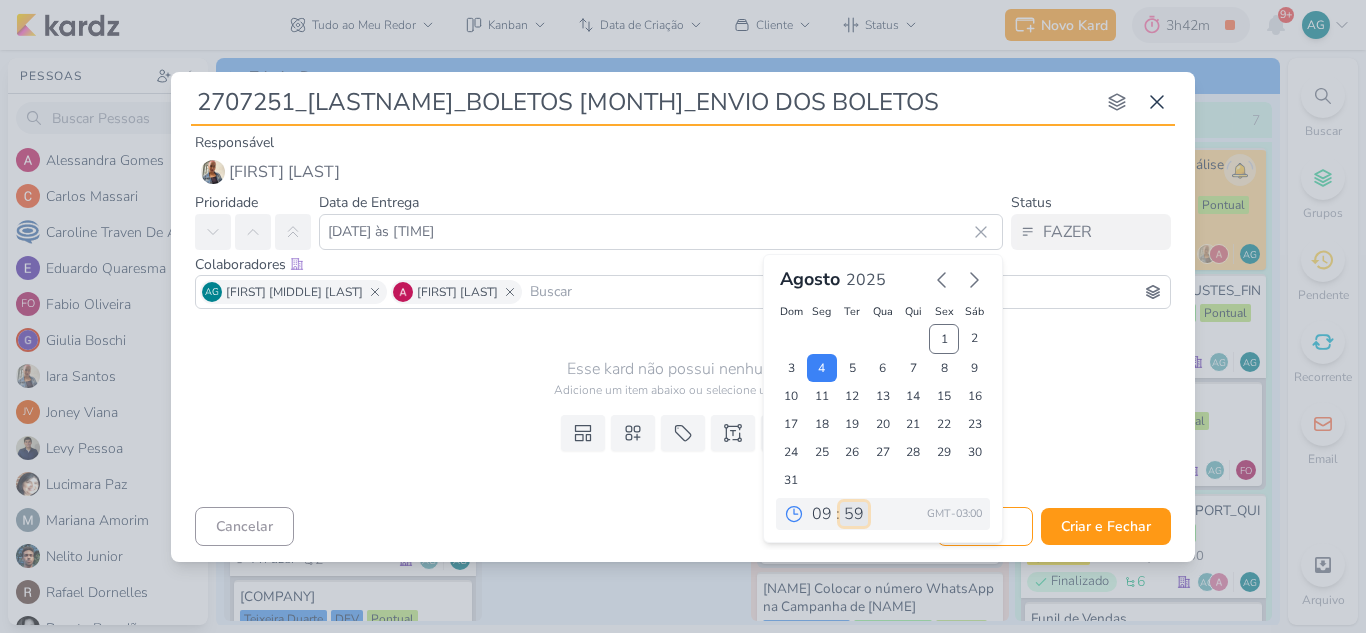 click on "00 05 10 15 20 25 30 35 40 45 50 55
59" at bounding box center (854, 514) 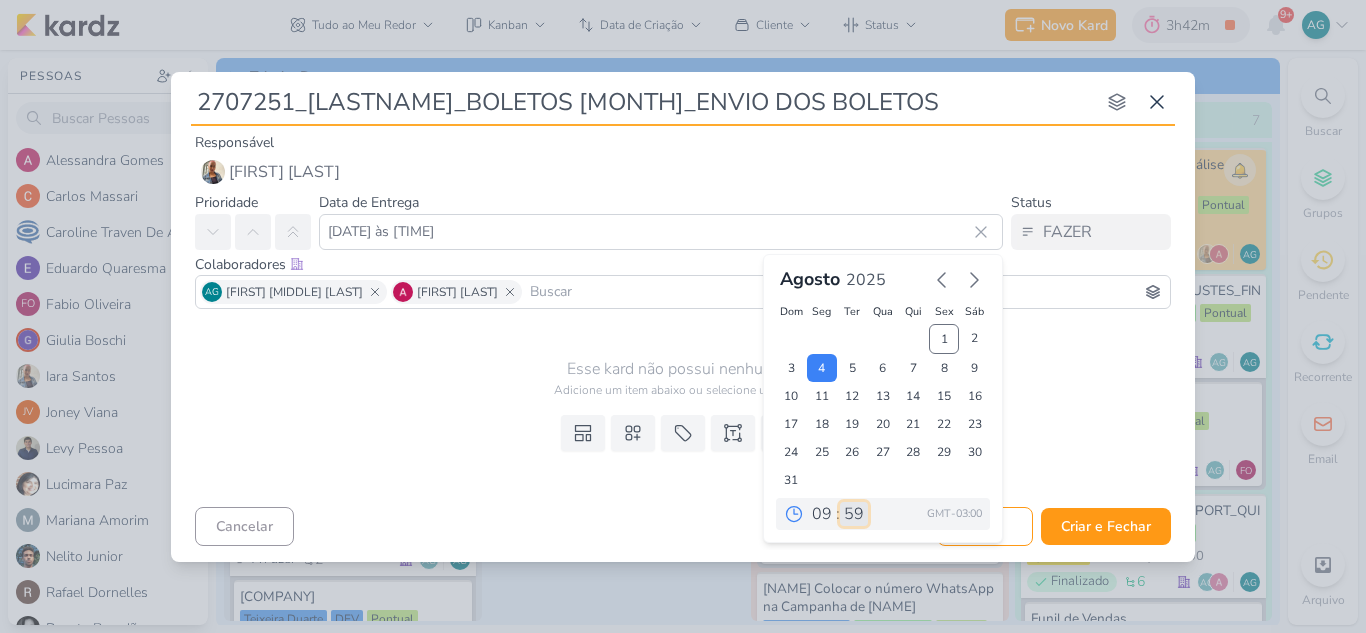 select on "0" 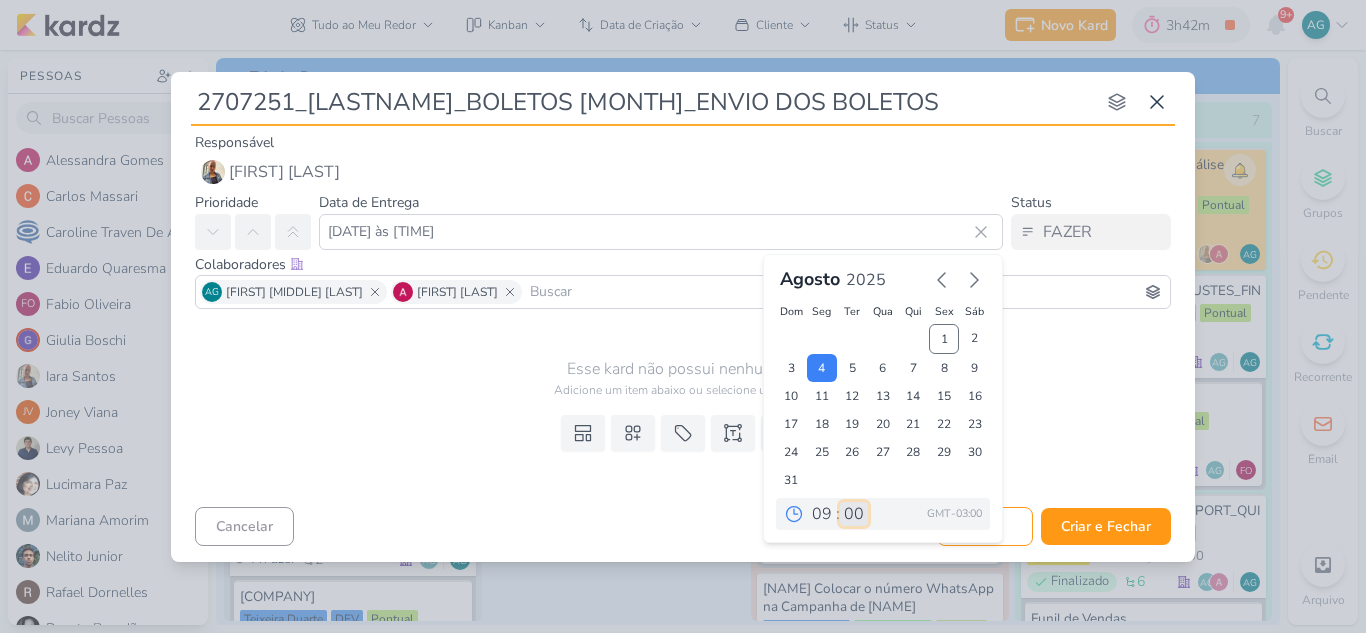 click on "00 05 10 15 20 25 30 35 40 45 50 55
59" at bounding box center [854, 514] 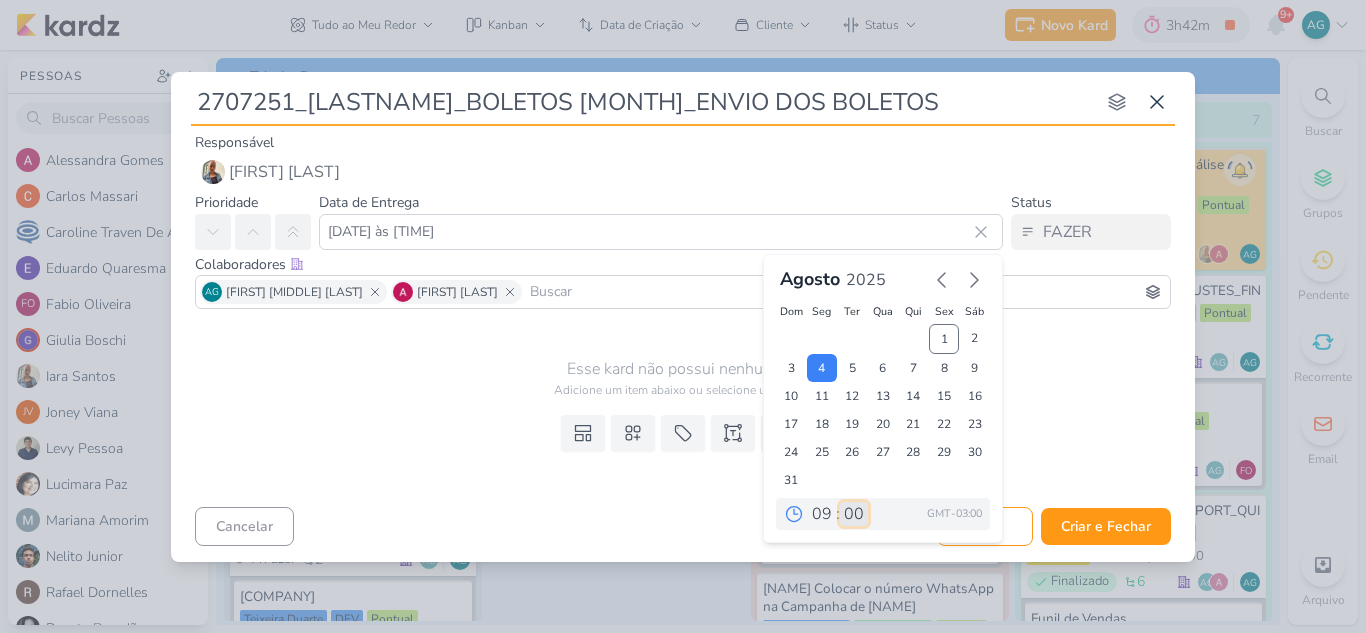 type on "[DD] de [MONTH] de [YEAR] às [HH]:[MM]" 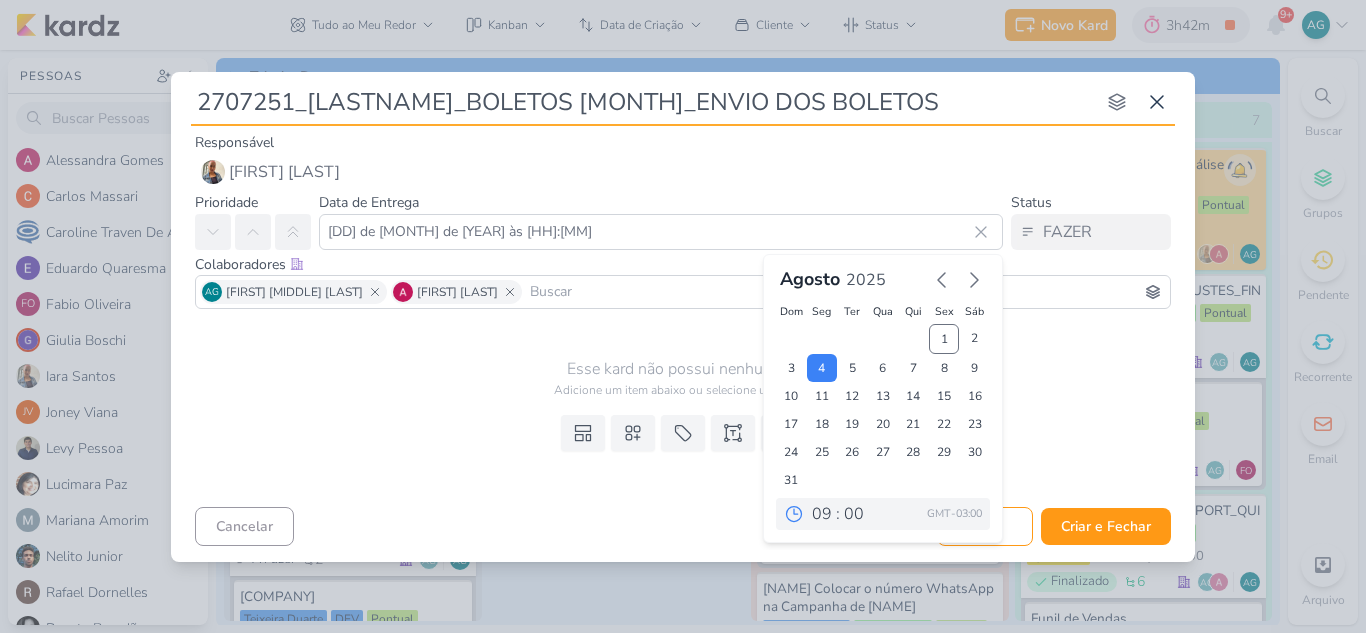 click on "Cancelar
Criar
Criar e Fechar
Ctrl + Enter" at bounding box center [683, 524] 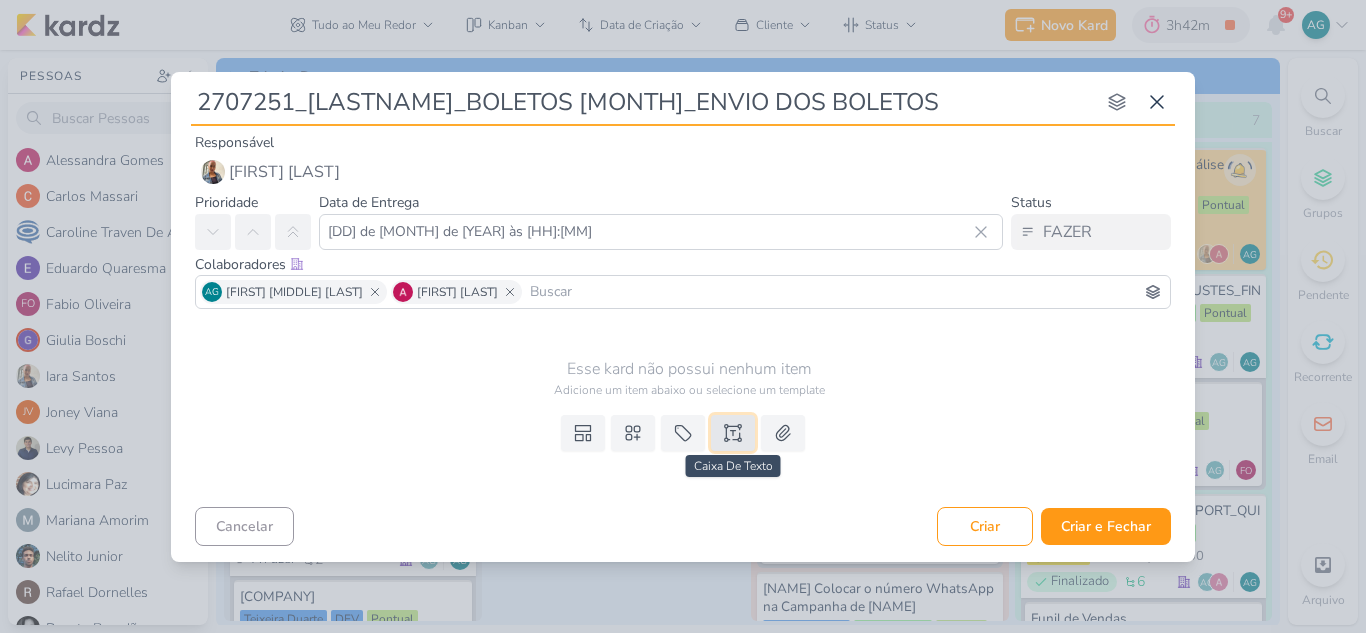 click at bounding box center (733, 433) 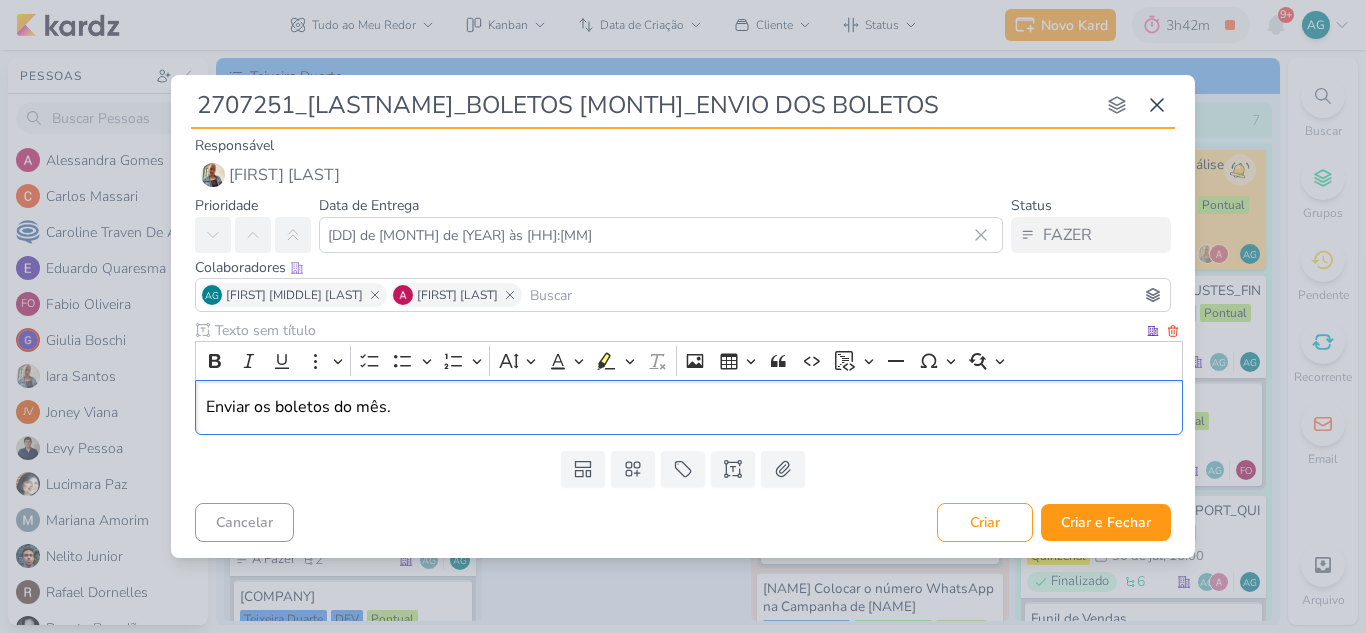 click on "Enviar os boletos do mês." at bounding box center [689, 407] 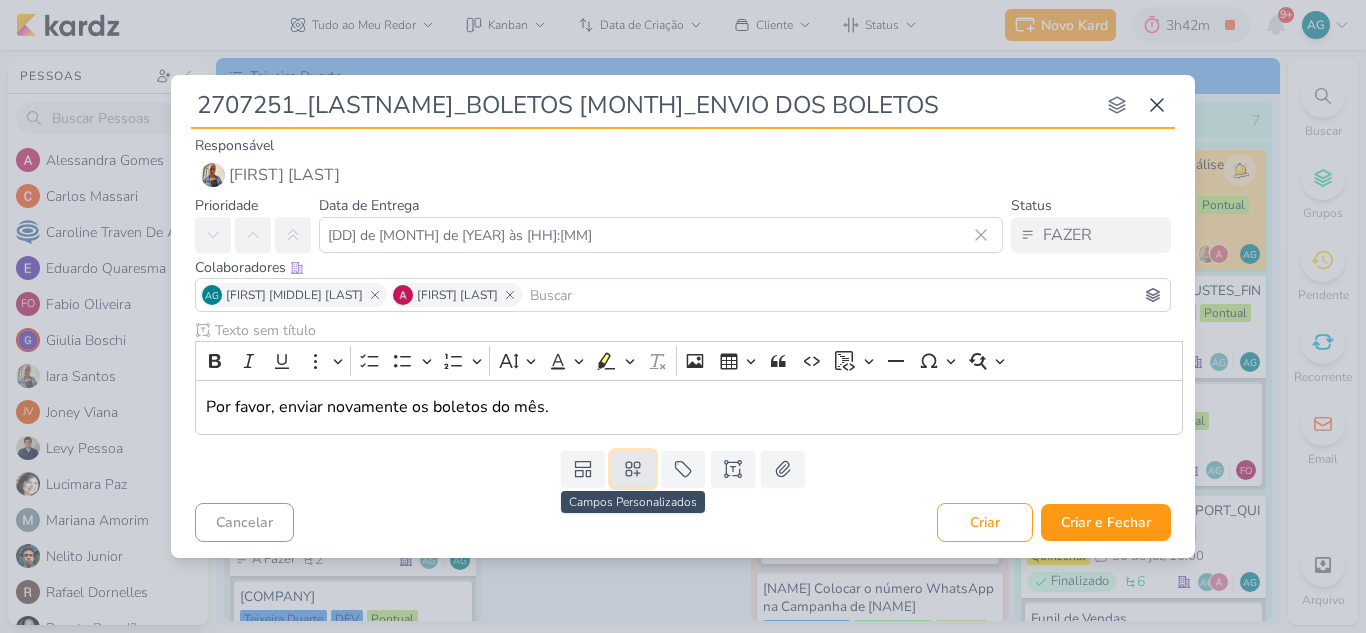 click 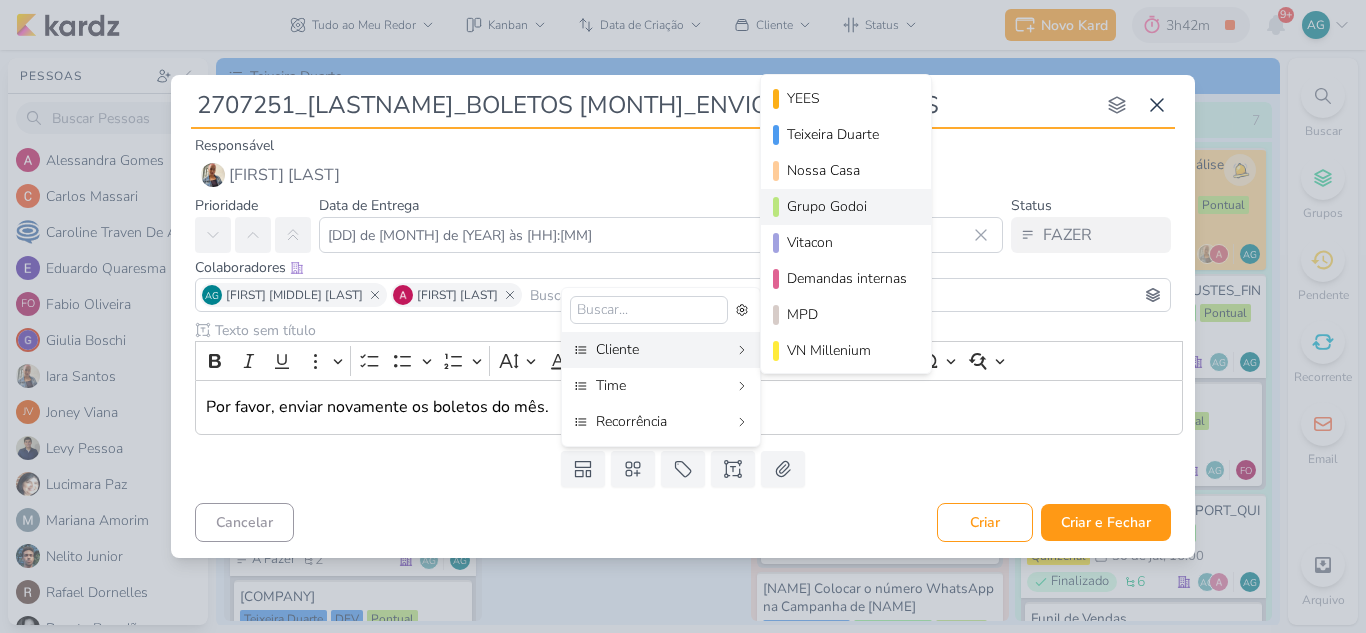 click on "Grupo Godoi" at bounding box center (847, 206) 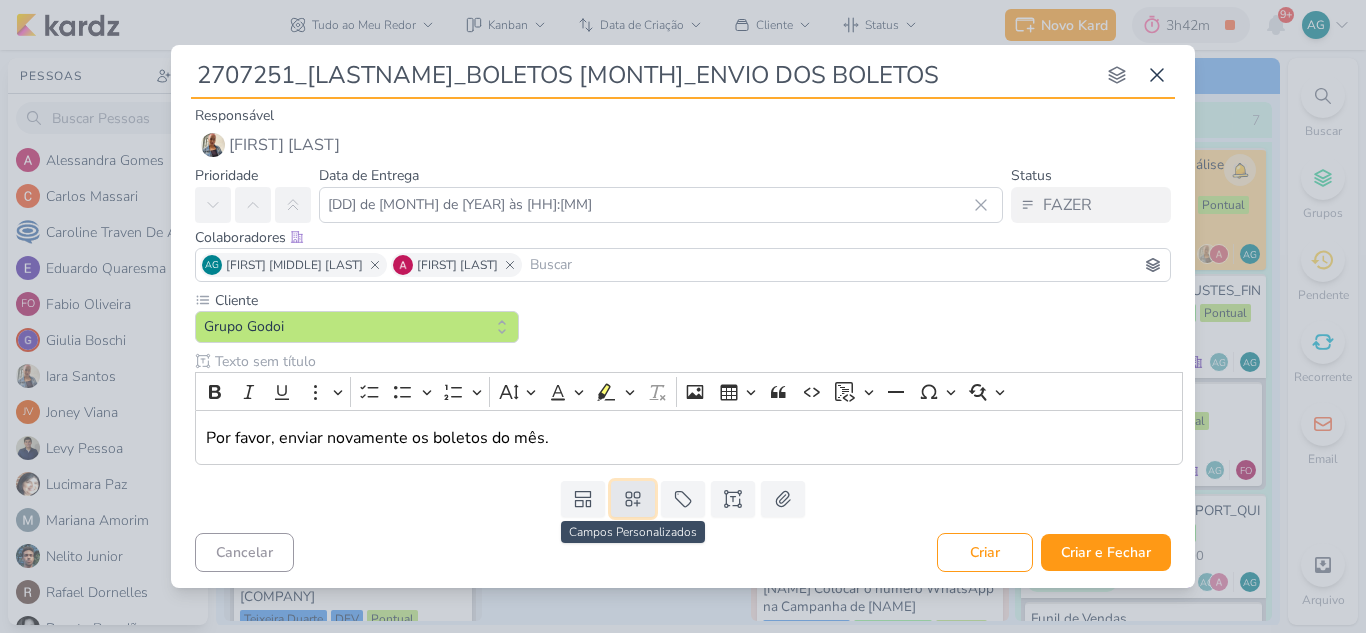 click 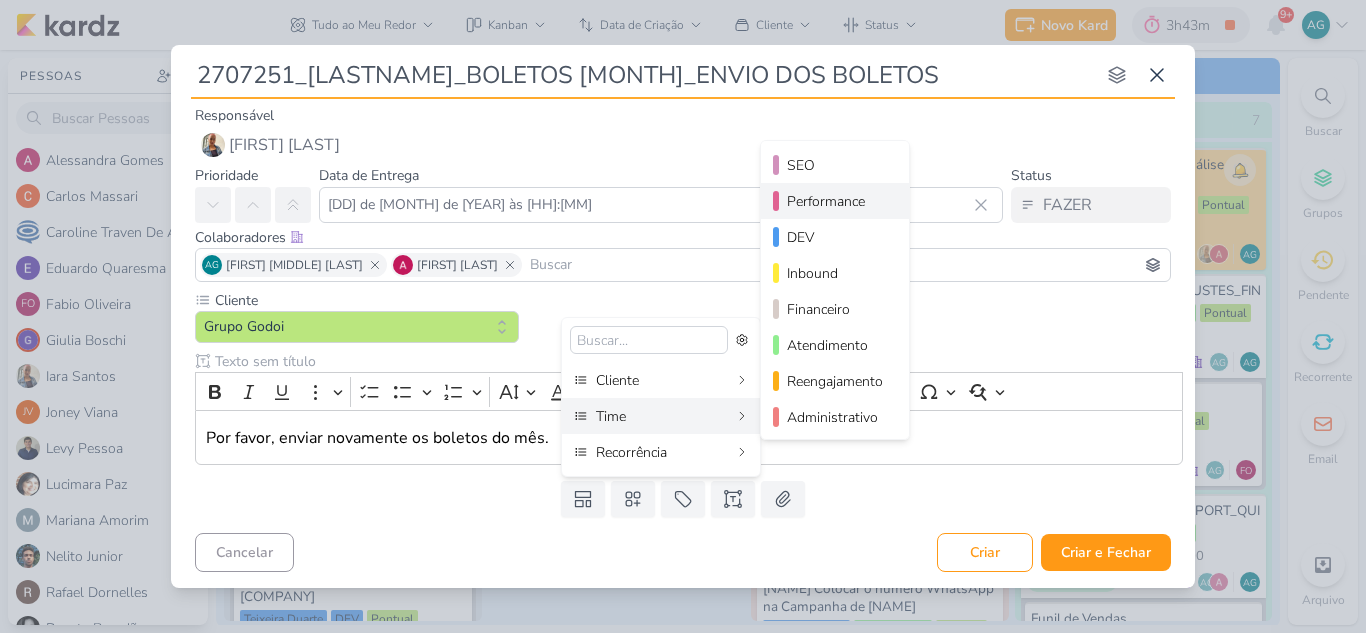 click on "Performance" at bounding box center [836, 201] 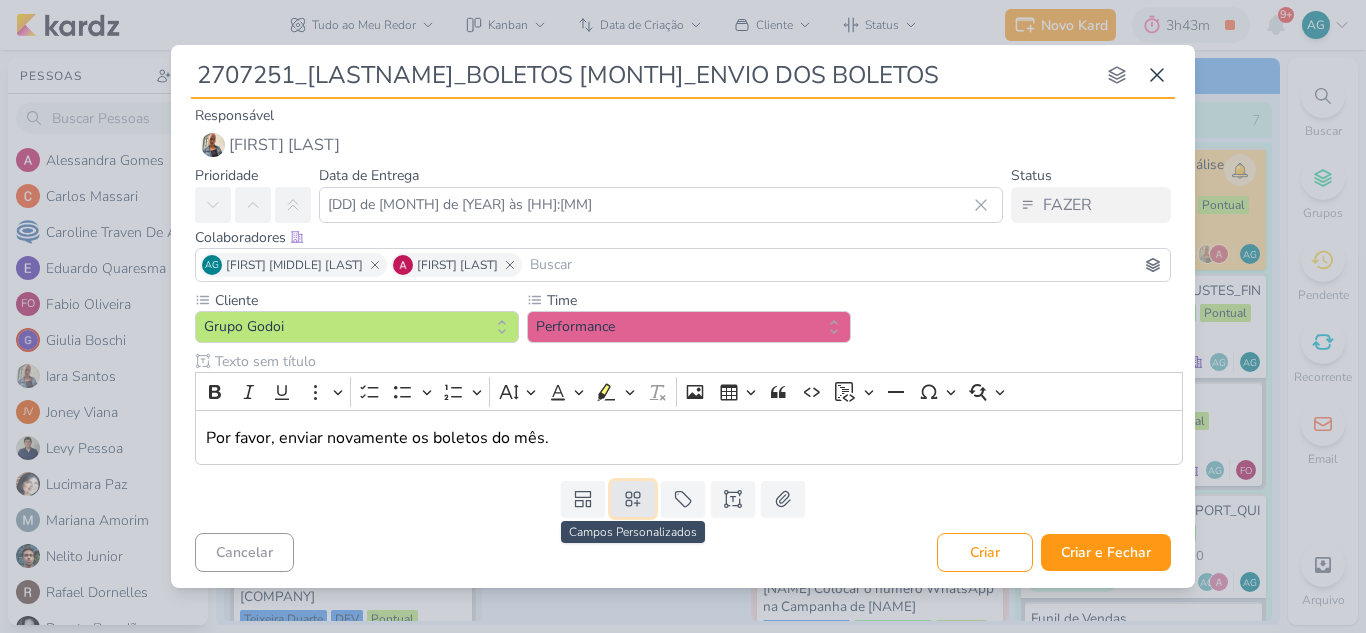 click at bounding box center (633, 499) 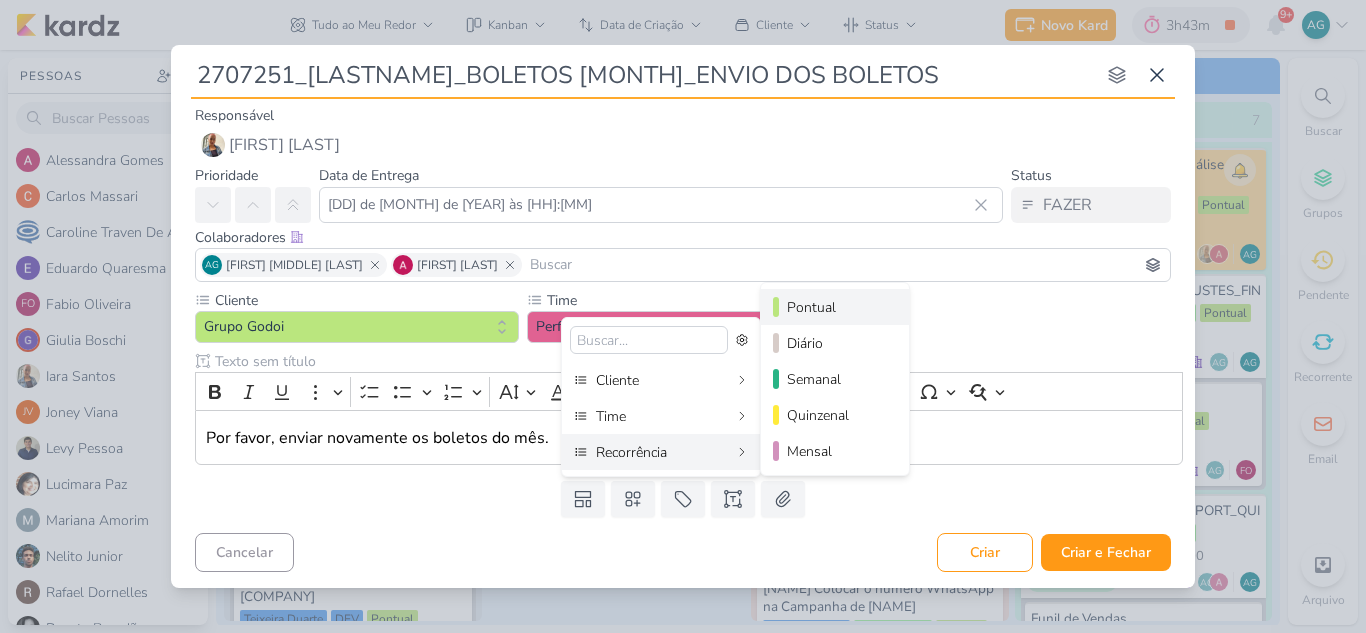 click on "Pontual" at bounding box center (836, 307) 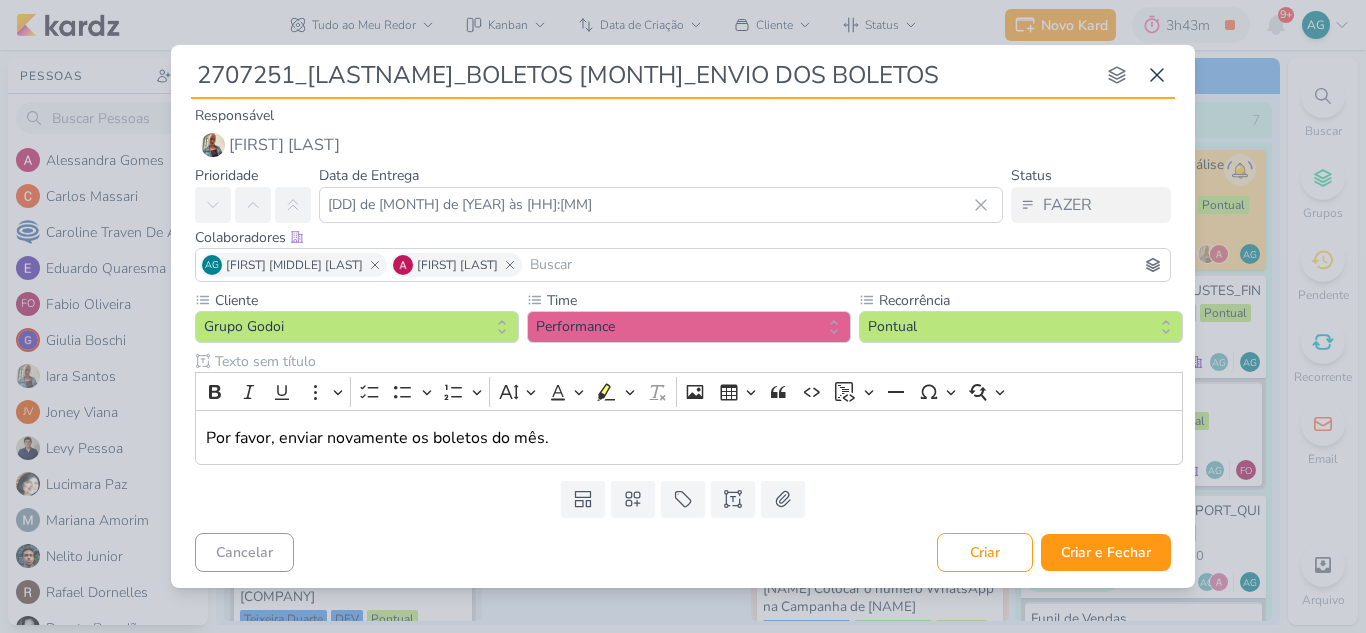 drag, startPoint x: 294, startPoint y: 74, endPoint x: 198, endPoint y: 79, distance: 96.13012 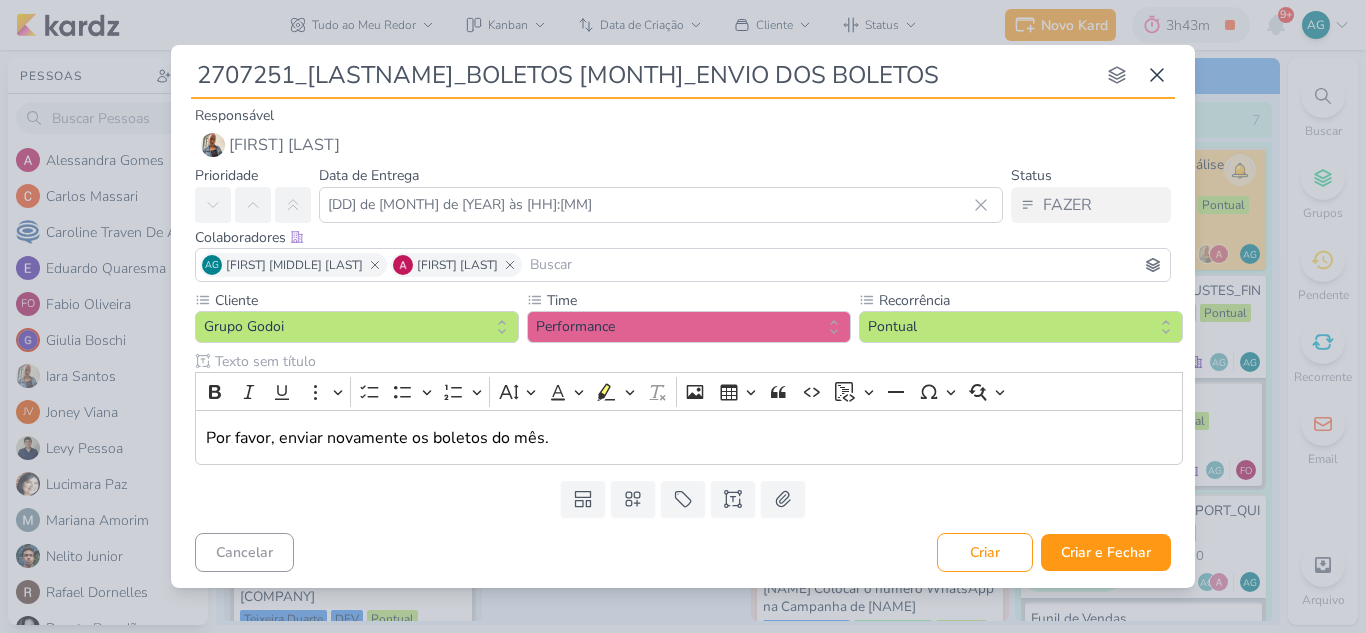 click on "2707251_[LASTNAME]_BOLETOS [MONTH]_ENVIO DOS BOLETOS" at bounding box center [643, 75] 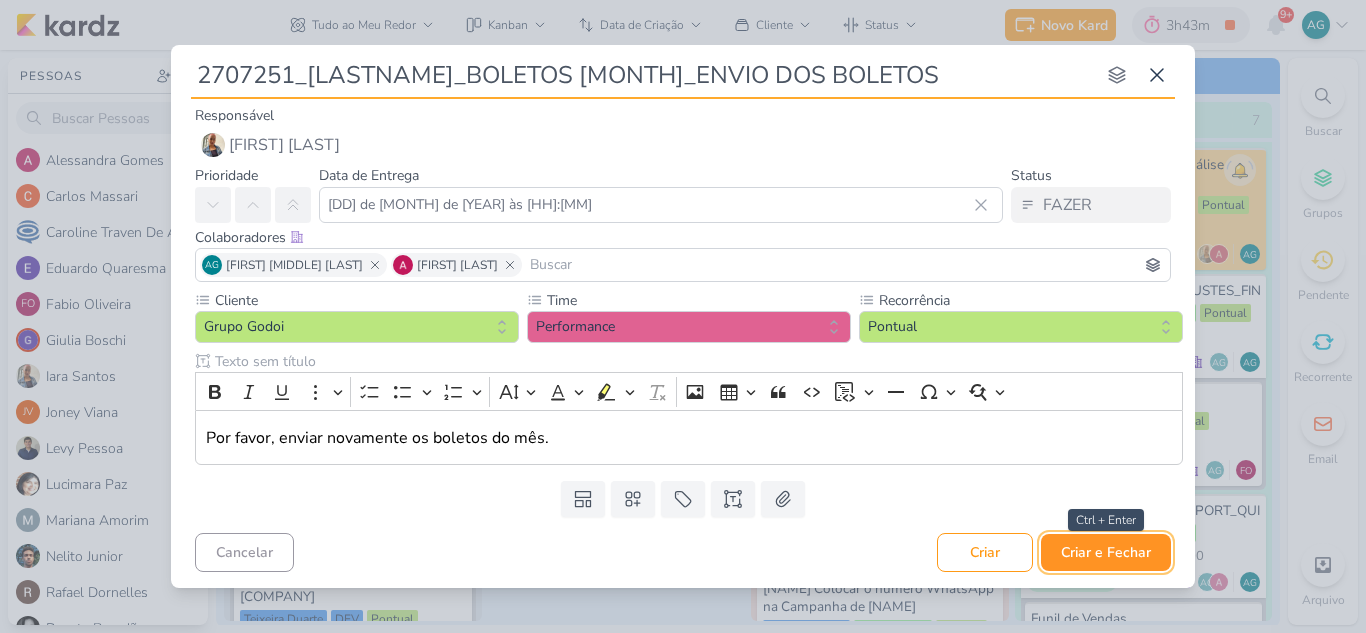 click on "Criar e Fechar" at bounding box center (1106, 552) 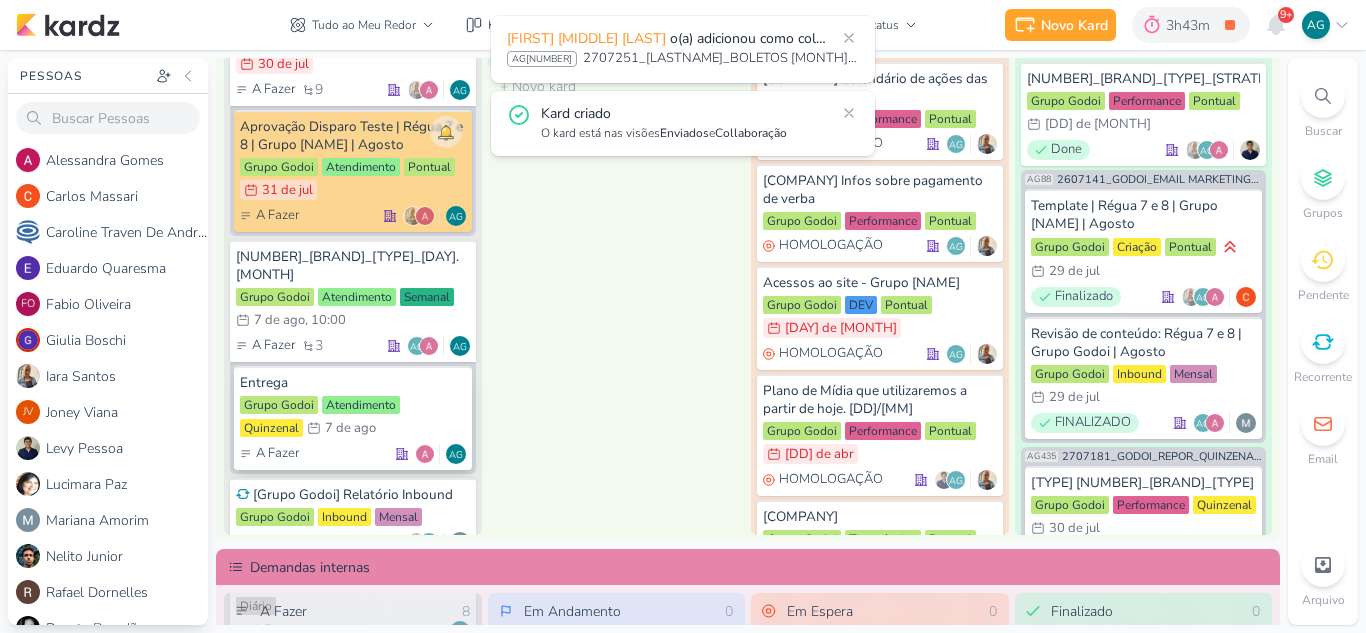 scroll, scrollTop: 700, scrollLeft: 0, axis: vertical 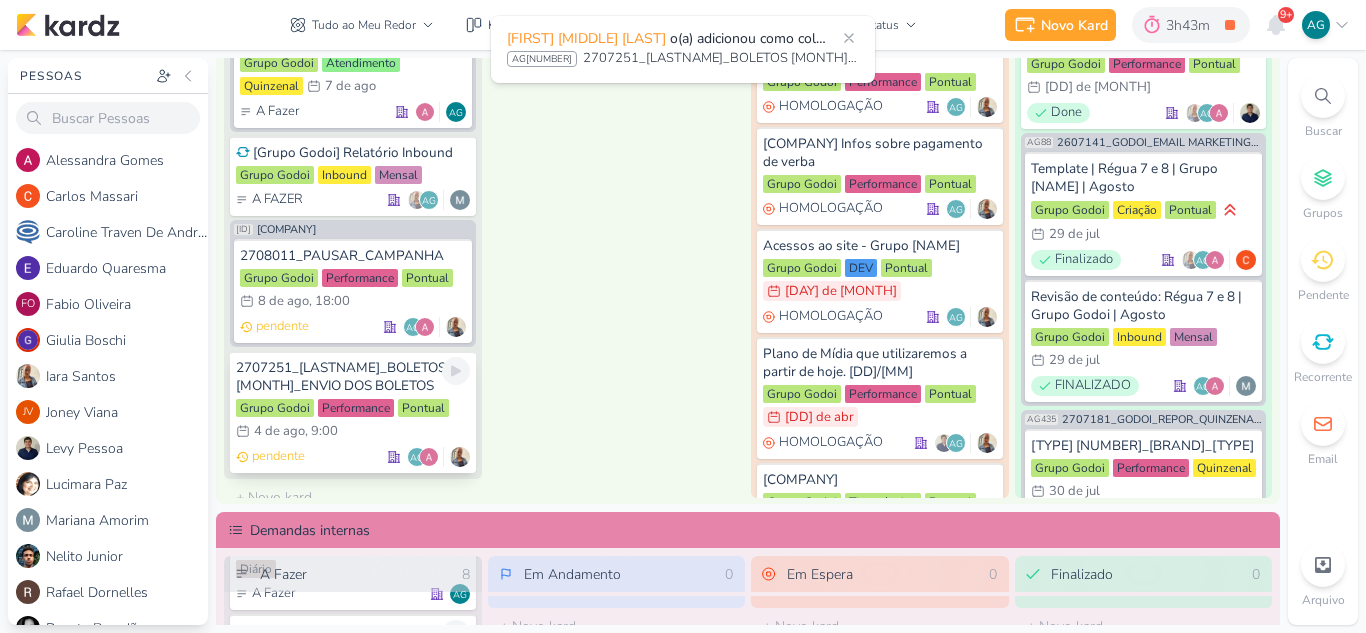 click on "2707251_[LASTNAME]_BOLETOS [MONTH]_ENVIO DOS BOLETOS" at bounding box center [353, 377] 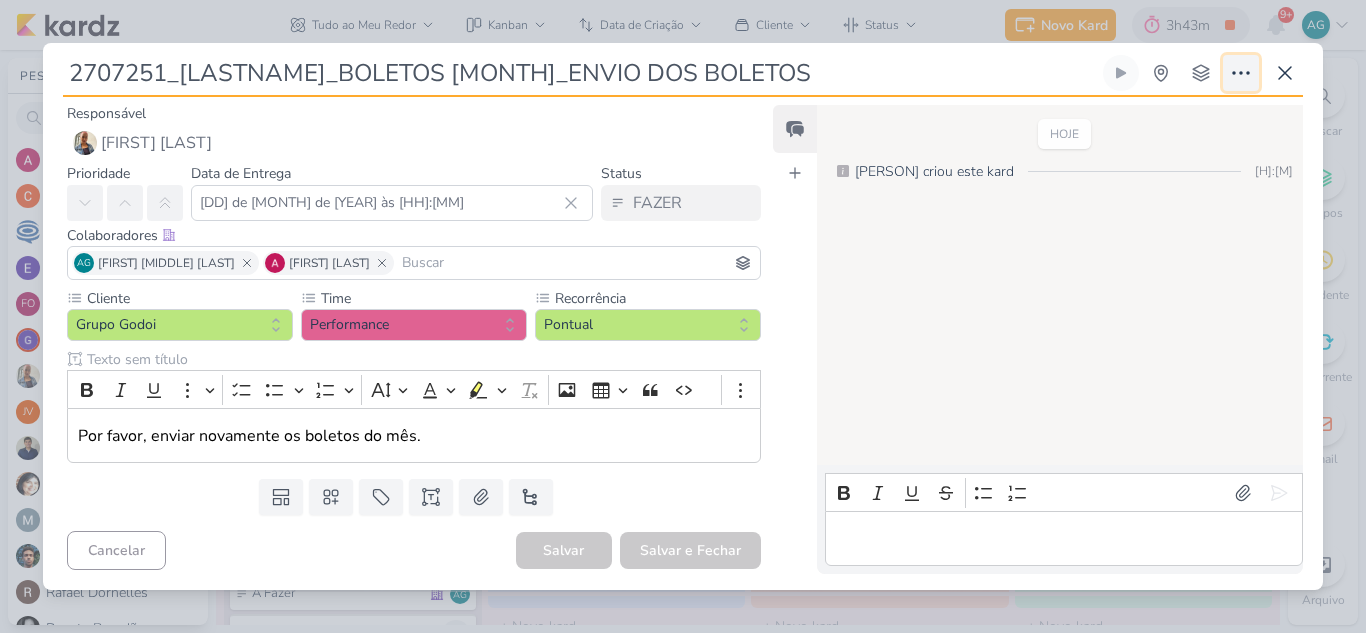click 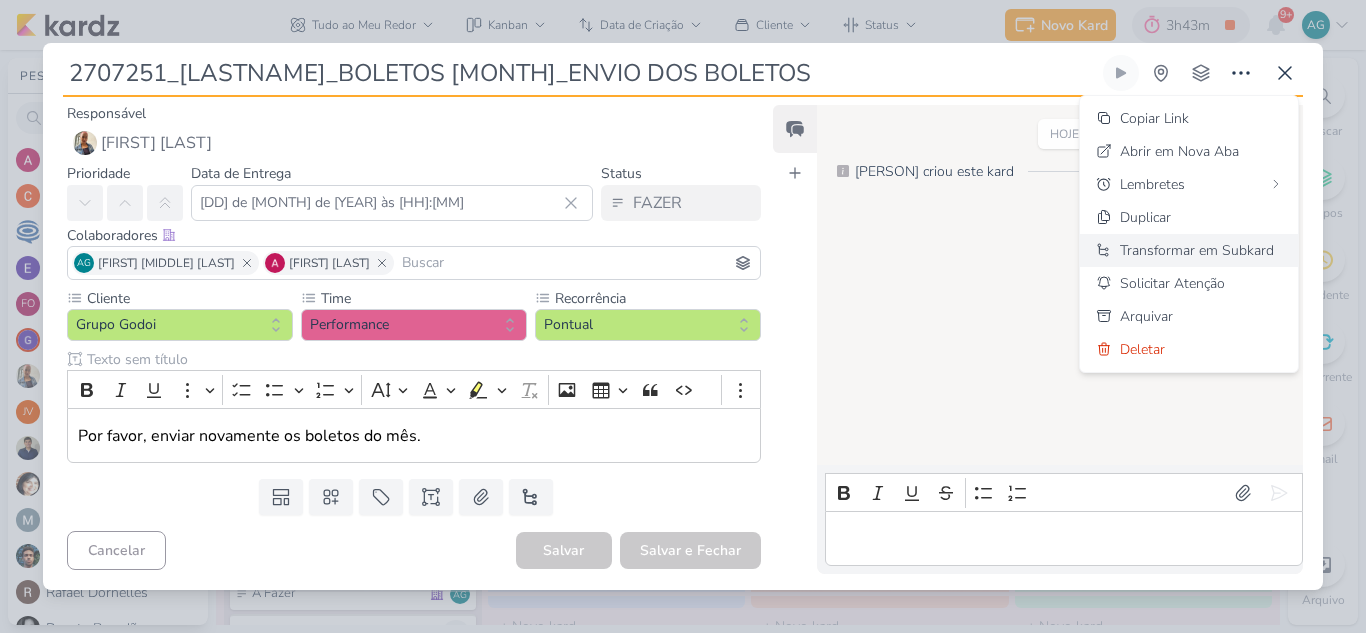 click on "Transformar em Subkard" at bounding box center (1197, 250) 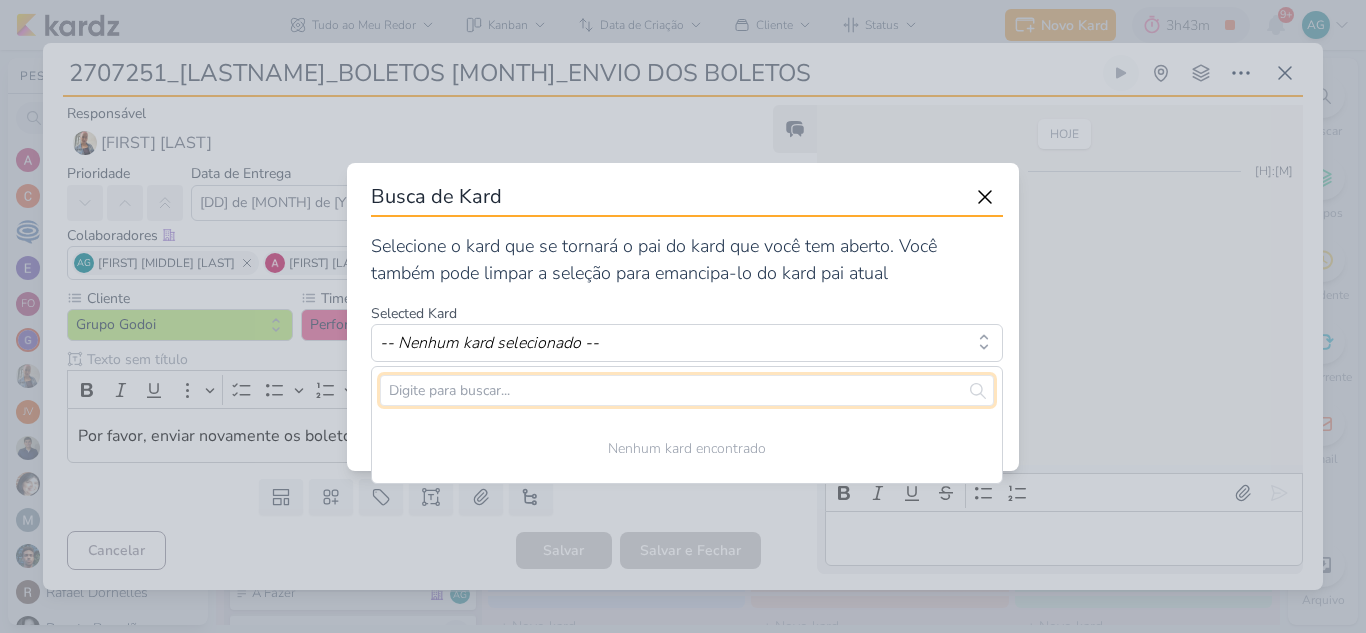 click at bounding box center (687, 390) 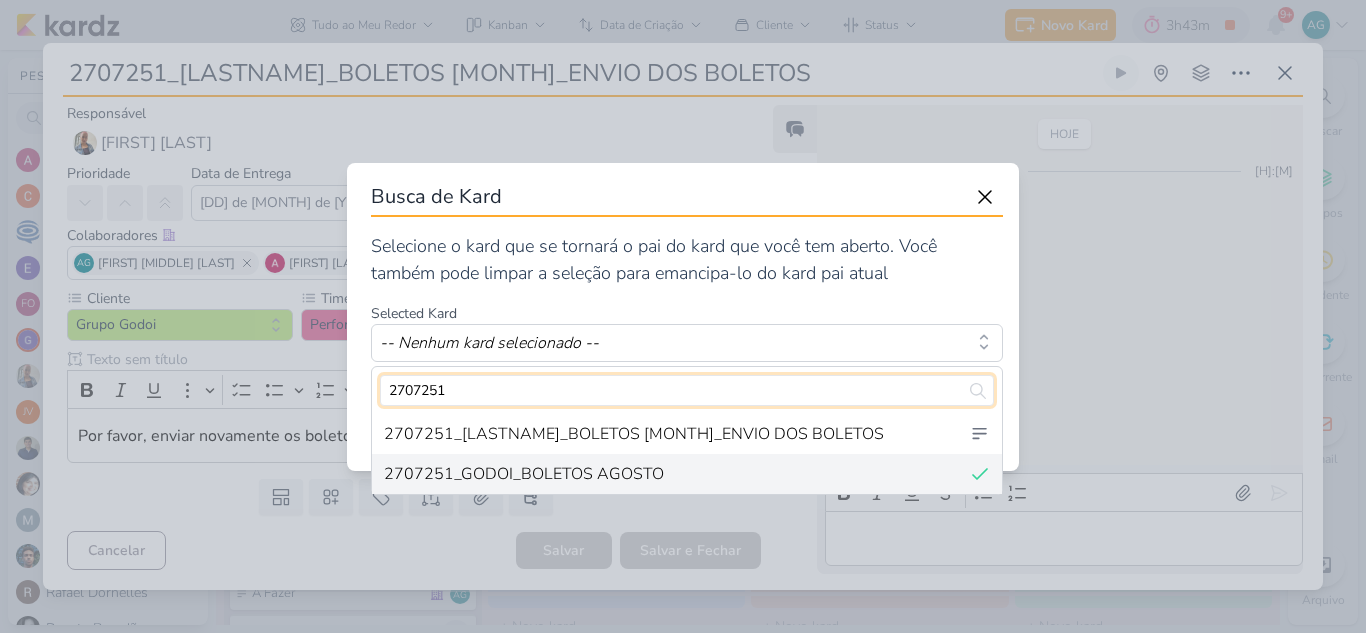 type on "2707251" 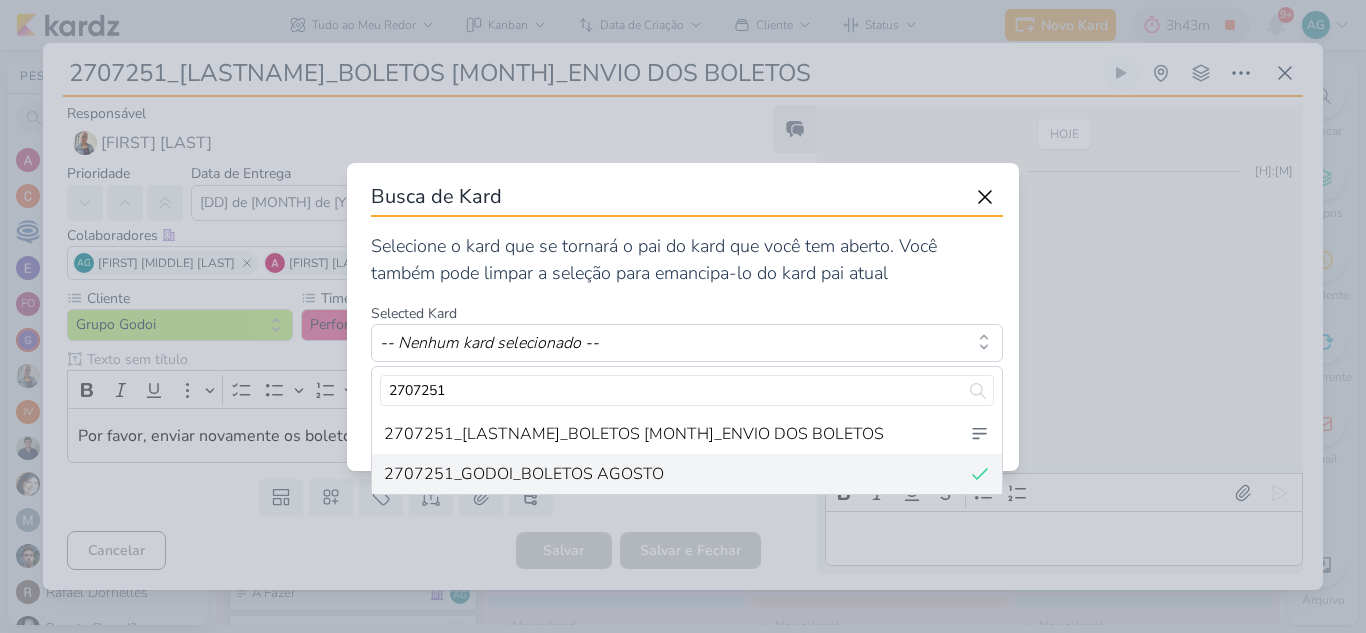 click on "2707251_GODOI_BOLETOS AGOSTO" at bounding box center (524, 474) 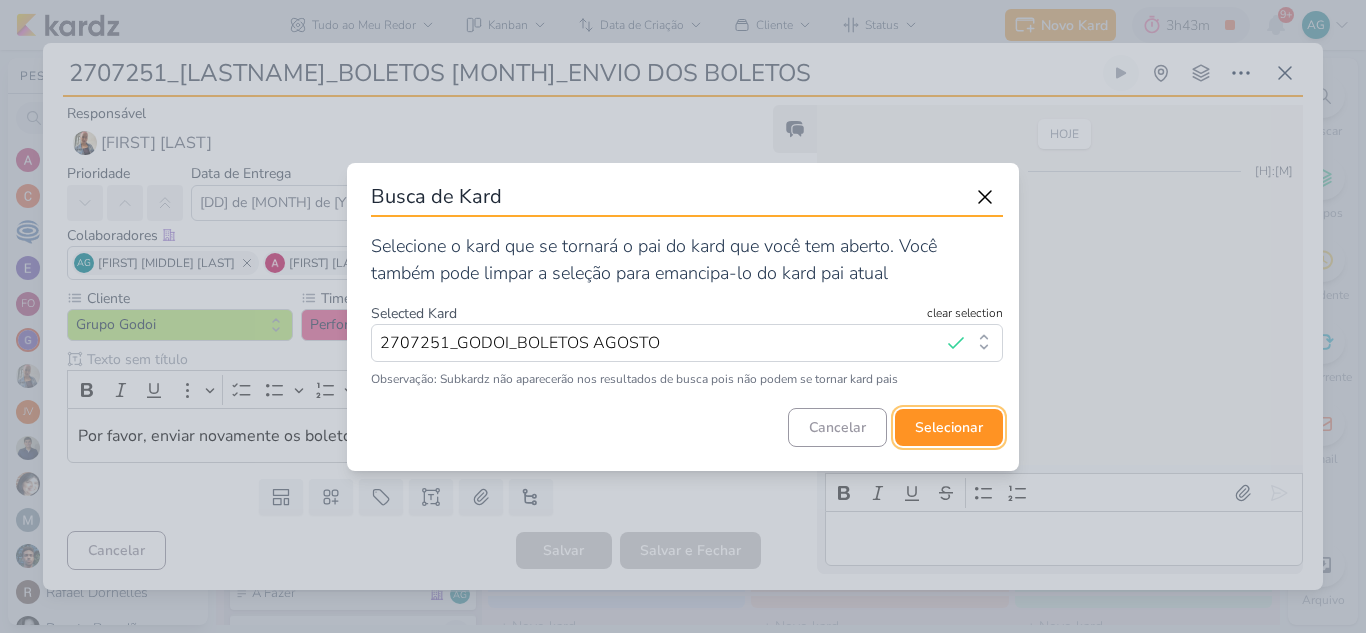 click on "selecionar" at bounding box center [949, 427] 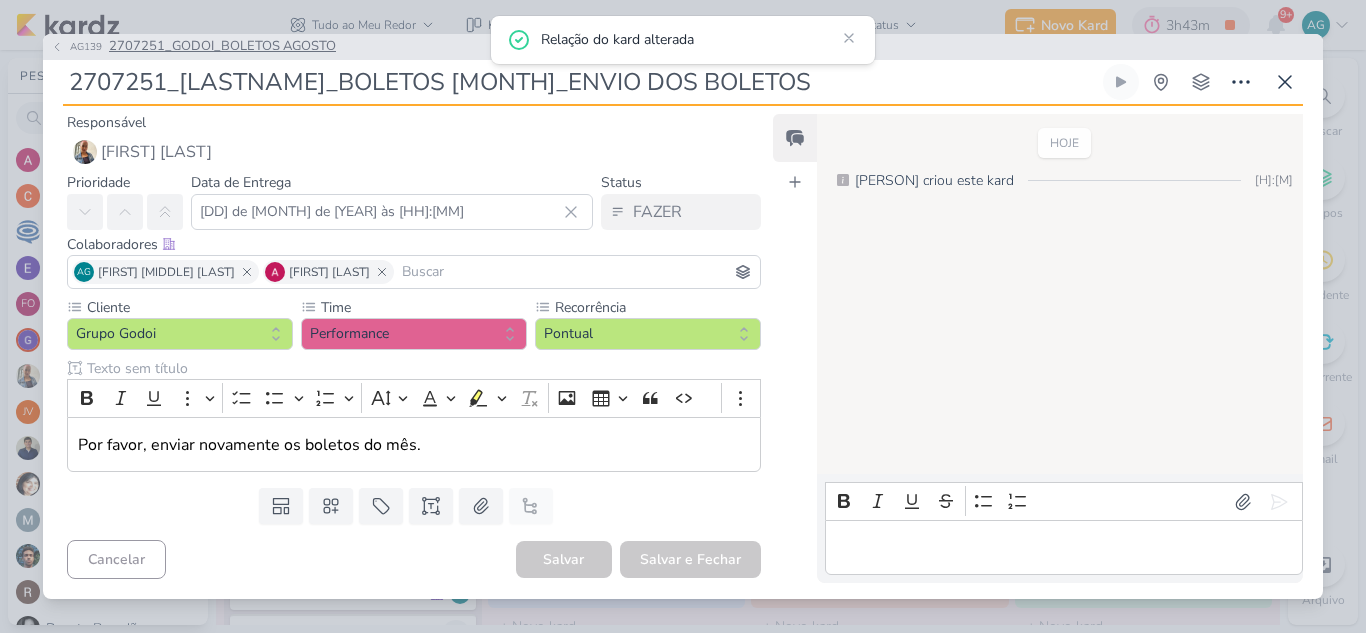click on "2707251_GODOI_BOLETOS AGOSTO" at bounding box center [222, 47] 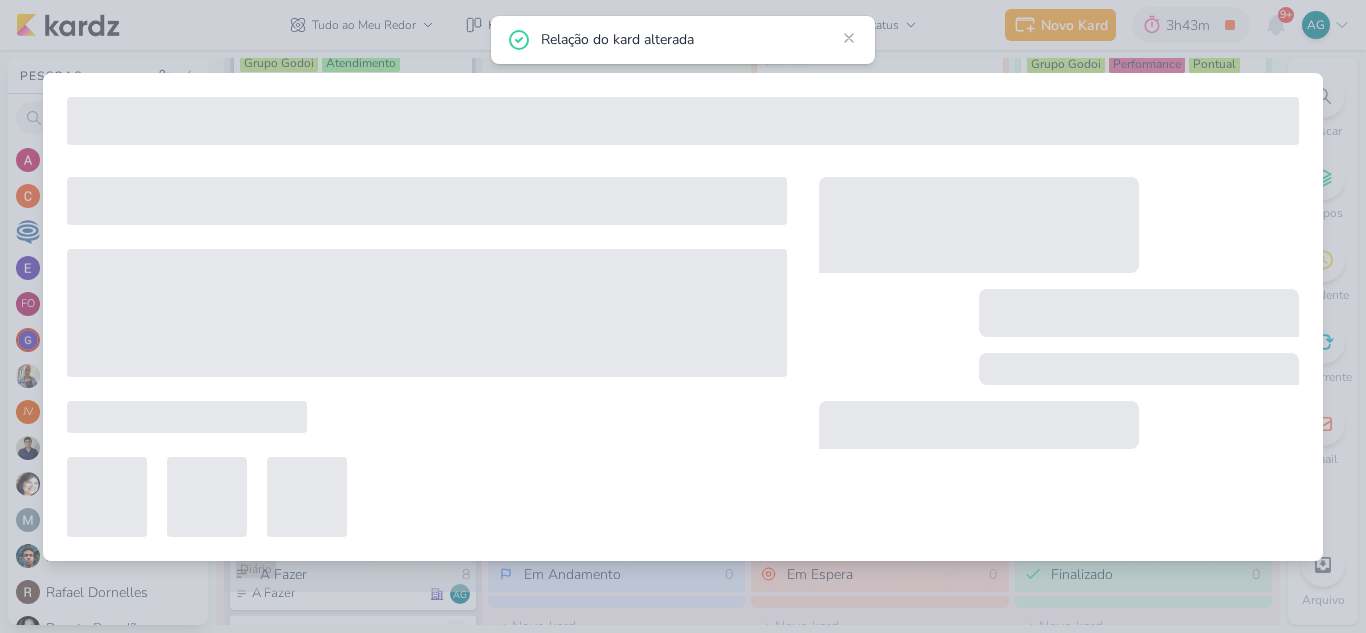 type on "2707251_GODOI_BOLETOS AGOSTO" 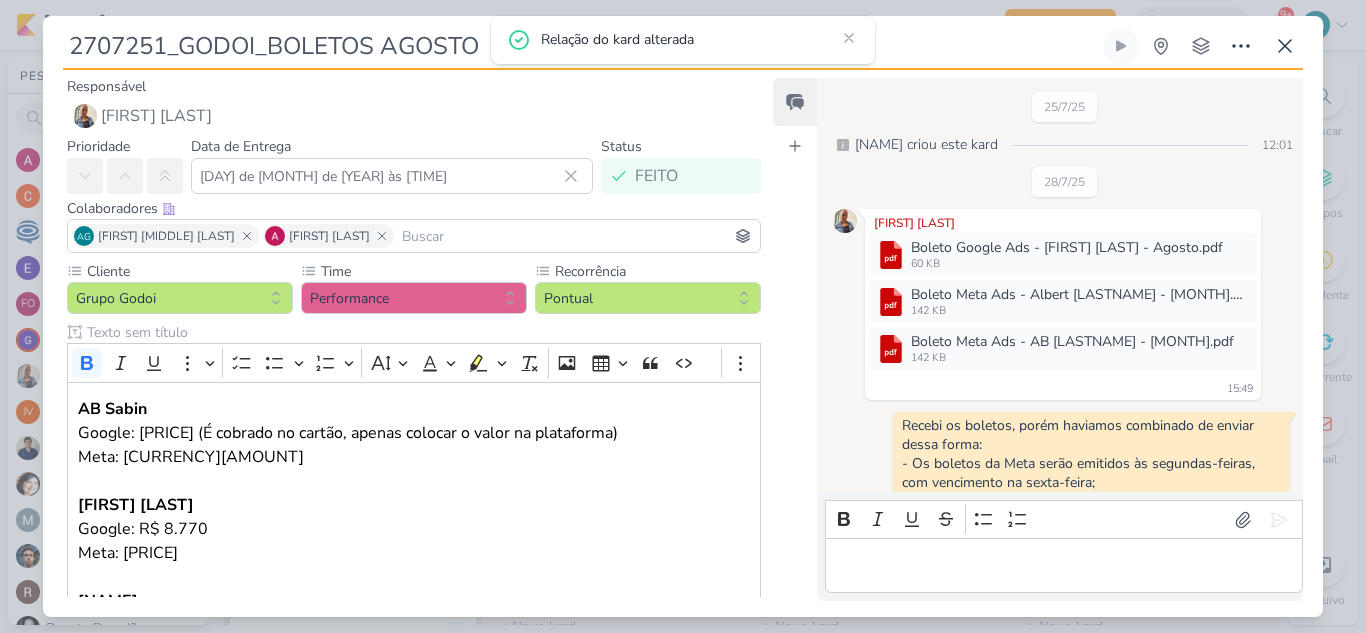 scroll, scrollTop: 555, scrollLeft: 0, axis: vertical 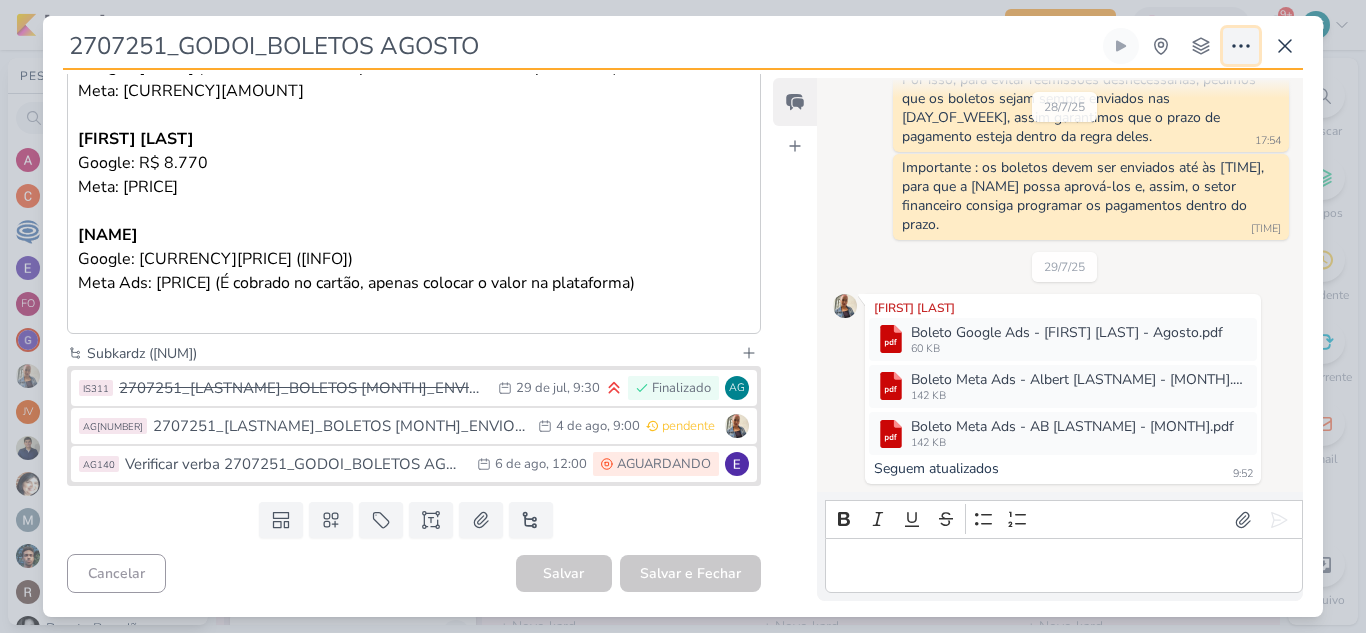 click 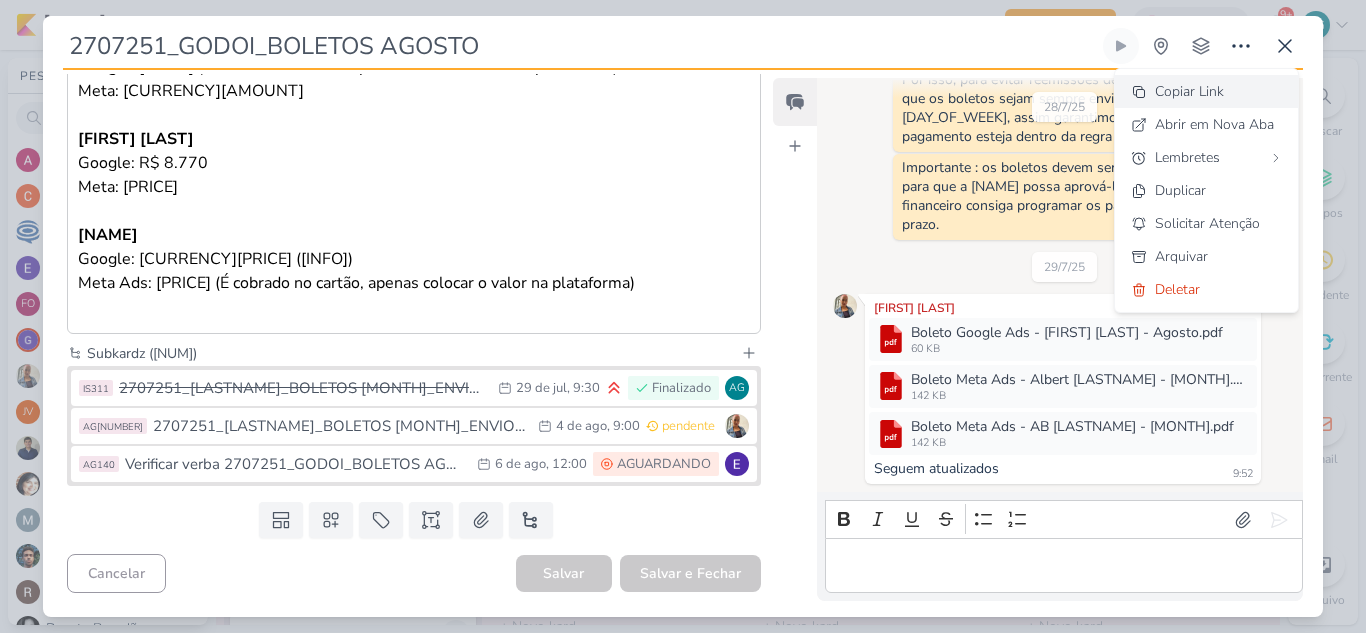 click on "Copiar Link" at bounding box center [1189, 91] 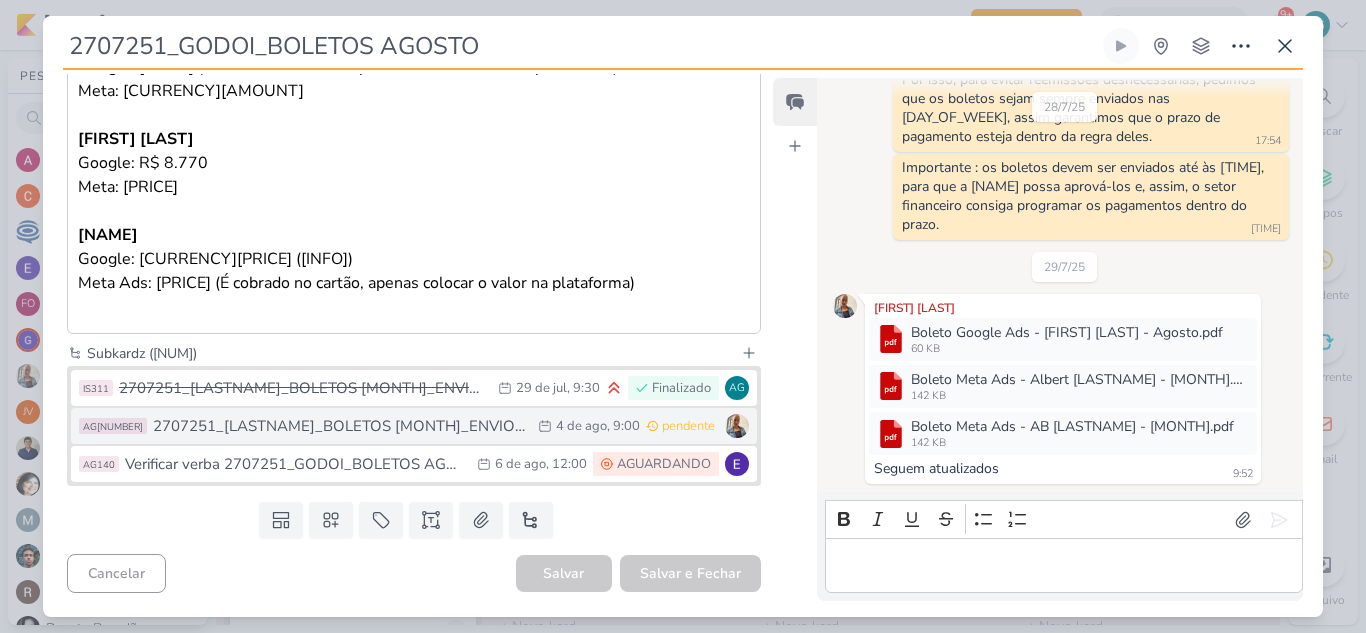 click on "2707251_[LASTNAME]_BOLETOS [MONTH]_ENVIO DOS BOLETOS" at bounding box center (340, 426) 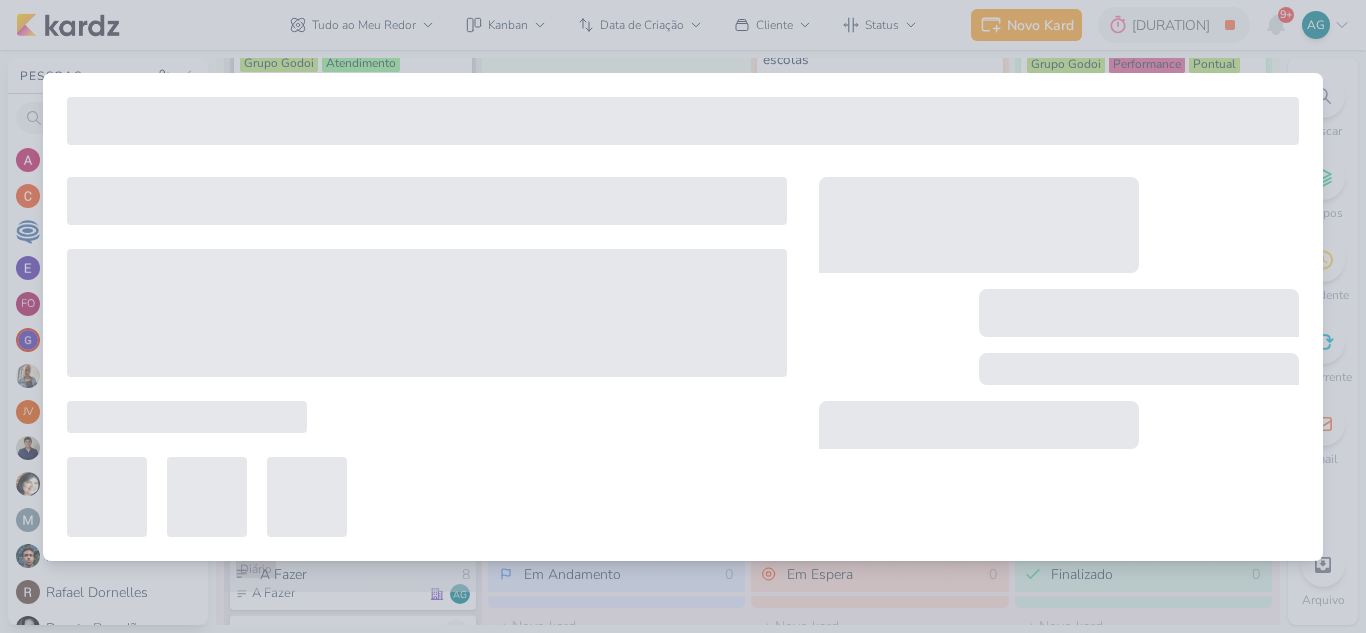 type on "2707251_[LASTNAME]_BOLETOS [MONTH]_ENVIO DOS BOLETOS" 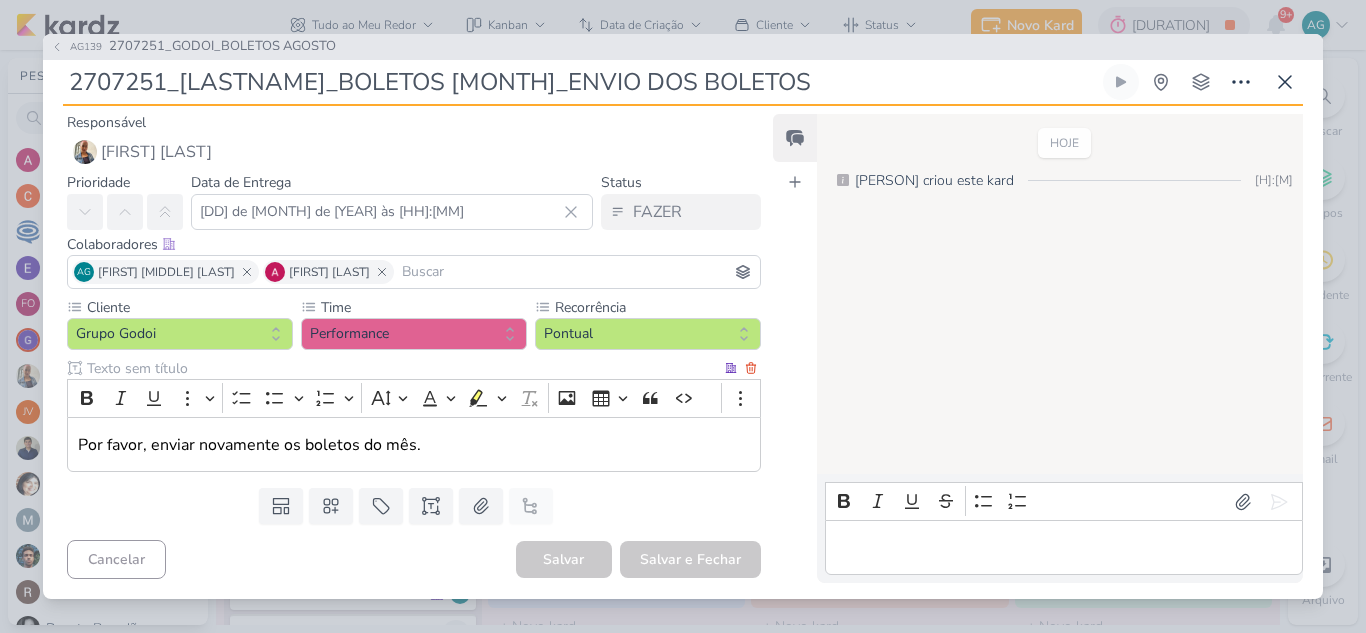 click on "Por favor, enviar novamente os boletos do mês." at bounding box center (414, 445) 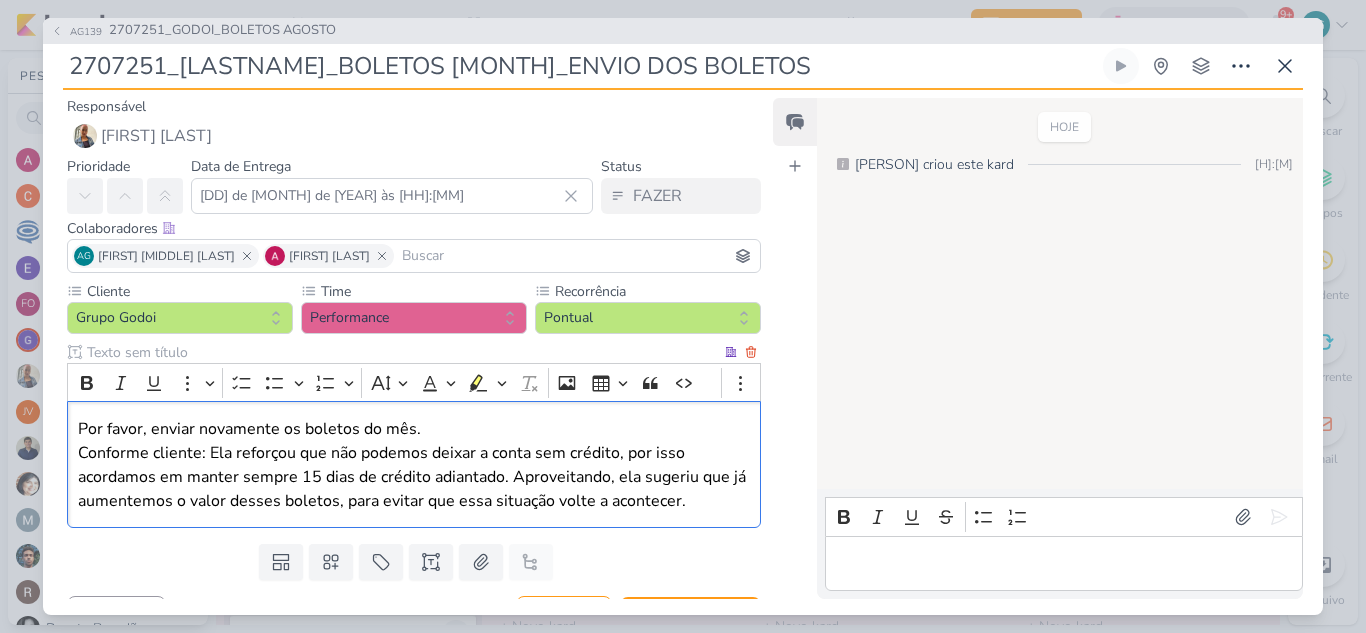 scroll, scrollTop: 40, scrollLeft: 0, axis: vertical 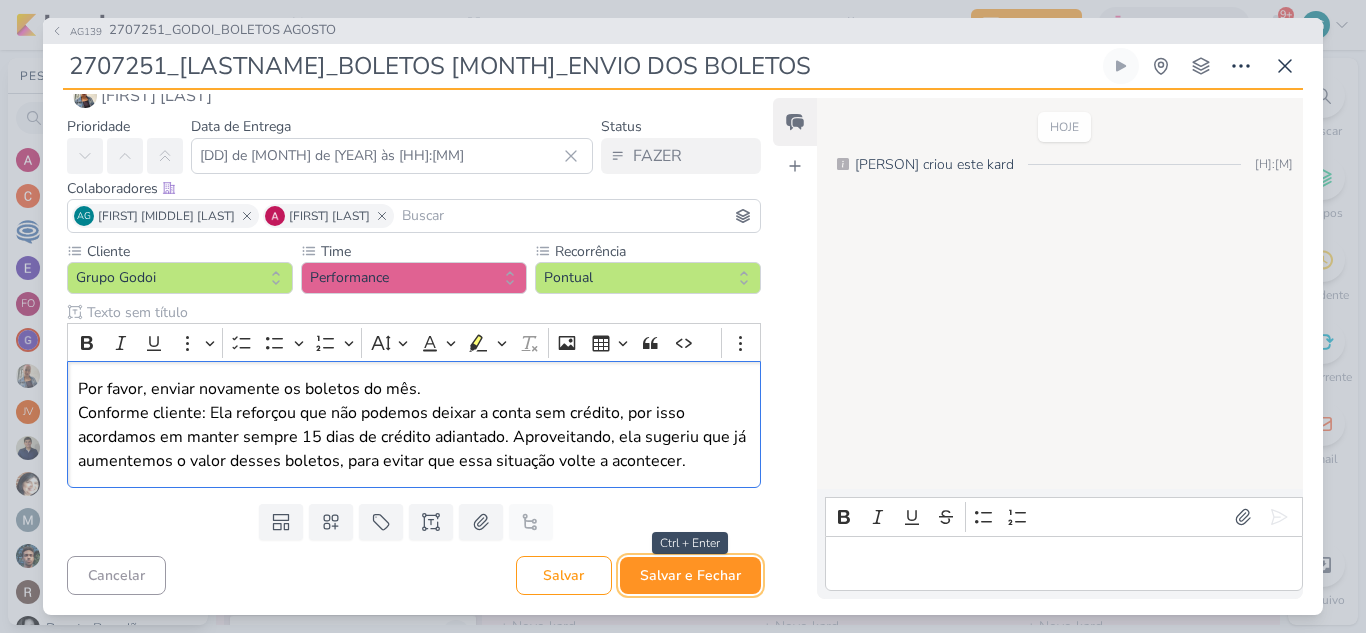 click on "Salvar e Fechar" at bounding box center (690, 575) 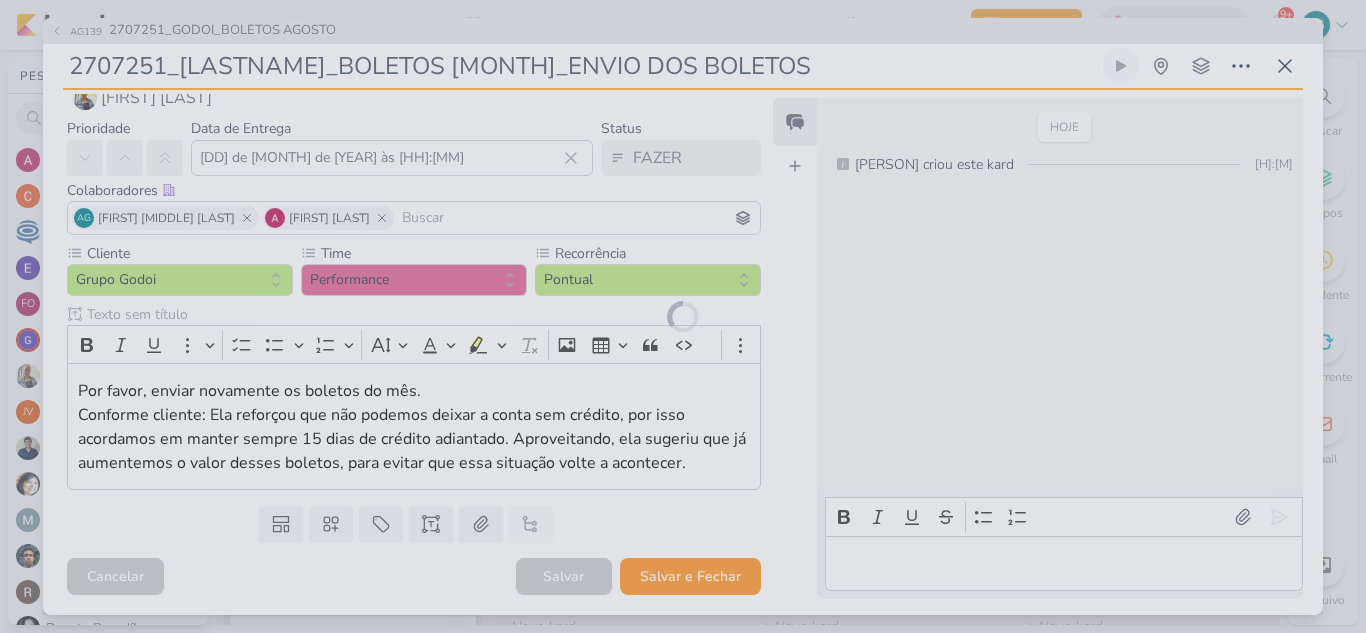 scroll, scrollTop: 38, scrollLeft: 0, axis: vertical 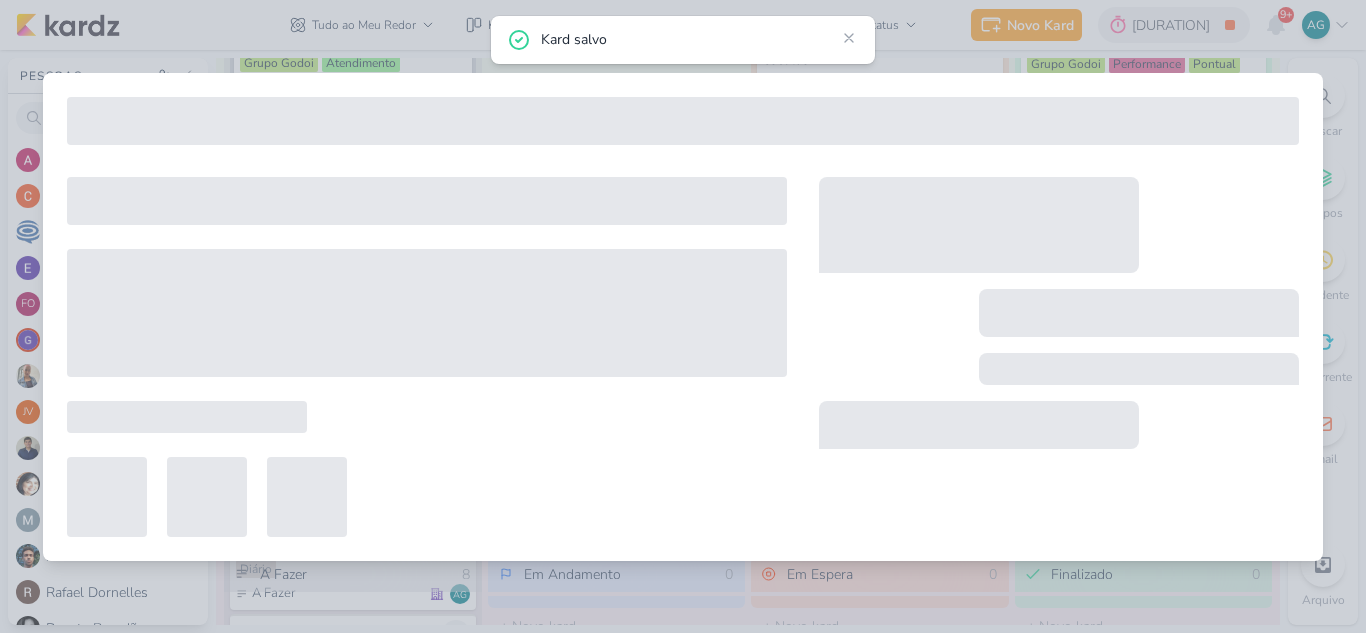 type on "2707251_GODOI_BOLETOS AGOSTO" 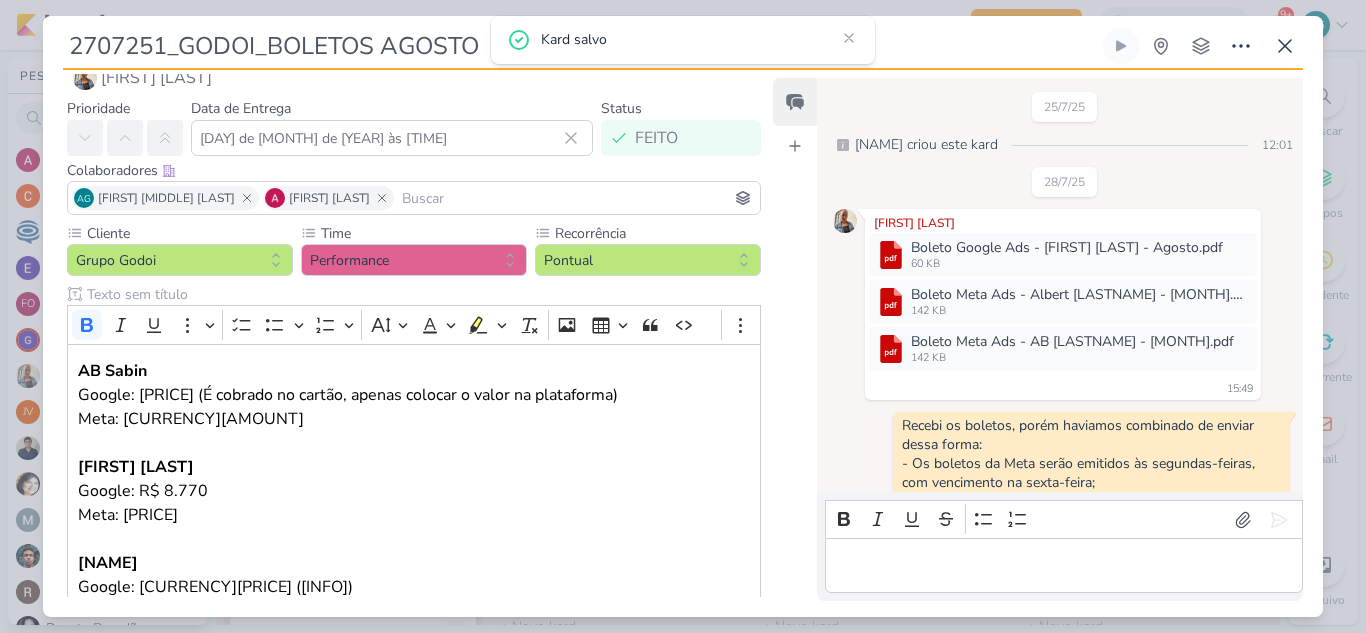 scroll, scrollTop: 0, scrollLeft: 0, axis: both 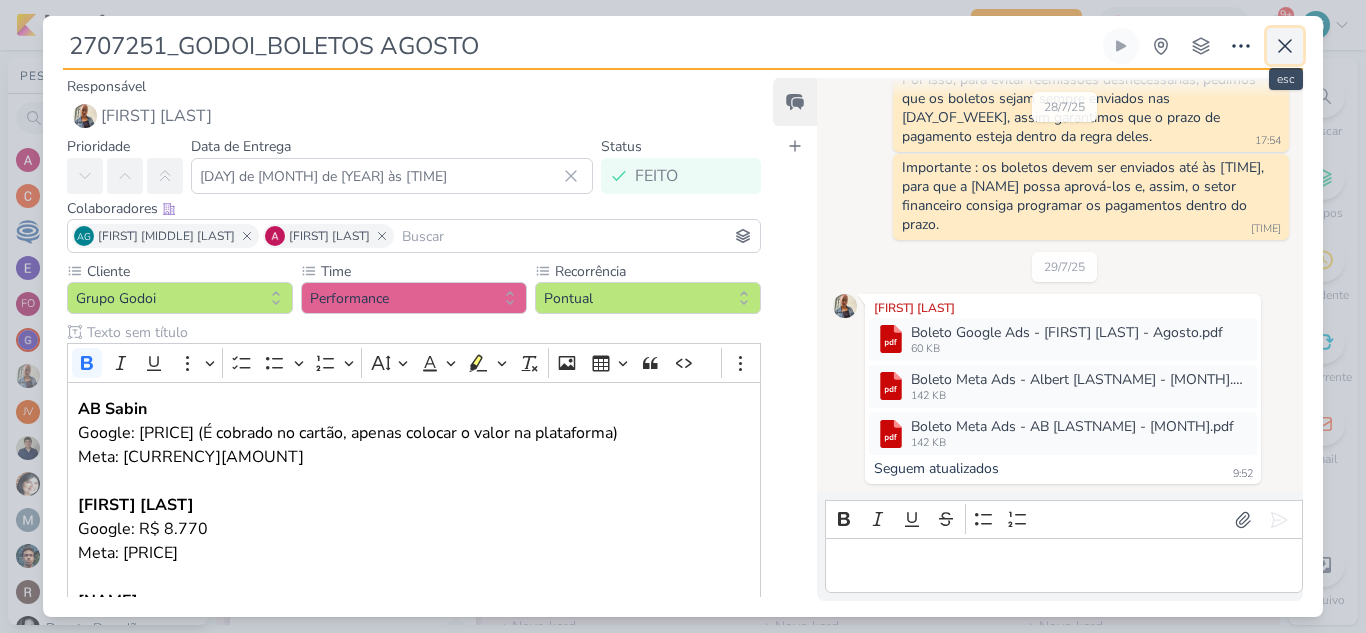click 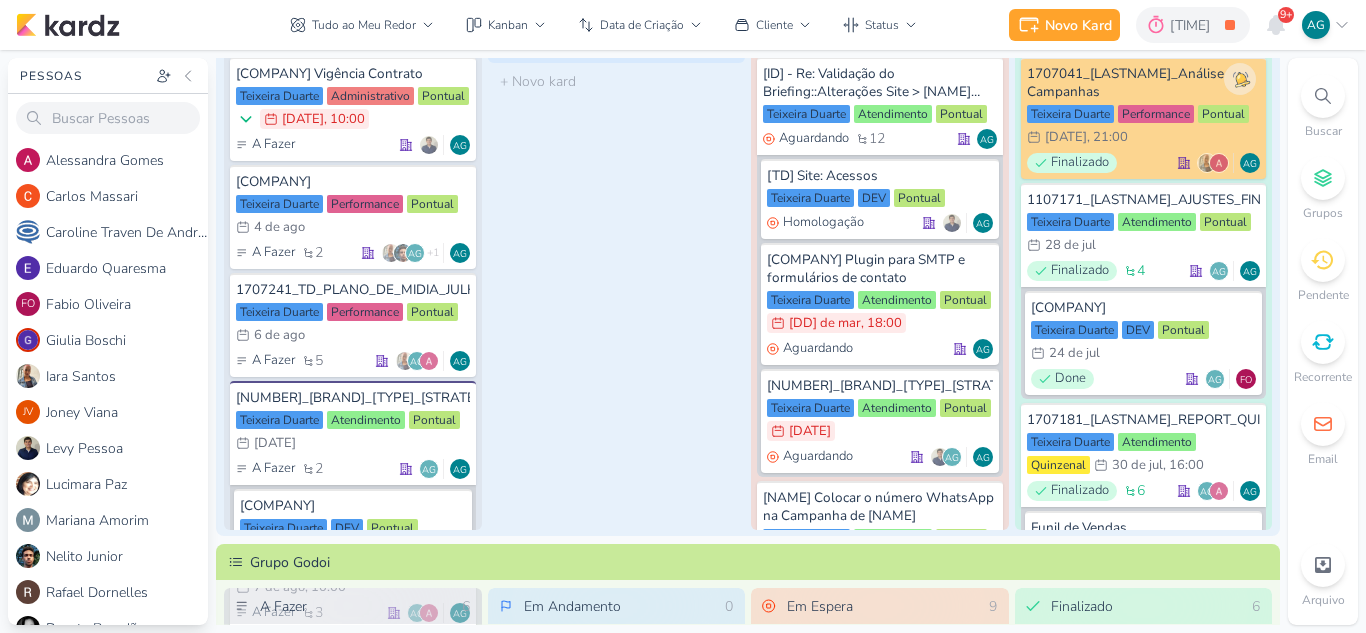 scroll, scrollTop: 0, scrollLeft: 0, axis: both 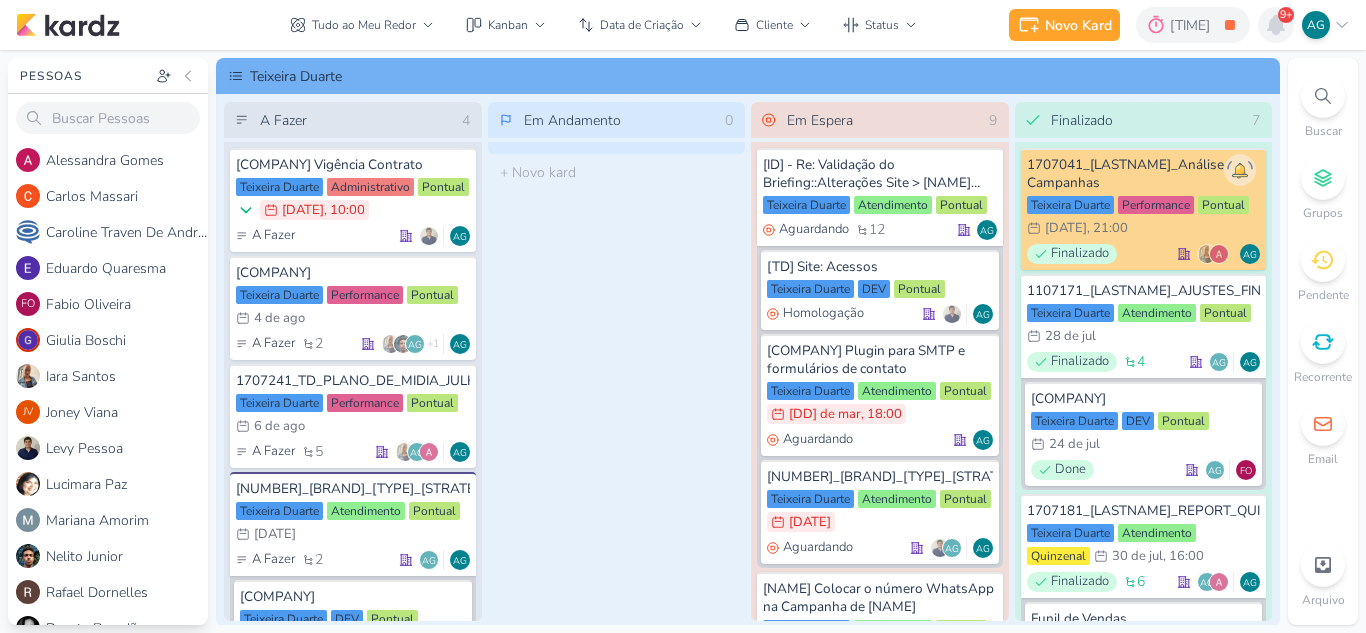 click 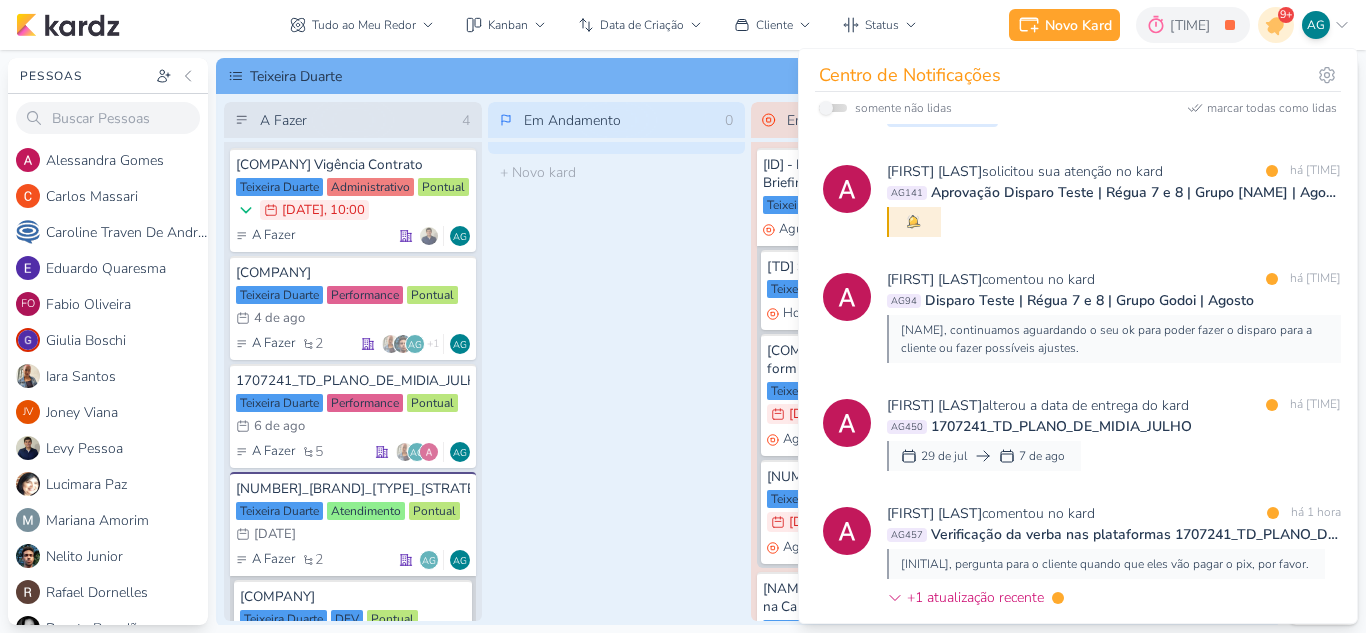 scroll, scrollTop: 0, scrollLeft: 0, axis: both 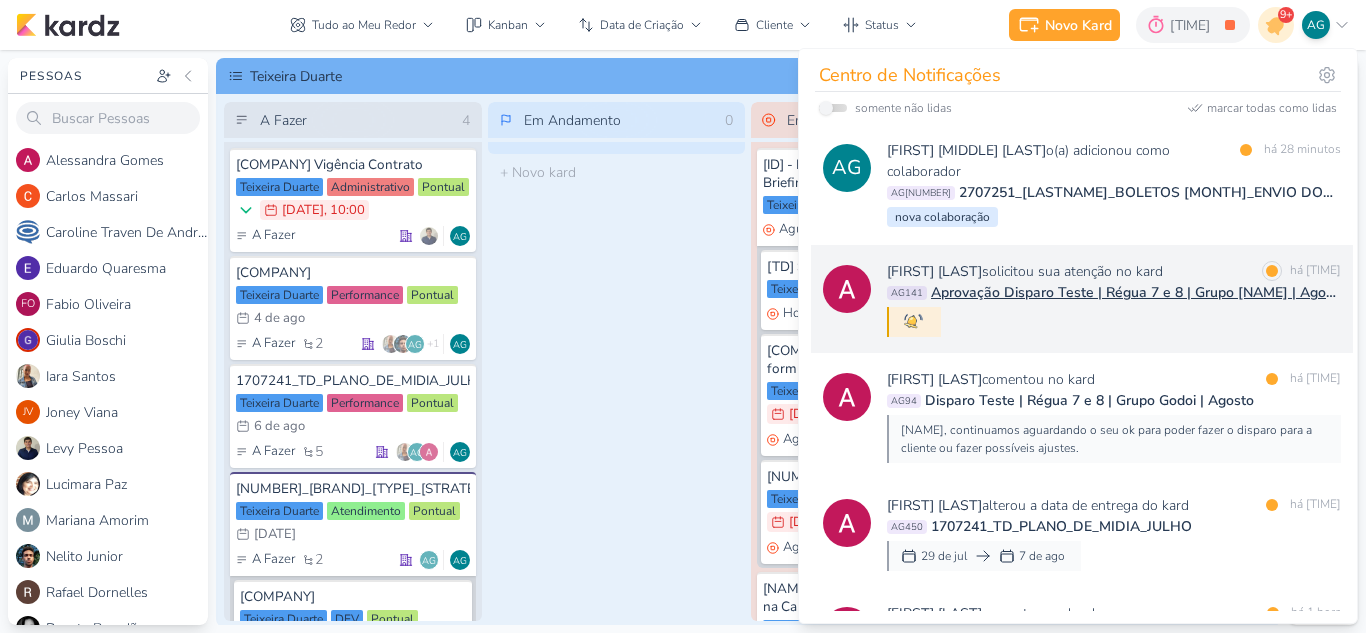 click on "[NAME] [LAST]  solicitou sua atenção no kard
marcar como lida
há [TIME]
[ID]
Aprovação Disparo Teste | Régua 7 e 8 | Grupo [NAME] | Agosto" at bounding box center (1114, 299) 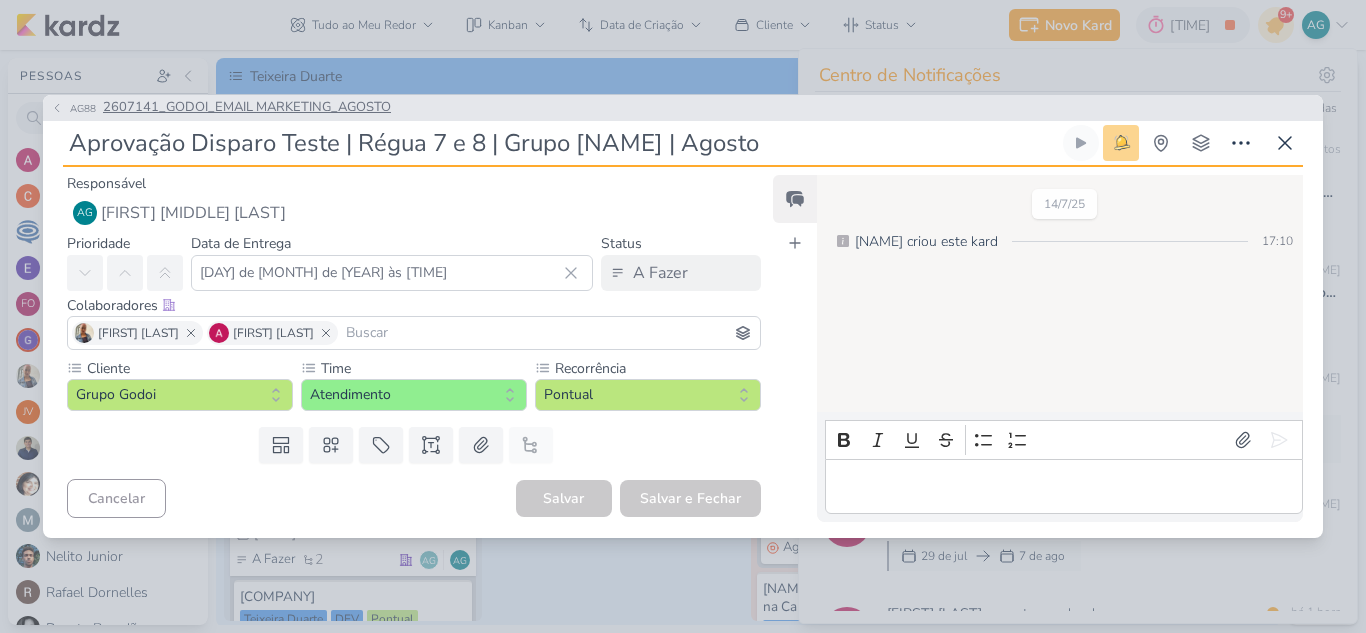 click on "2607141_GODOI_EMAIL MARKETING_AGOSTO" at bounding box center [247, 108] 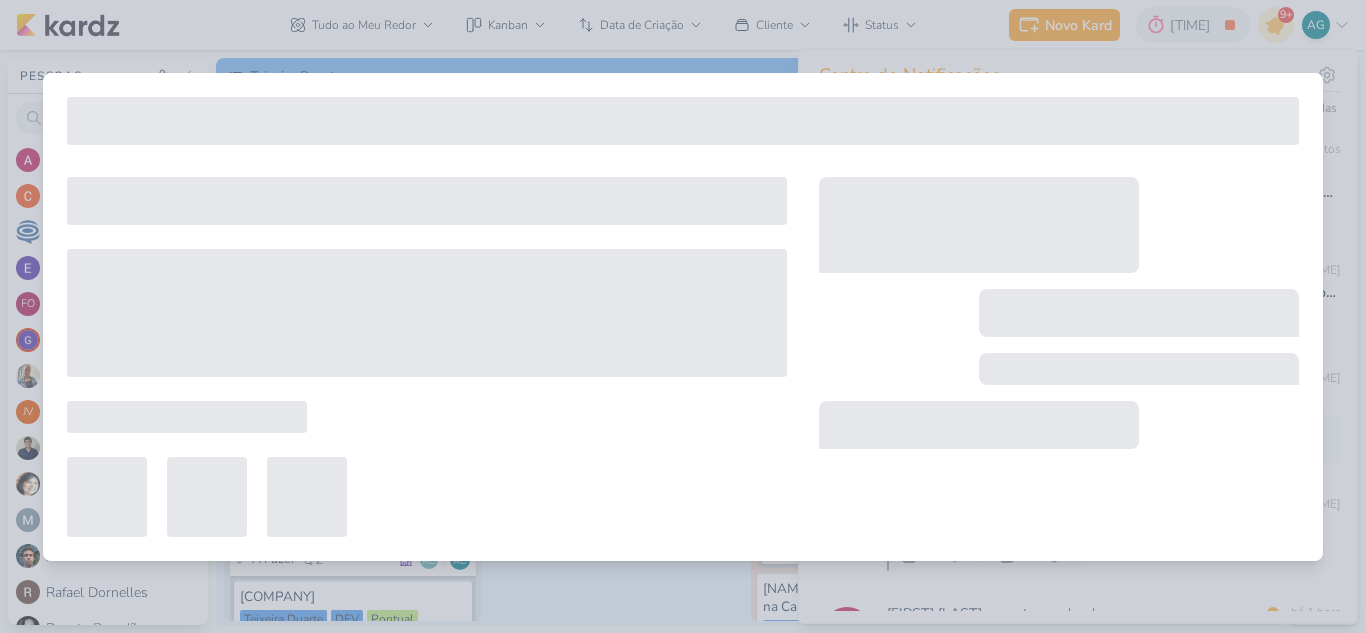 type on "2607141_GODOI_EMAIL MARKETING_AGOSTO" 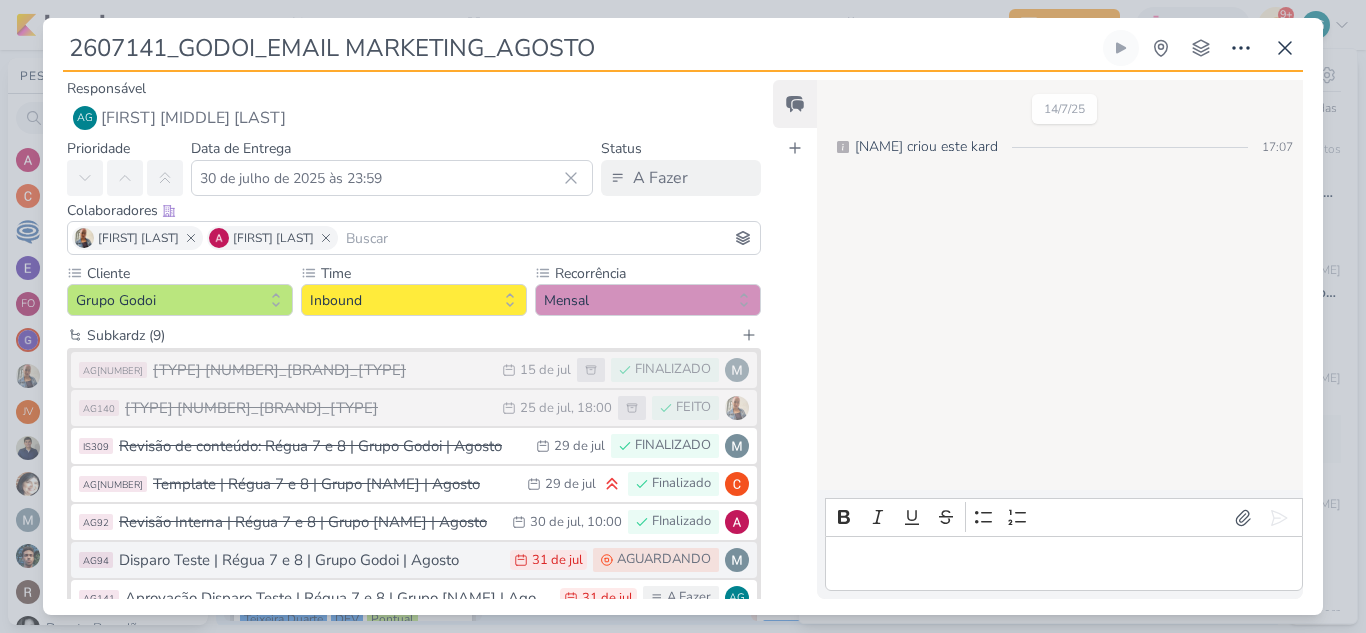 click on "AG94
Disparo Teste | Régua 7 e 8 | Grupo [LASTNAME] | [MONTH]
[DATE]
[DATE]
AGUARDANDO" at bounding box center [414, 560] 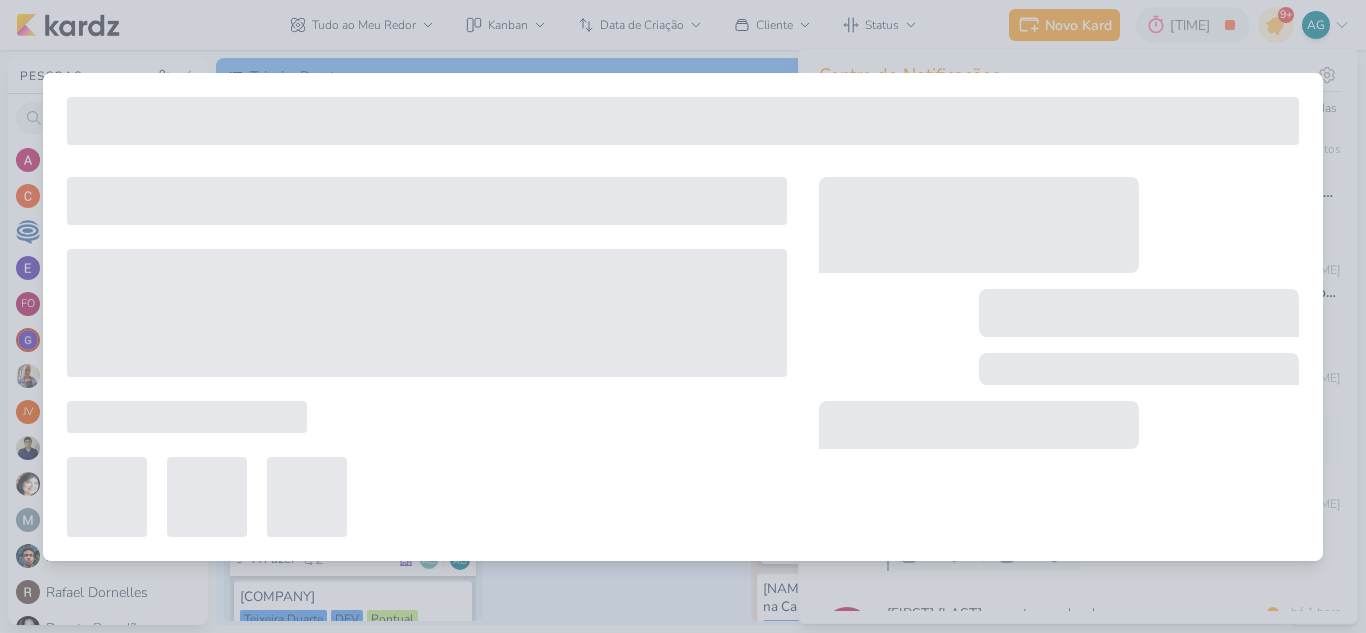 type on "Disparo Teste | Régua 7 e 8 | Grupo Godoi | Agosto" 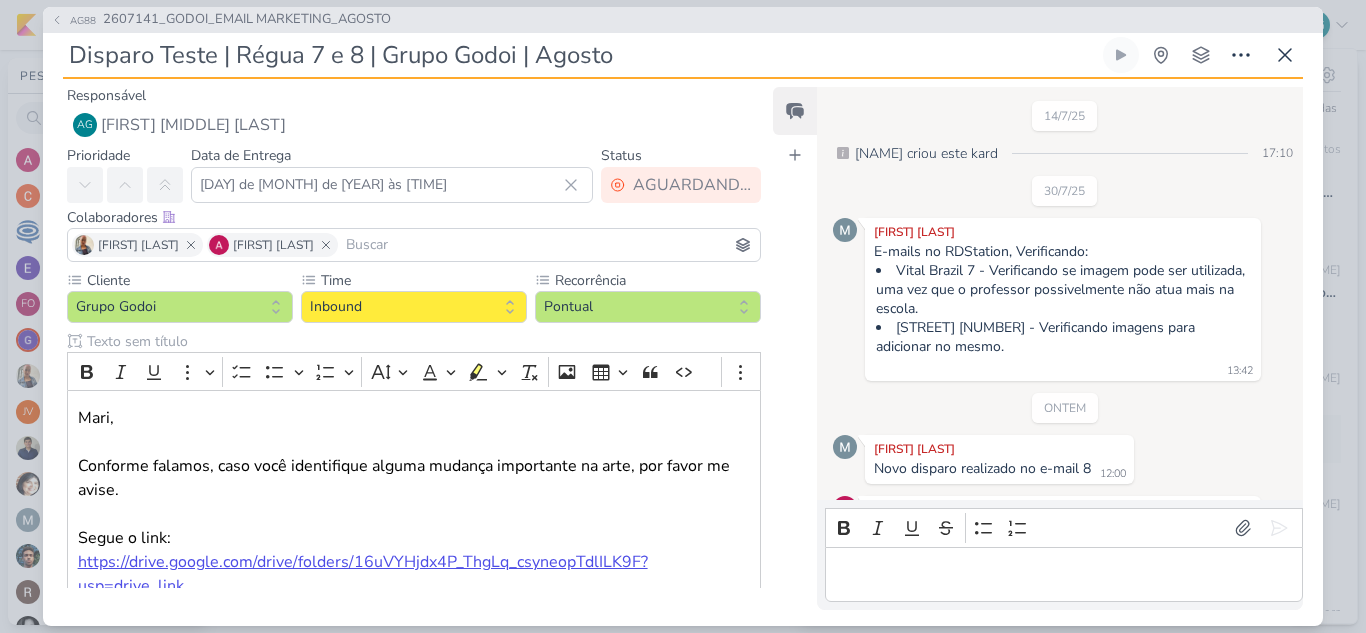 scroll, scrollTop: 539, scrollLeft: 0, axis: vertical 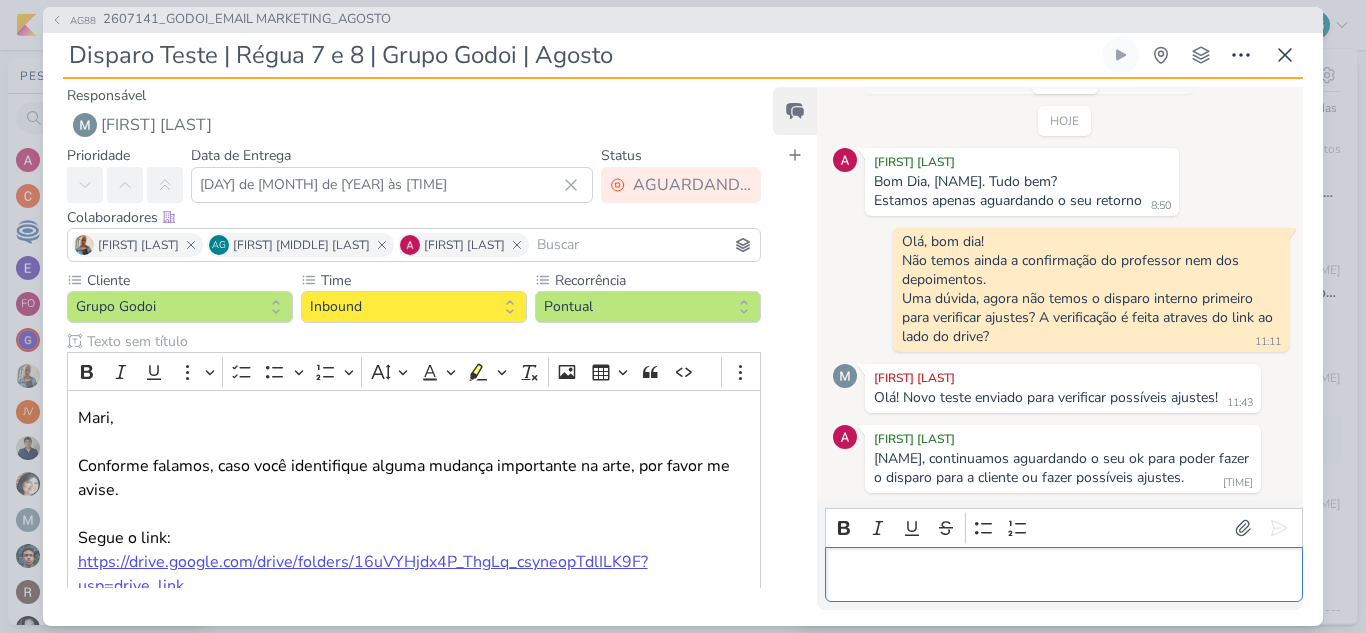 click at bounding box center (1063, 574) 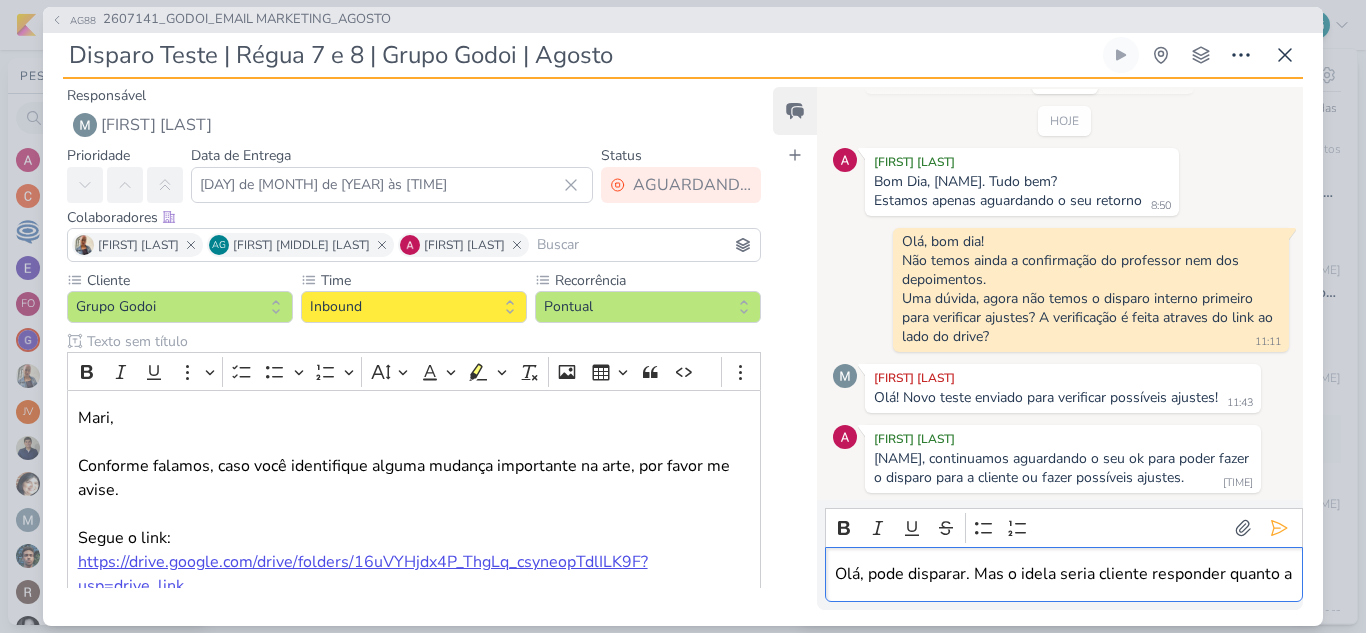 scroll, scrollTop: 563, scrollLeft: 0, axis: vertical 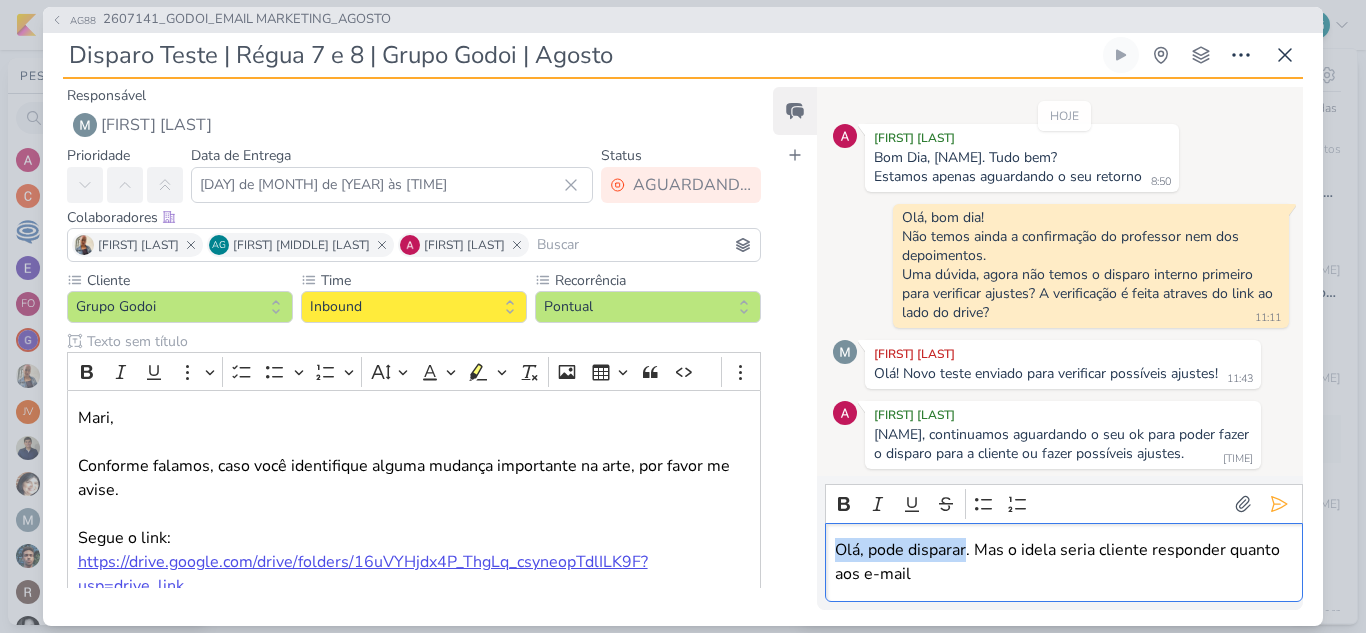 drag, startPoint x: 968, startPoint y: 545, endPoint x: 821, endPoint y: 555, distance: 147.33974 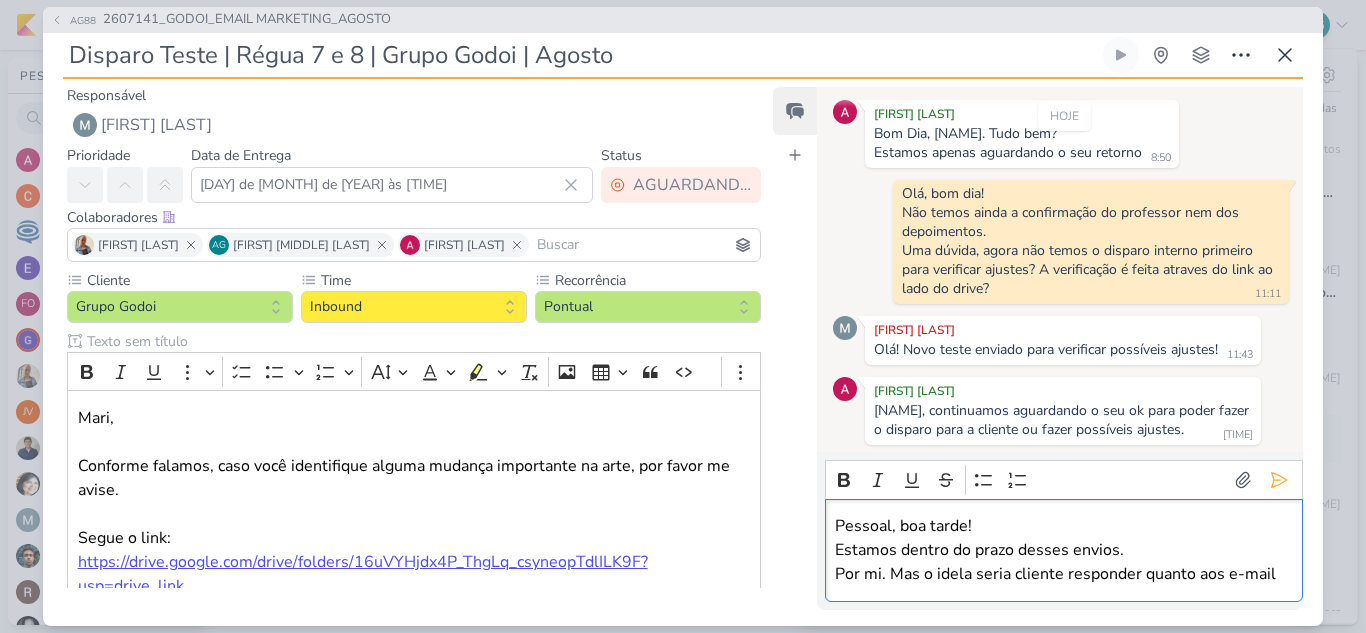 scroll, scrollTop: 611, scrollLeft: 0, axis: vertical 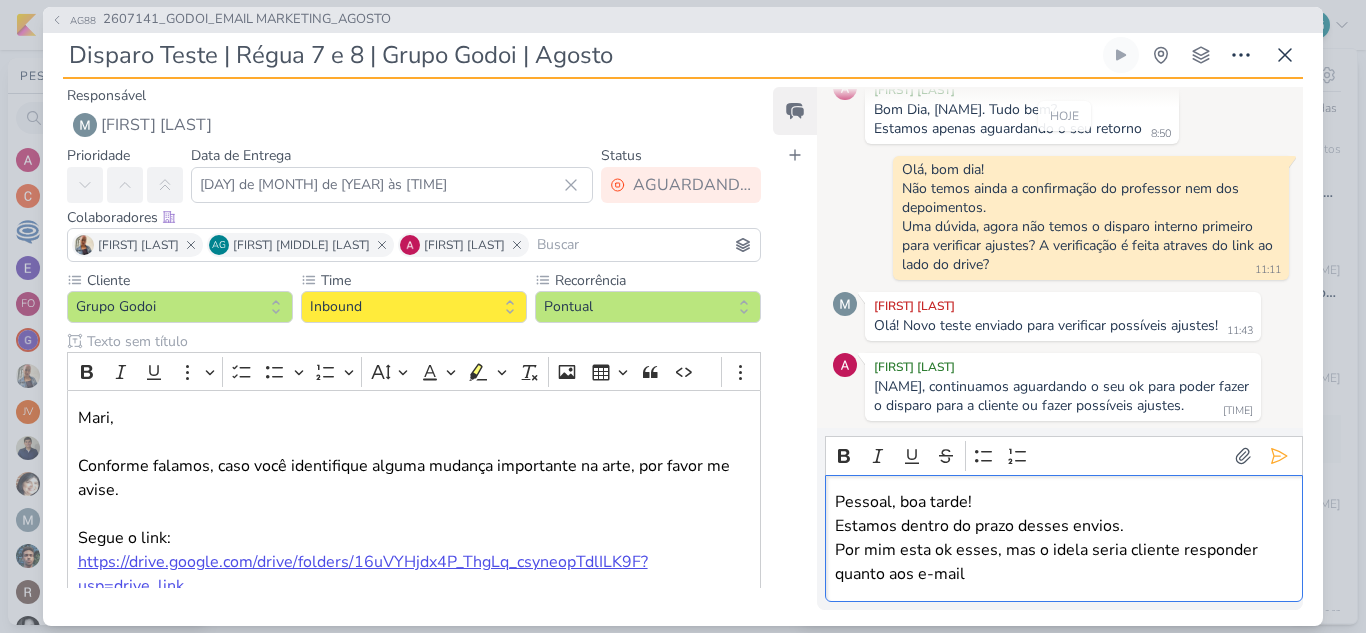 click on "Por mim esta ok esses, mas o idela seria cliente responder quanto aos e-mail" at bounding box center [1063, 562] 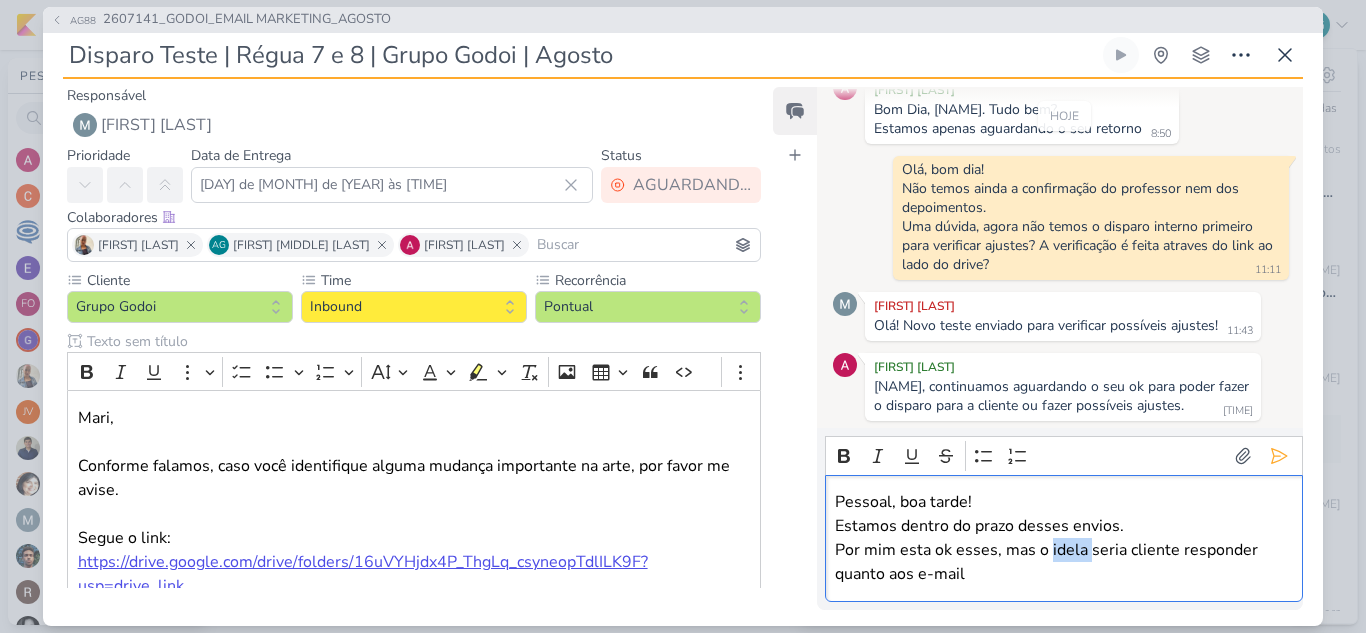 click on "Por mim esta ok esses, mas o idela seria cliente responder quanto aos e-mail" at bounding box center [1063, 562] 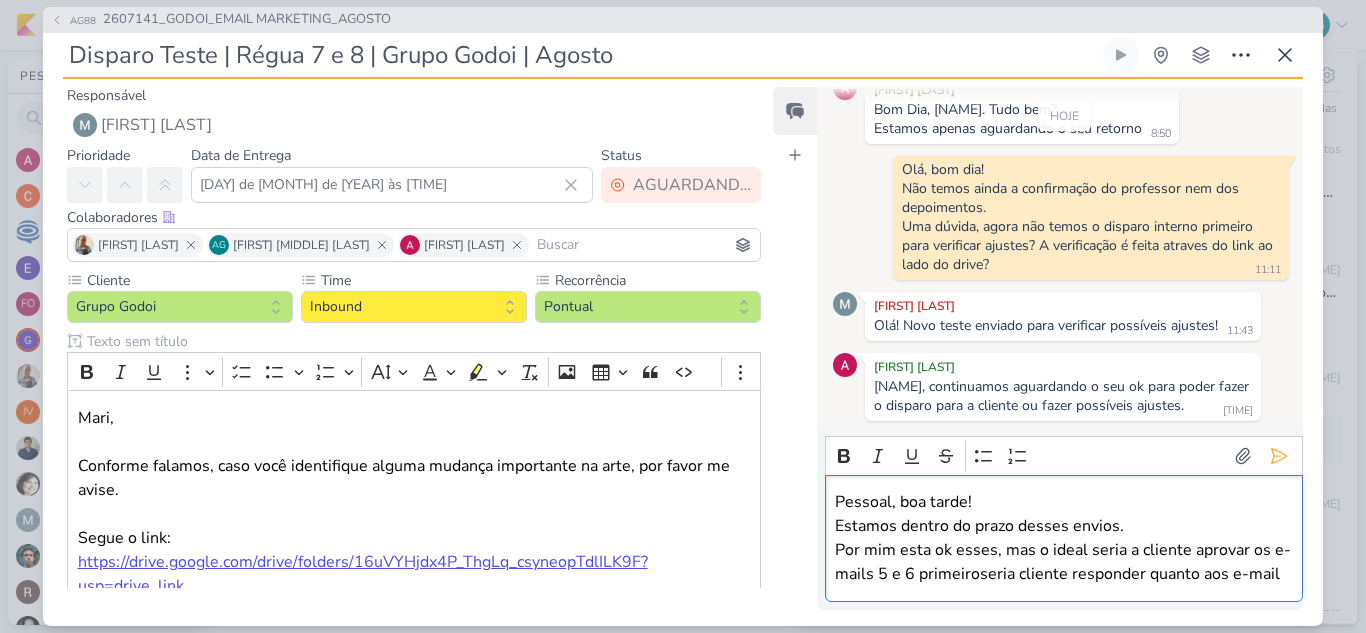 scroll, scrollTop: 635, scrollLeft: 0, axis: vertical 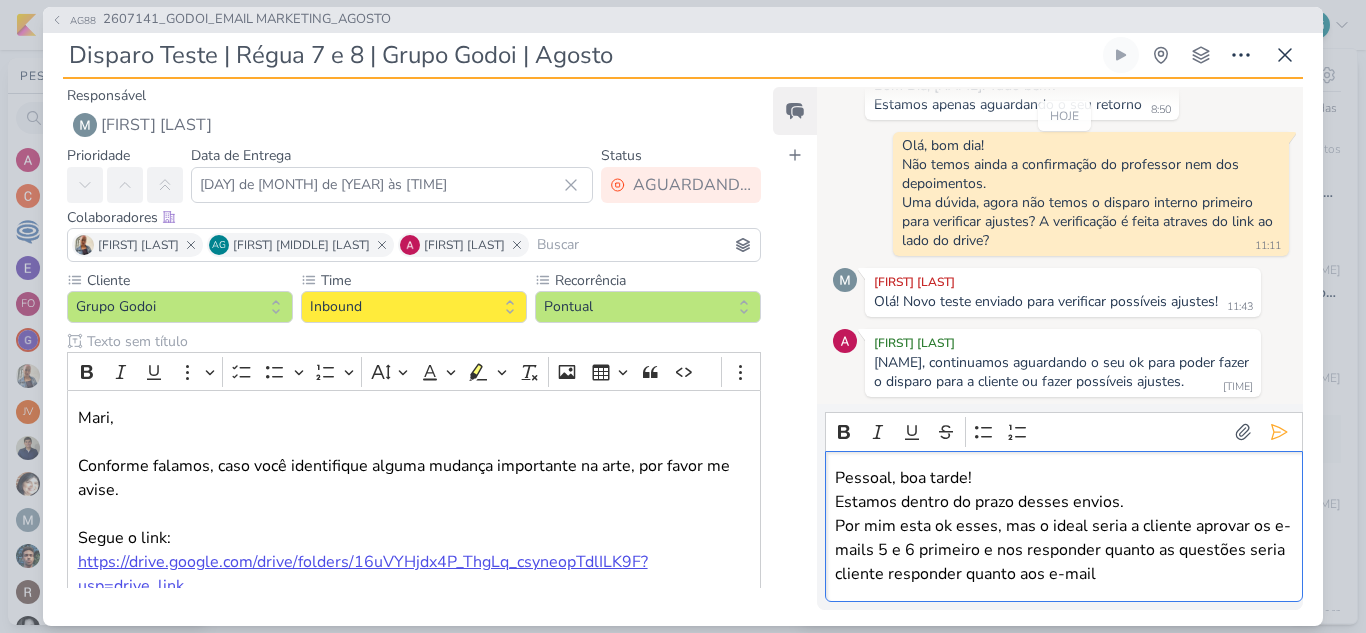 click on "Por mim esta ok esses, mas o ideal seria a cliente aprovar os e-mails 5 e 6 primeiro e nos responder quanto as questões seria cliente responder quanto aos e-mail" at bounding box center [1063, 550] 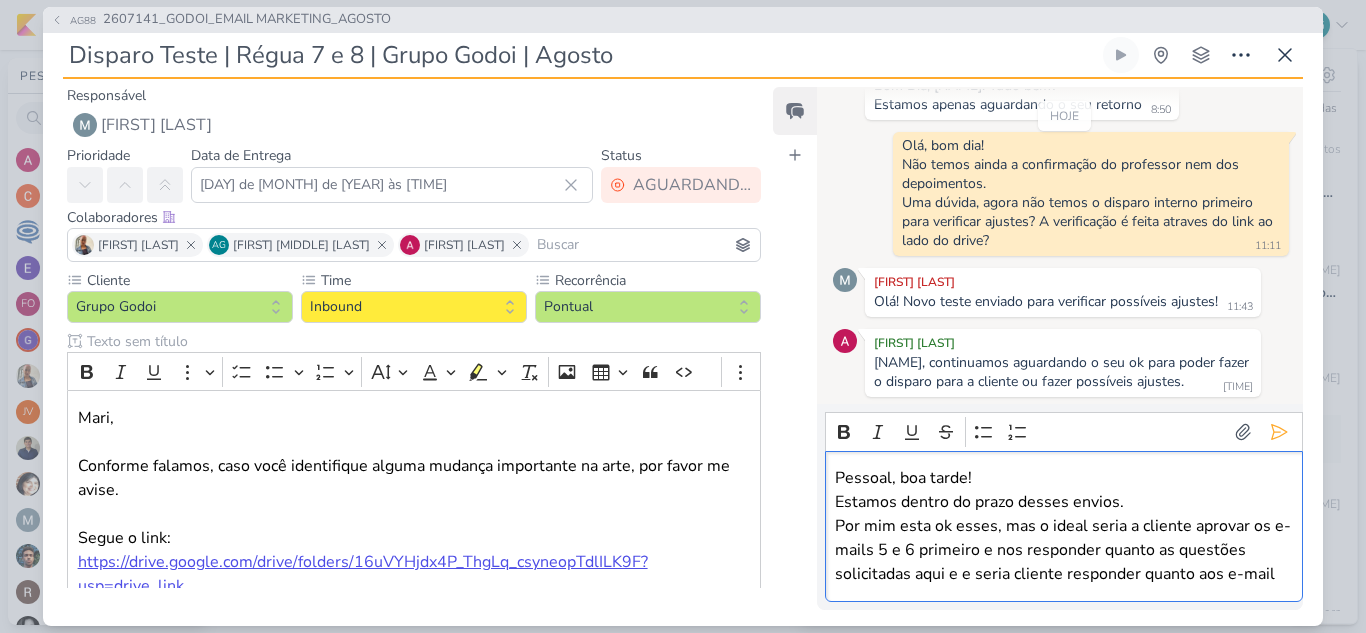 scroll, scrollTop: 659, scrollLeft: 0, axis: vertical 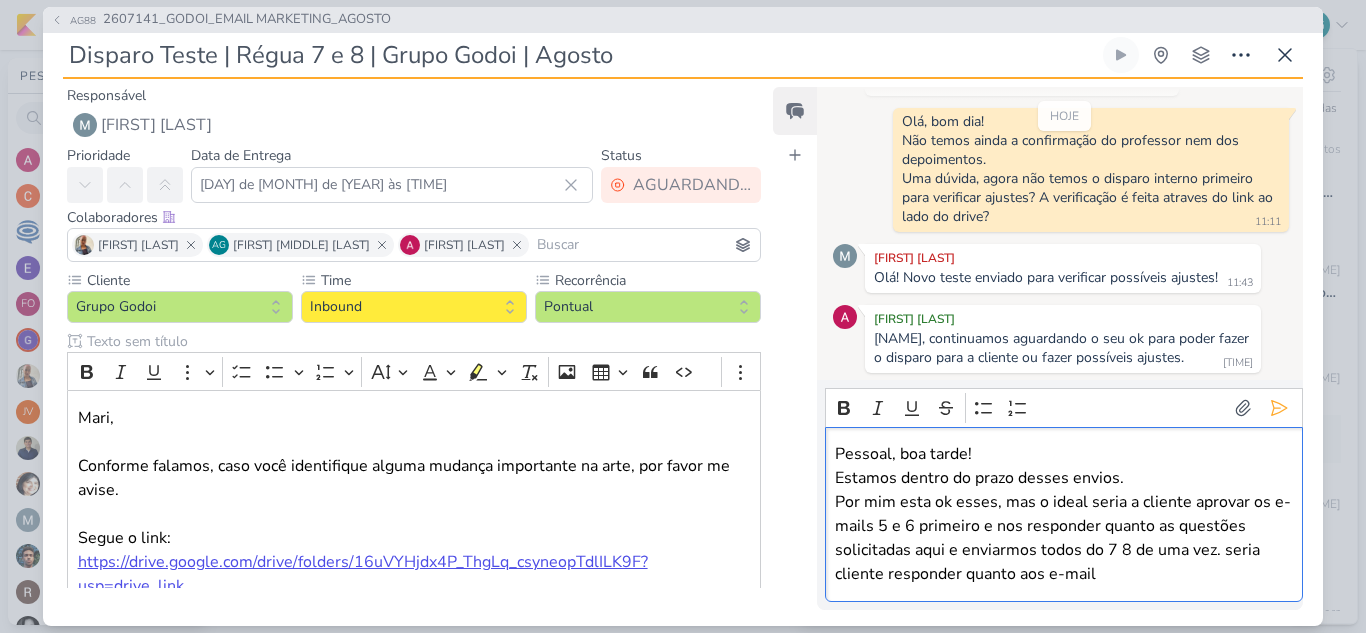 drag, startPoint x: 1224, startPoint y: 548, endPoint x: 1230, endPoint y: 585, distance: 37.48333 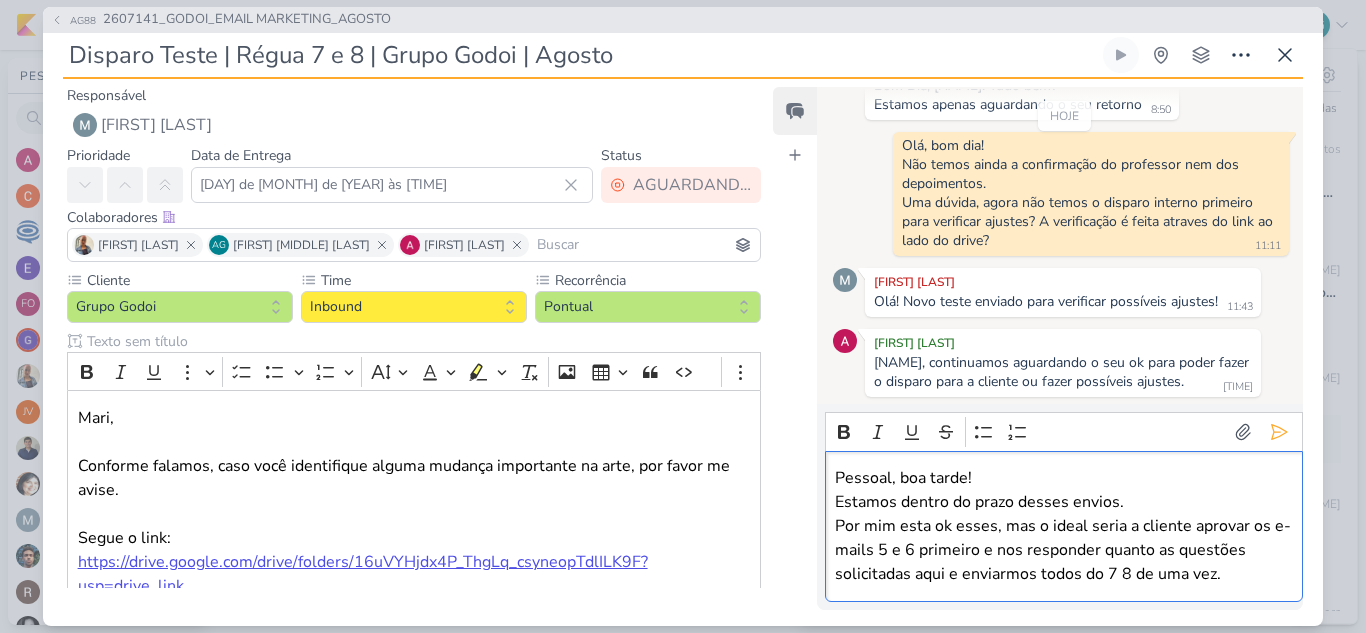 drag, startPoint x: 1148, startPoint y: 574, endPoint x: 775, endPoint y: 481, distance: 384.41904 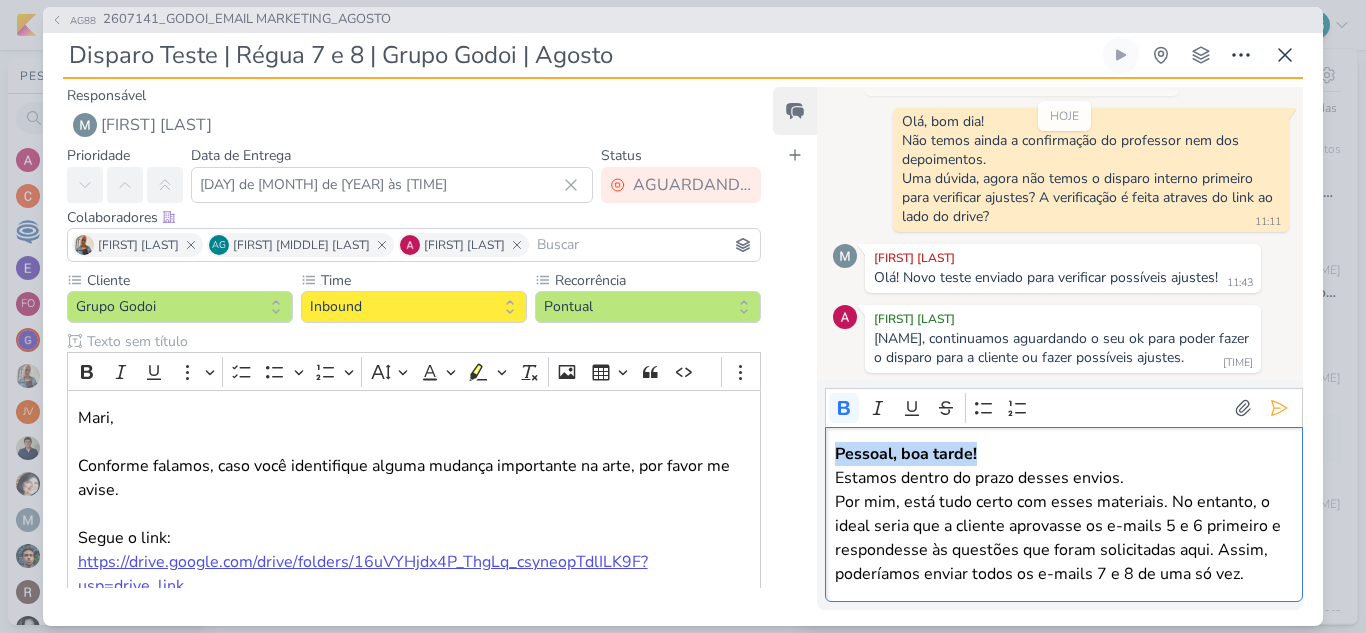 drag, startPoint x: 1025, startPoint y: 459, endPoint x: 825, endPoint y: 451, distance: 200.15994 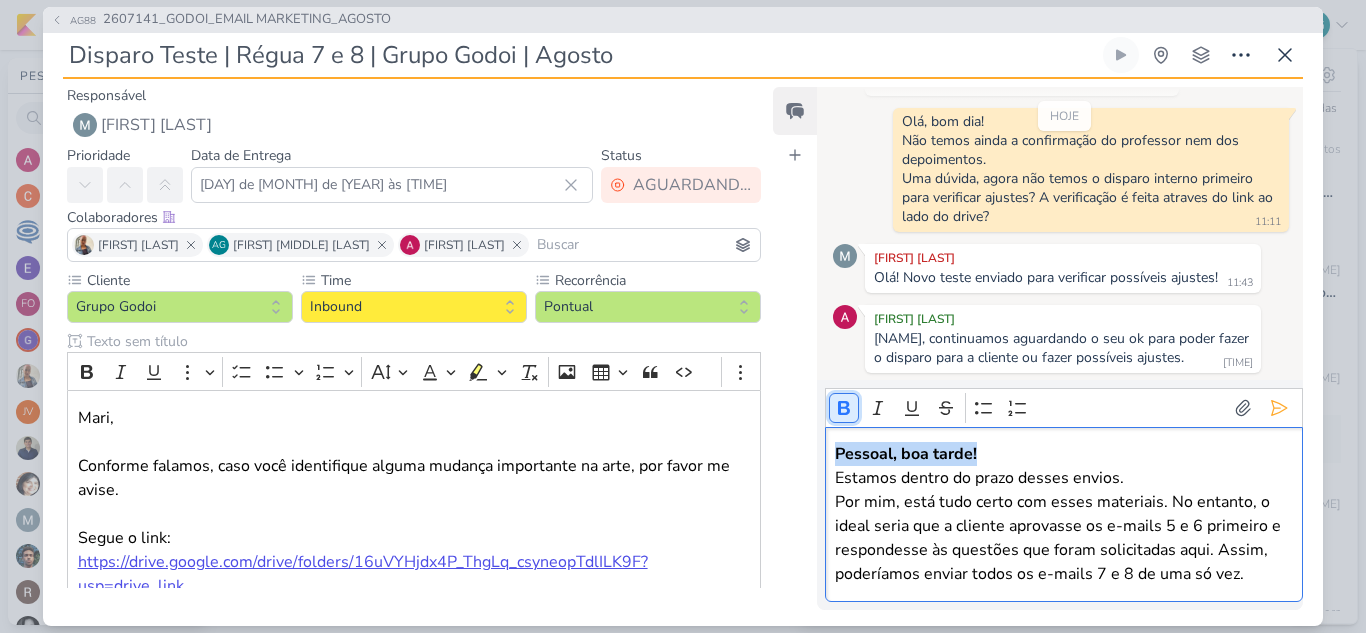 click 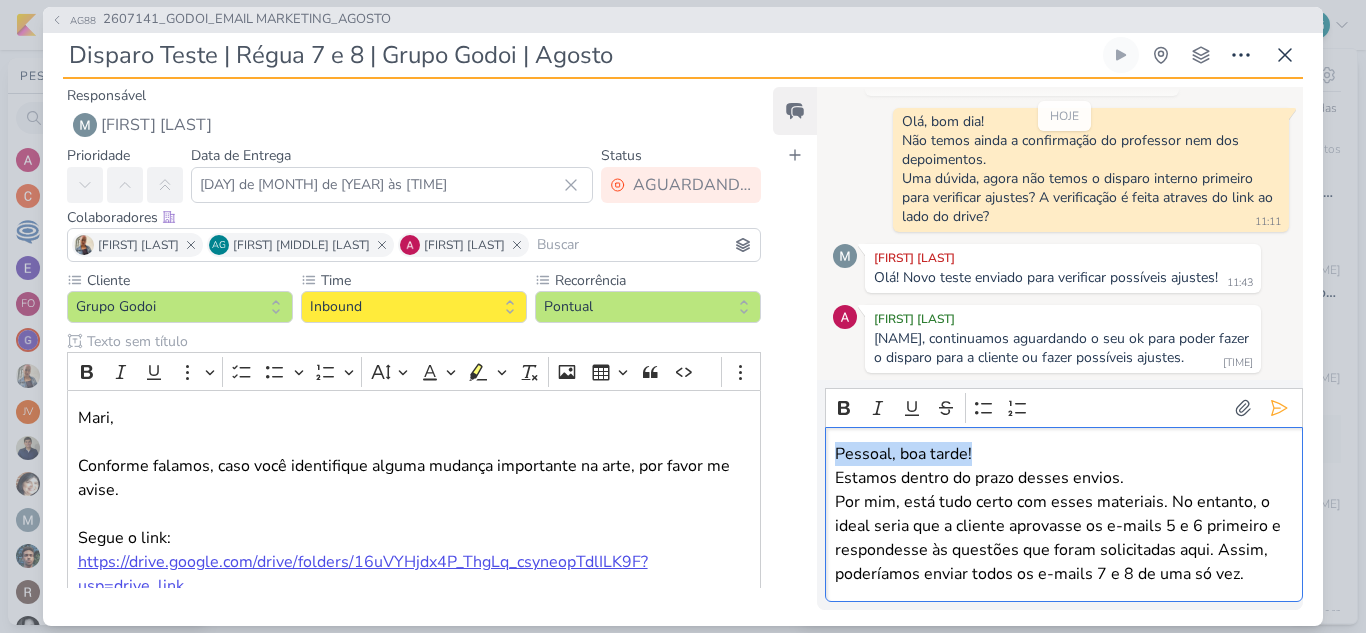 click on "Por mim, está tudo certo com esses materiais. No entanto, o ideal seria que a cliente aprovasse os e-mails 5 e 6 primeiro e respondesse às questões que foram solicitadas aqui. Assim, poderíamos enviar todos os e-mails 7 e 8 de uma só vez." at bounding box center (1063, 538) 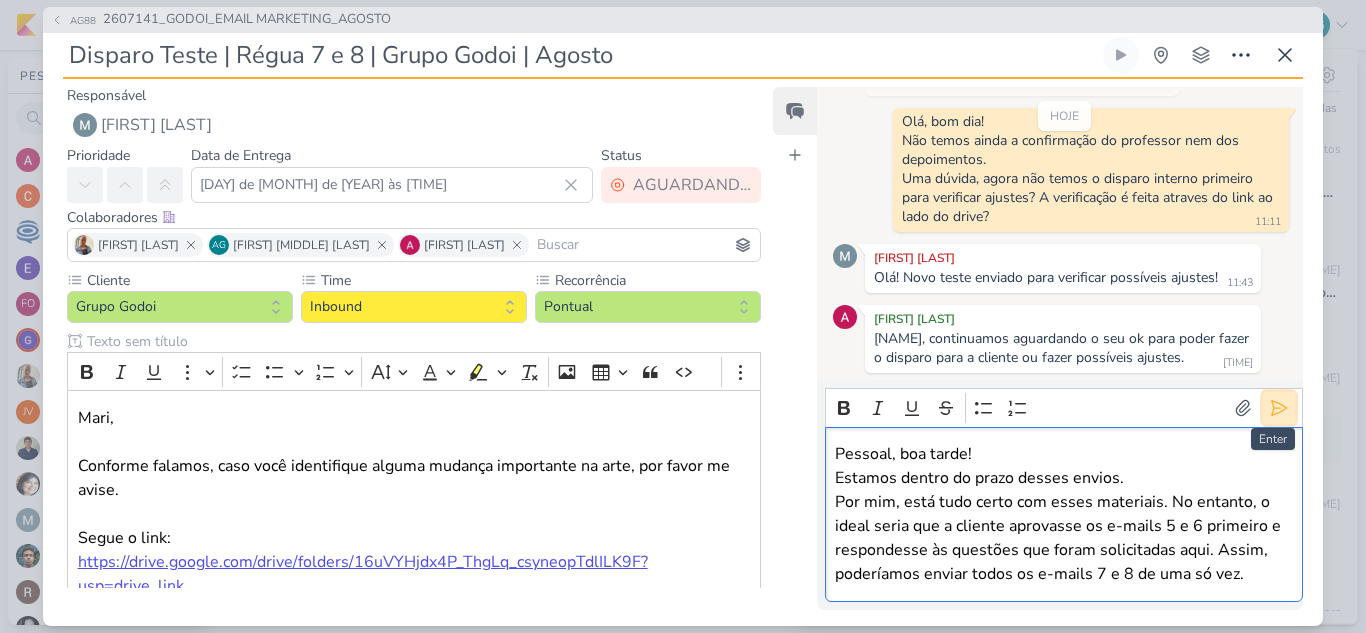 click 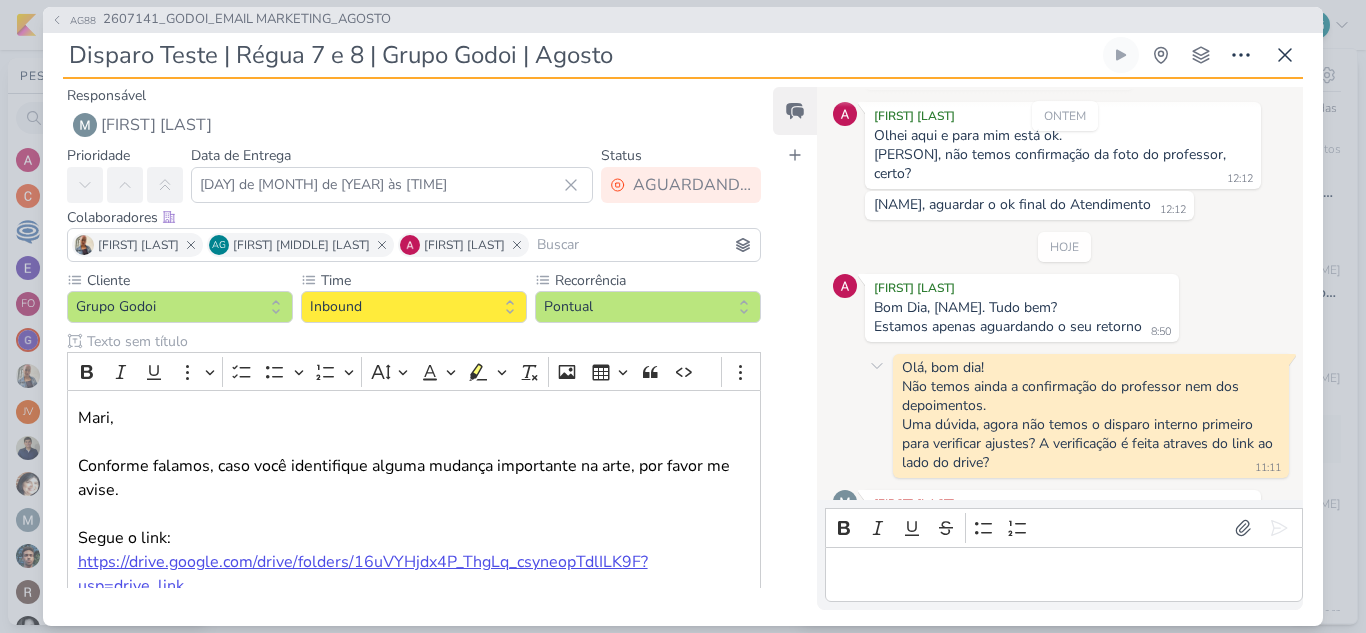scroll, scrollTop: 294, scrollLeft: 0, axis: vertical 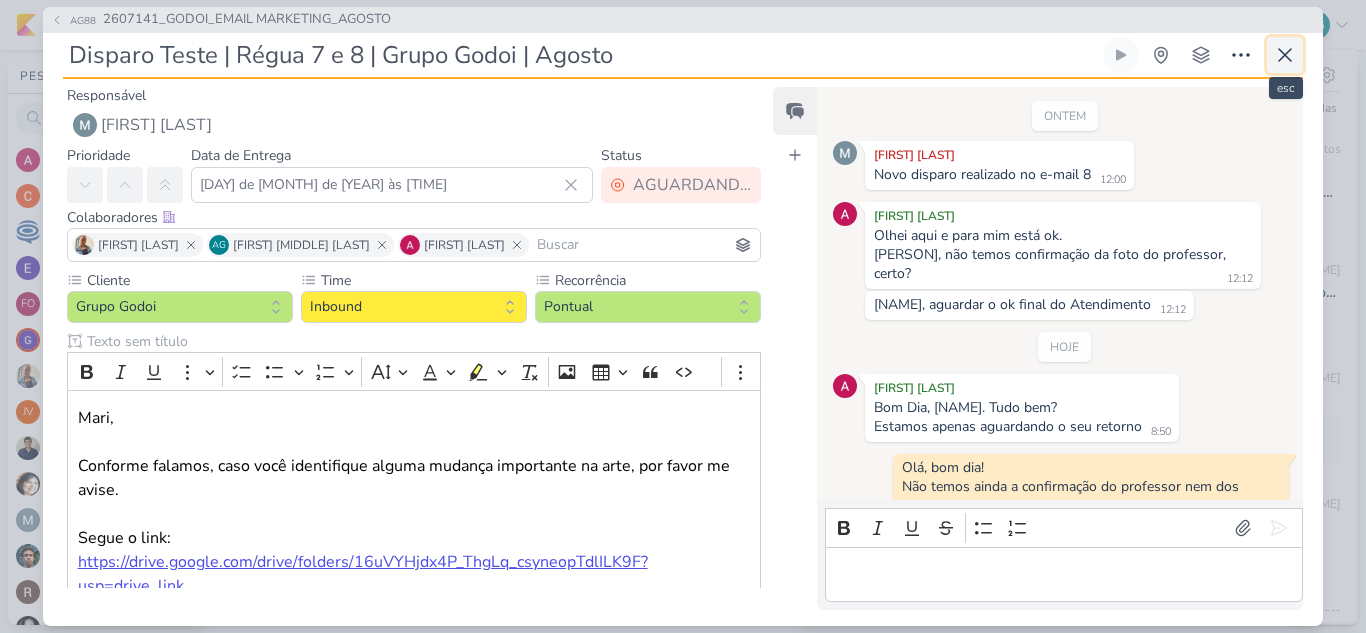 click 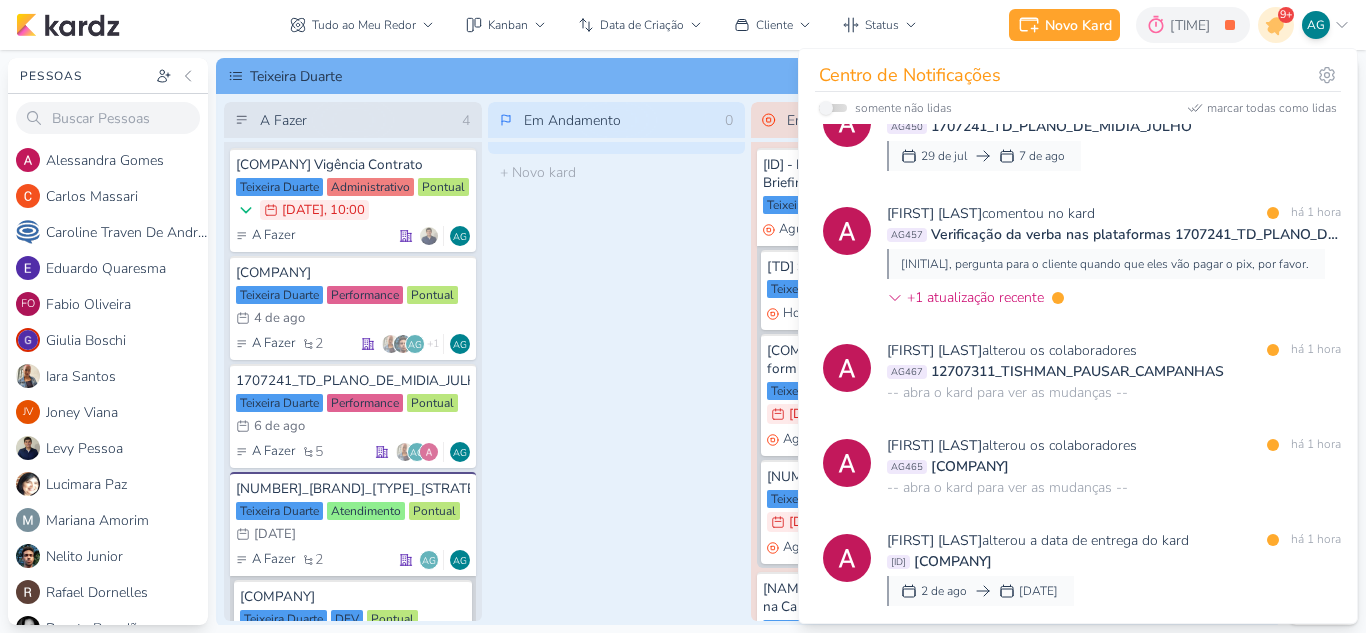 scroll, scrollTop: 700, scrollLeft: 0, axis: vertical 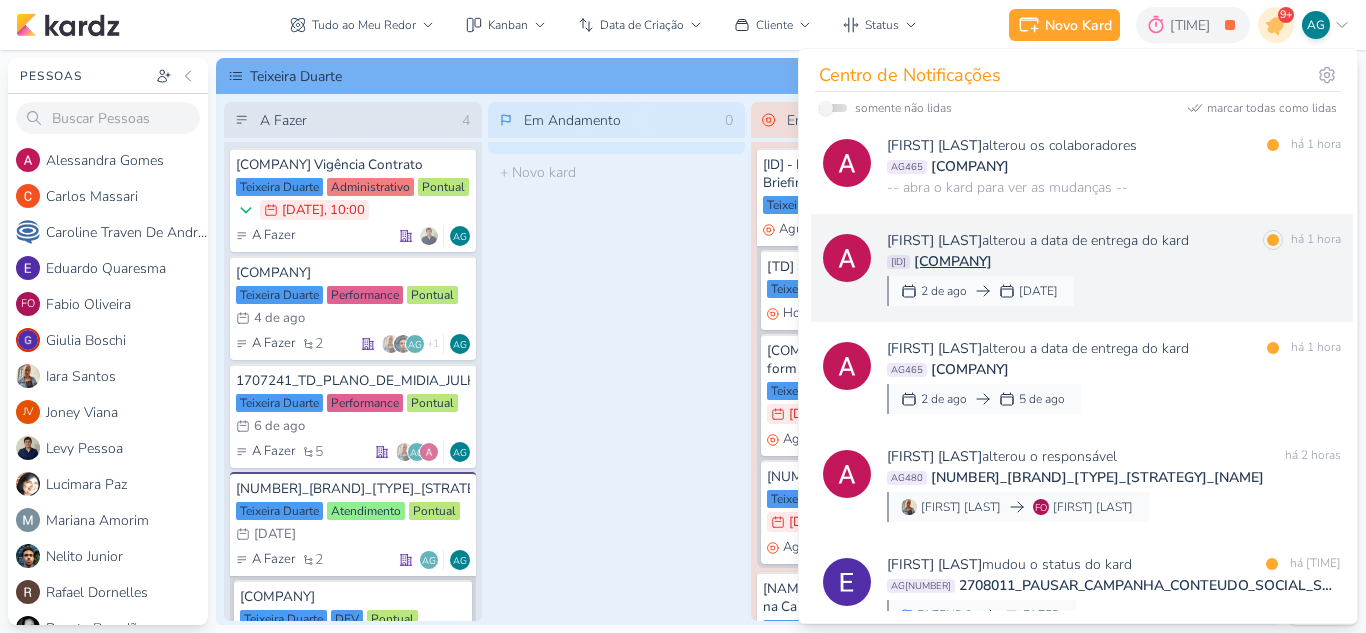 click on "[FIRST] [LAST]  alterou a data de entrega do kard
marcar como lida
há [TIME]
AG482
2708011_[LASTNAME]_SUBIR_CONTEUDO_SOCIAL_EM_PERFORMANCE_SABIN
[DATE]
[DATE]" at bounding box center (1114, 268) 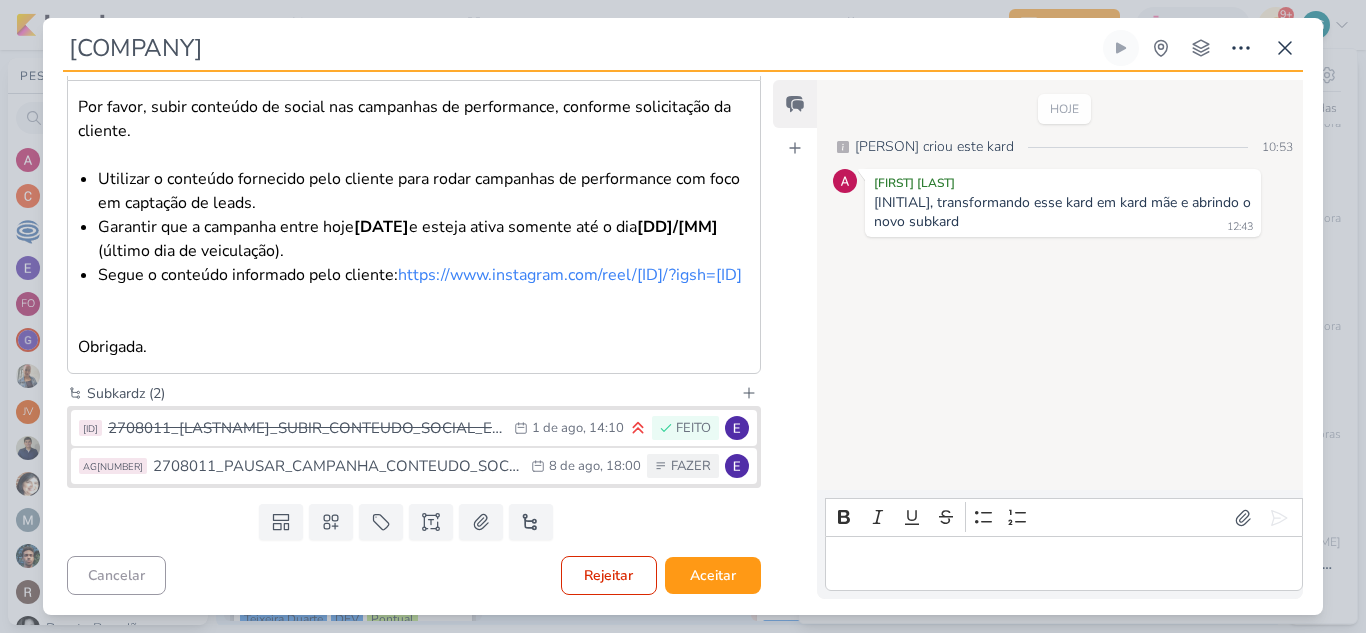 scroll, scrollTop: 228, scrollLeft: 0, axis: vertical 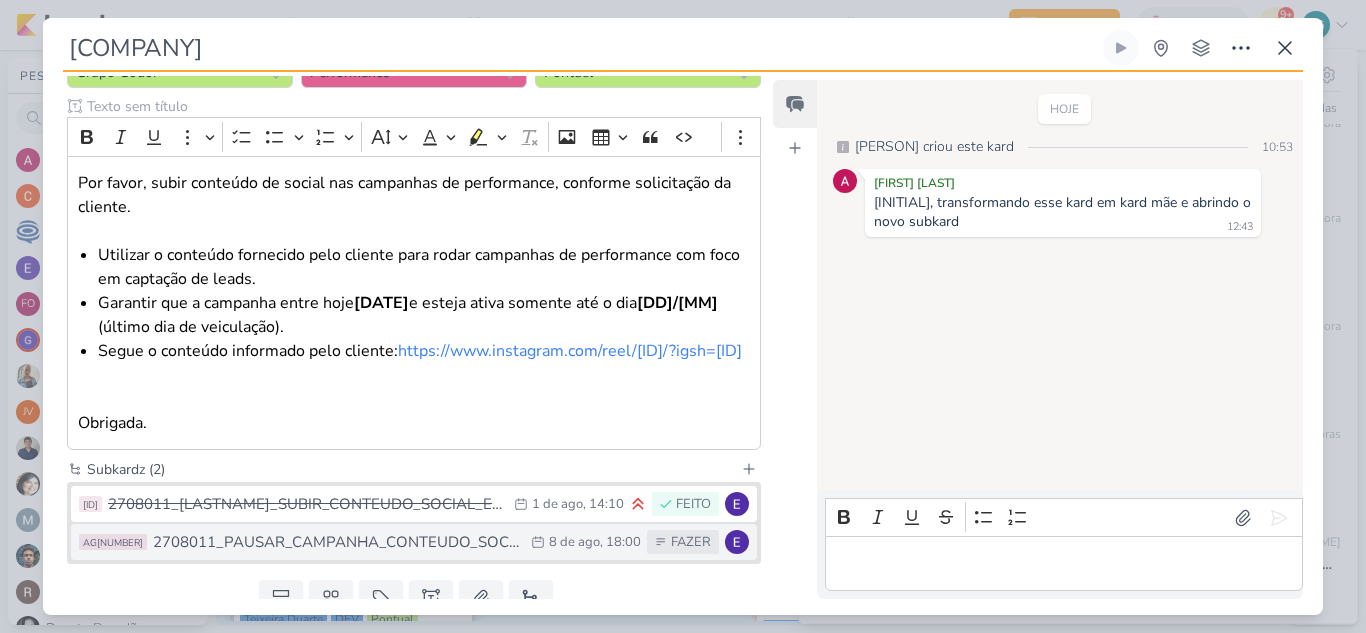 click on "2708011_PAUSAR_CAMPANHA_CONTEUDO_SOCIAL_SABIN" at bounding box center [337, 542] 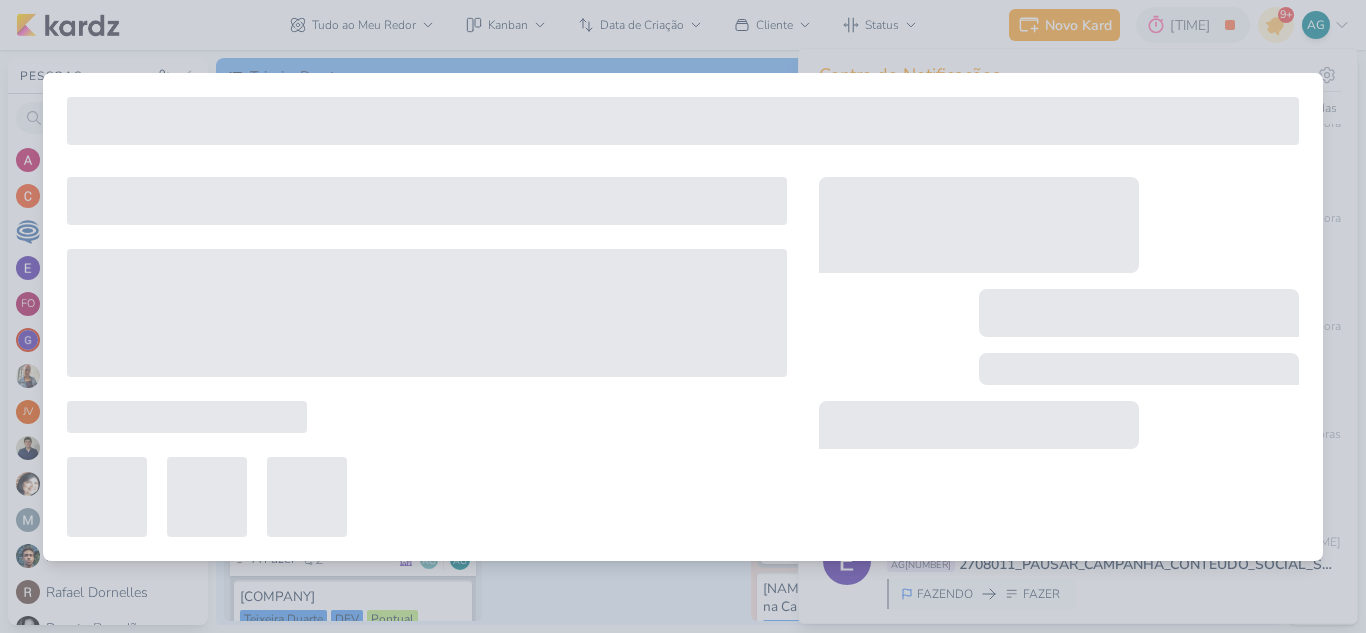 type on "2708011_PAUSAR_CAMPANHA_CONTEUDO_SOCIAL_SABIN" 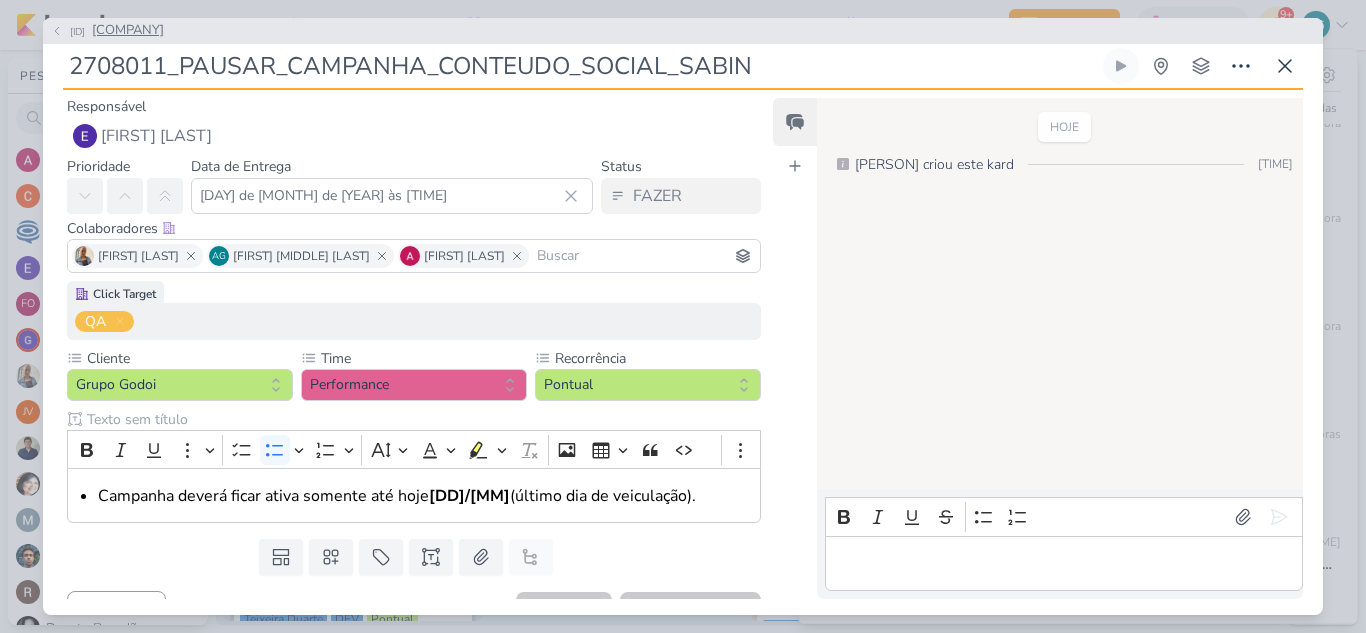 click on "[COMPANY]" at bounding box center (128, 31) 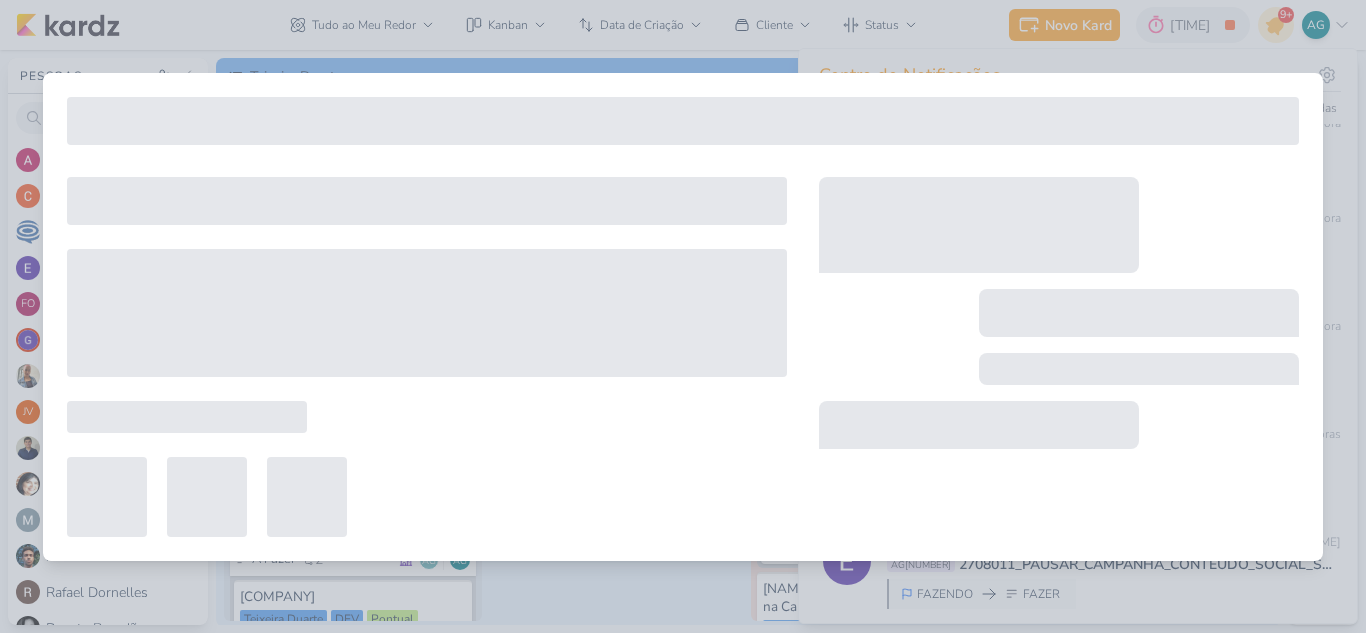type on "[COMPANY]" 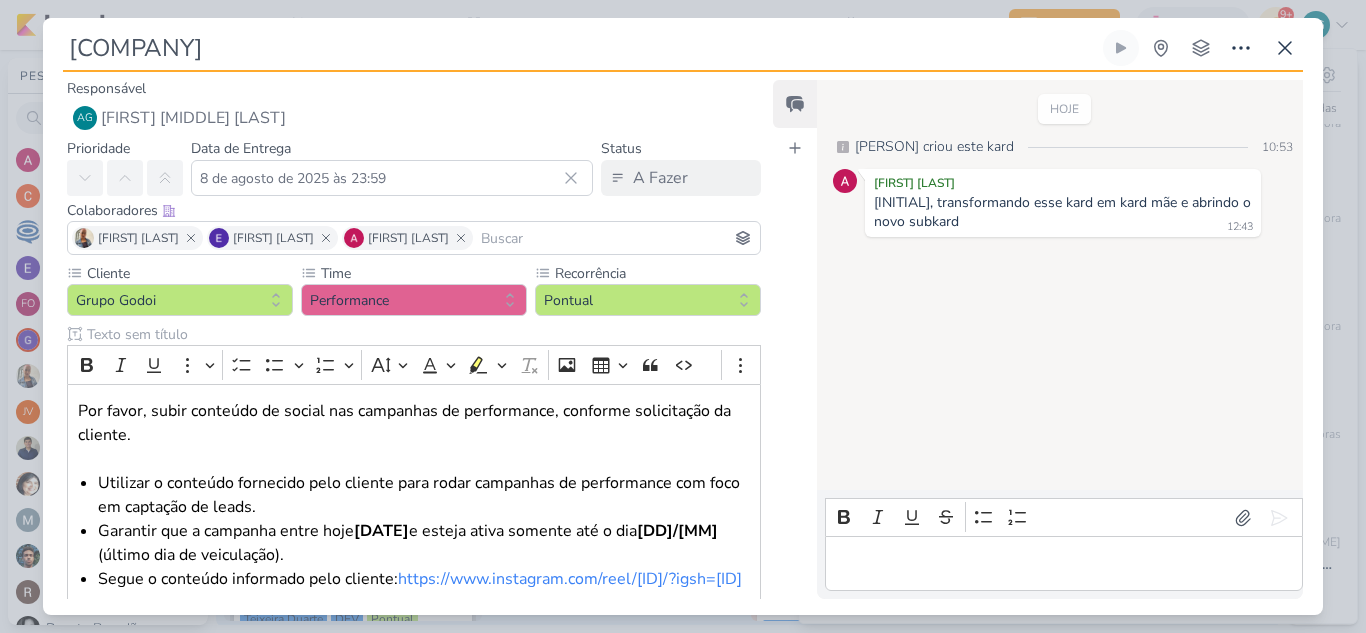 click at bounding box center [1063, 564] 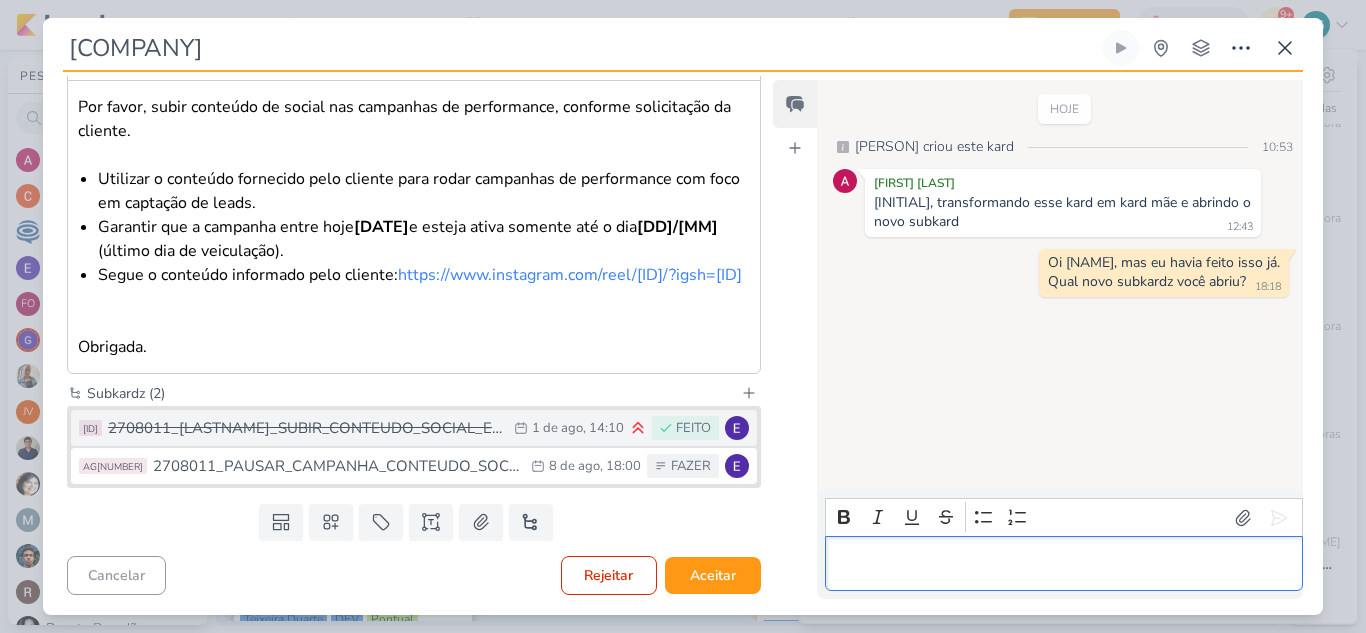 scroll, scrollTop: 328, scrollLeft: 0, axis: vertical 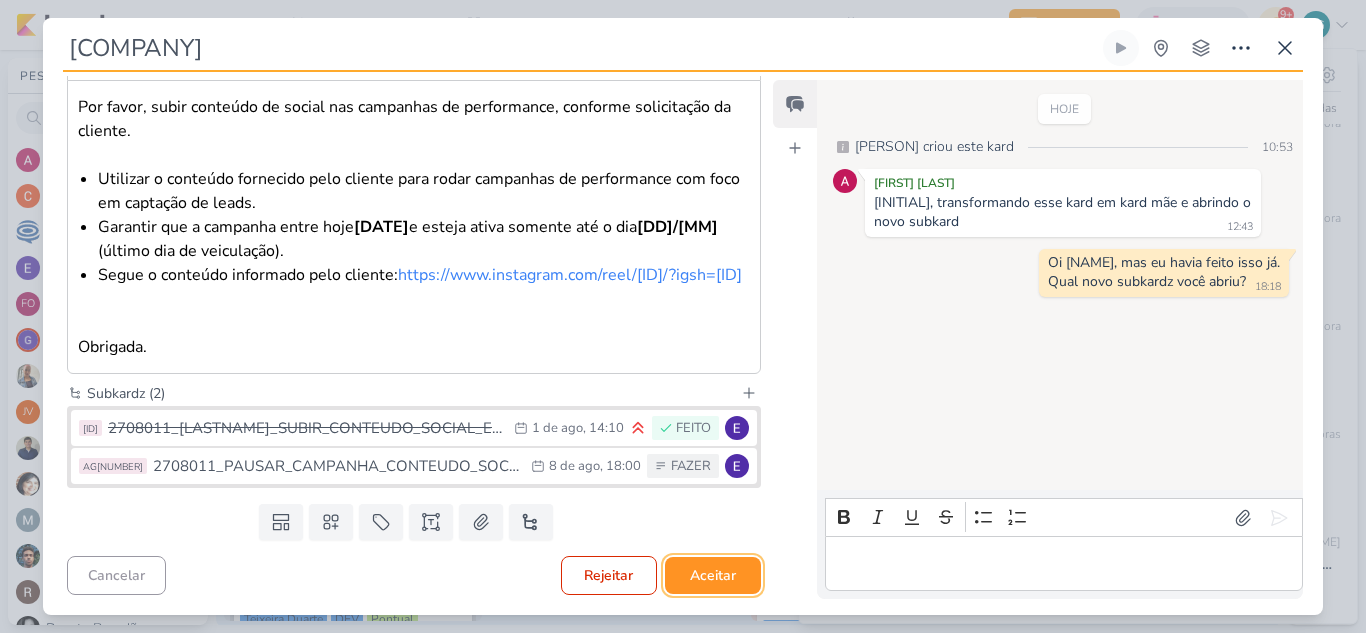 click on "Aceitar" at bounding box center (713, 575) 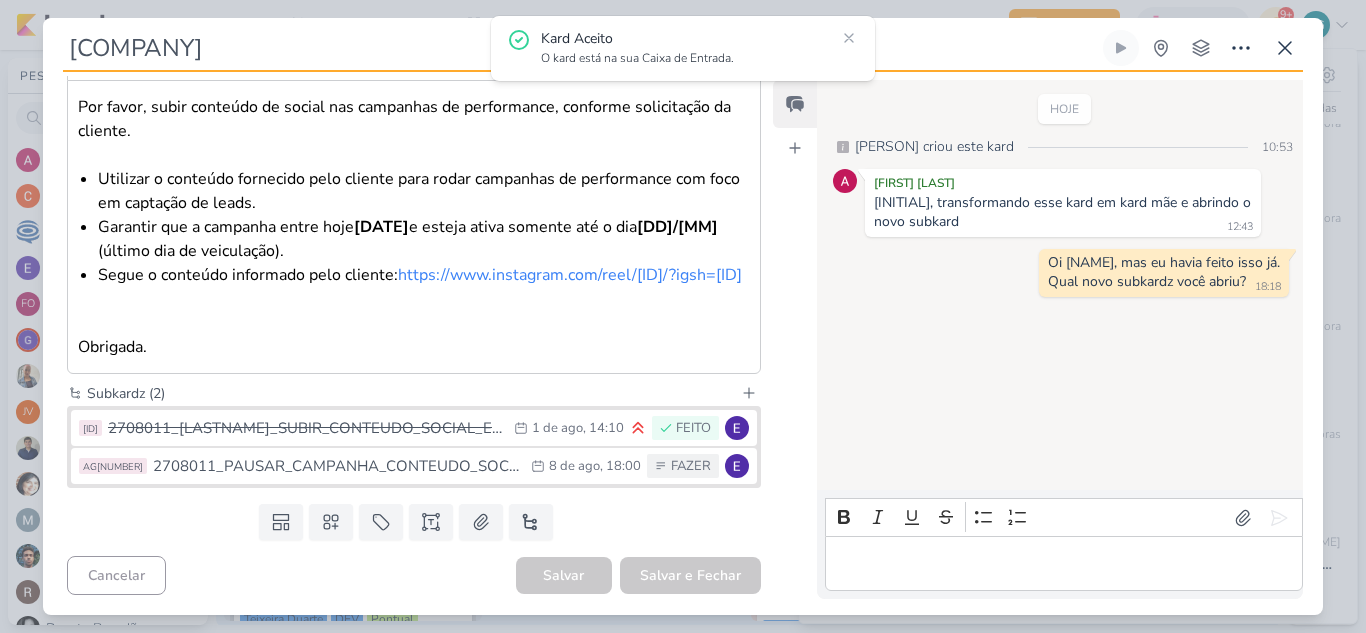 scroll, scrollTop: 328, scrollLeft: 0, axis: vertical 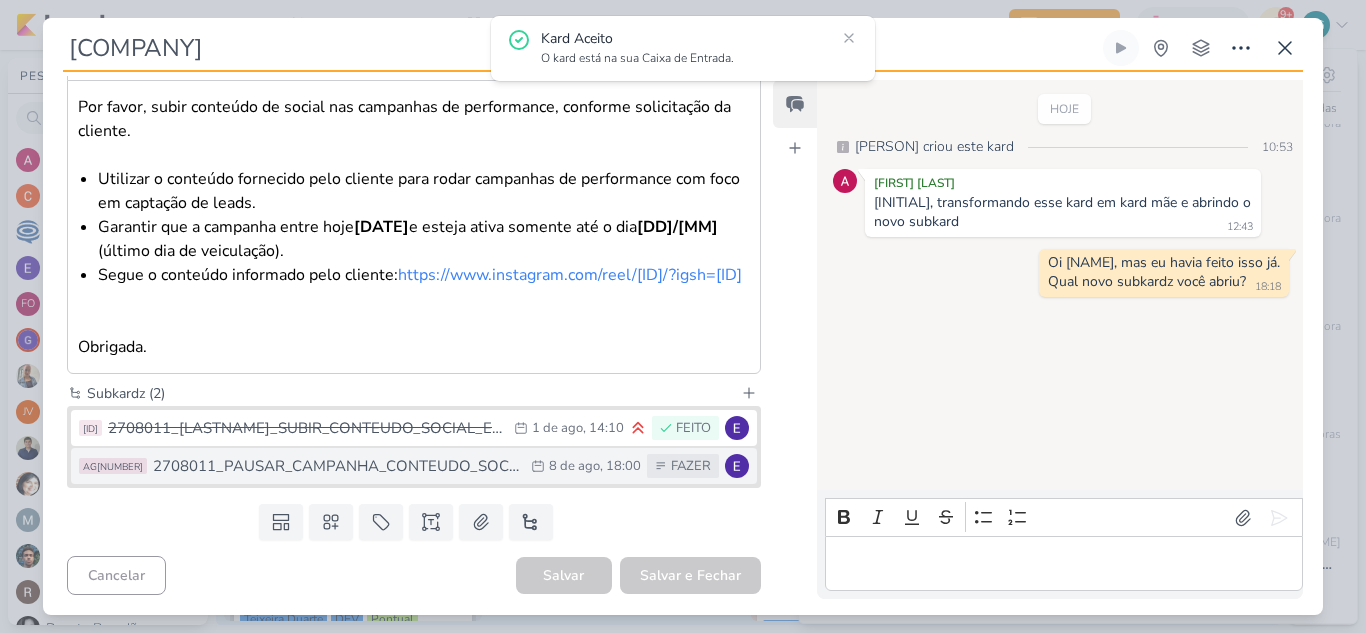 click on "2708011_PAUSAR_CAMPANHA_CONTEUDO_SOCIAL_SABIN" at bounding box center [337, 466] 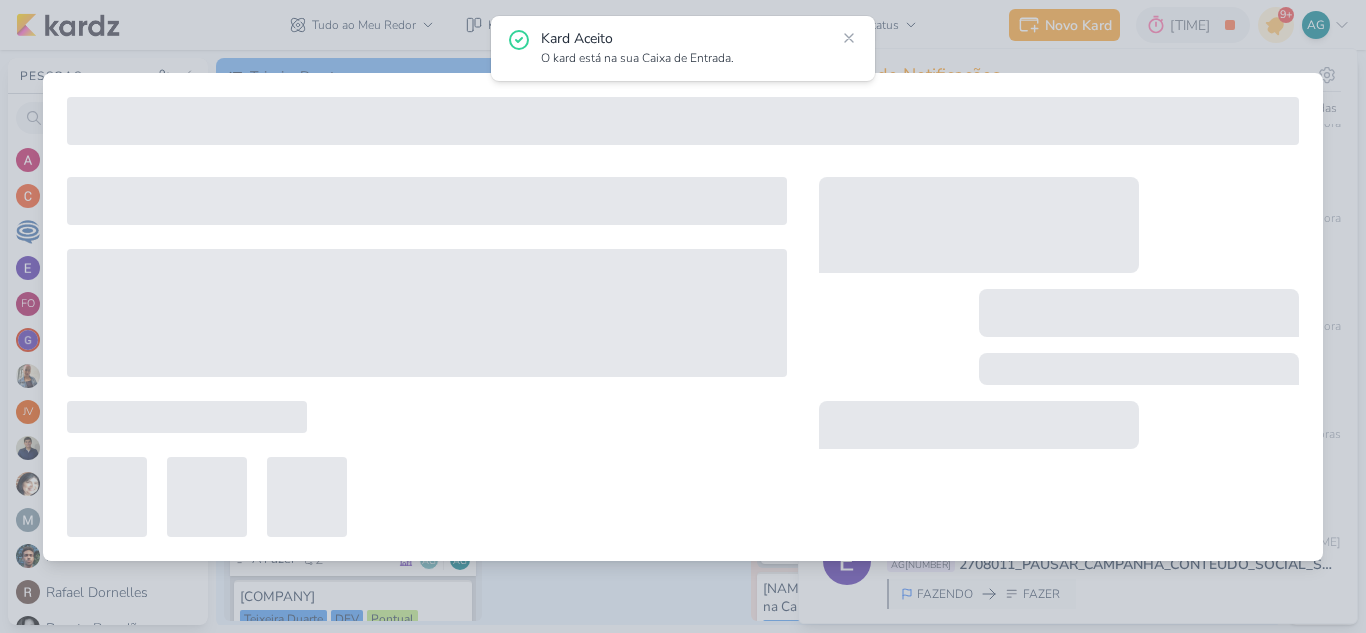 type on "2708011_PAUSAR_CAMPANHA_CONTEUDO_SOCIAL_SABIN" 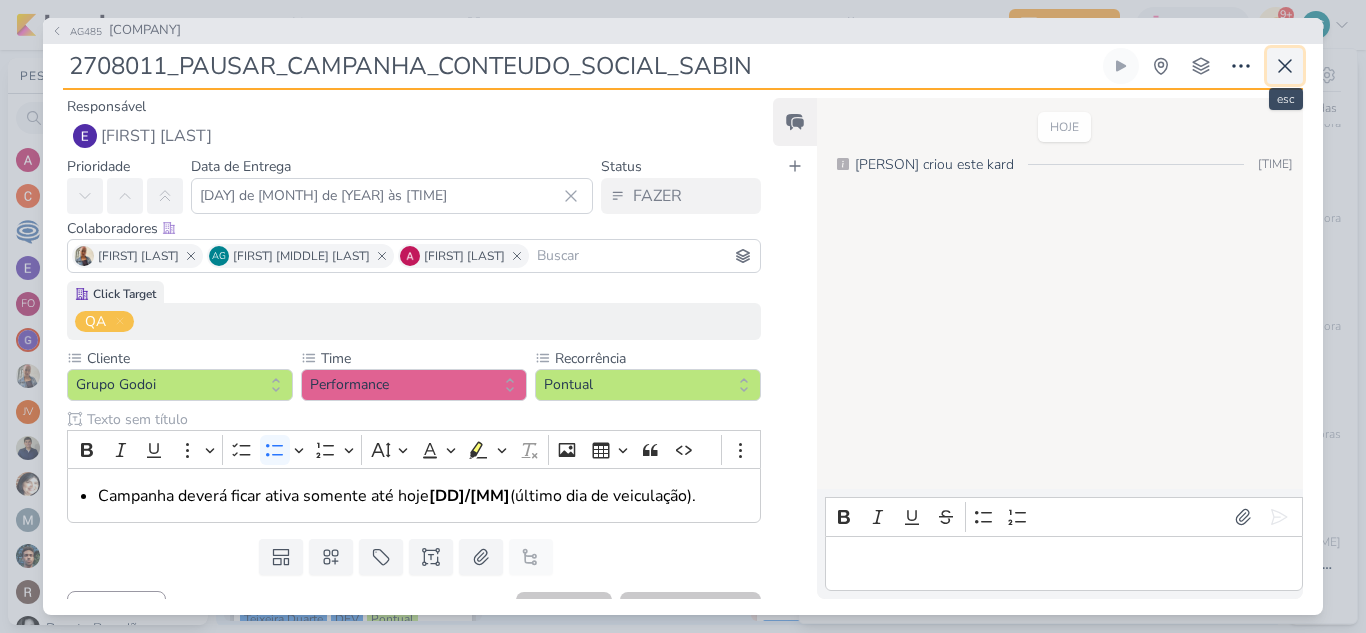 click 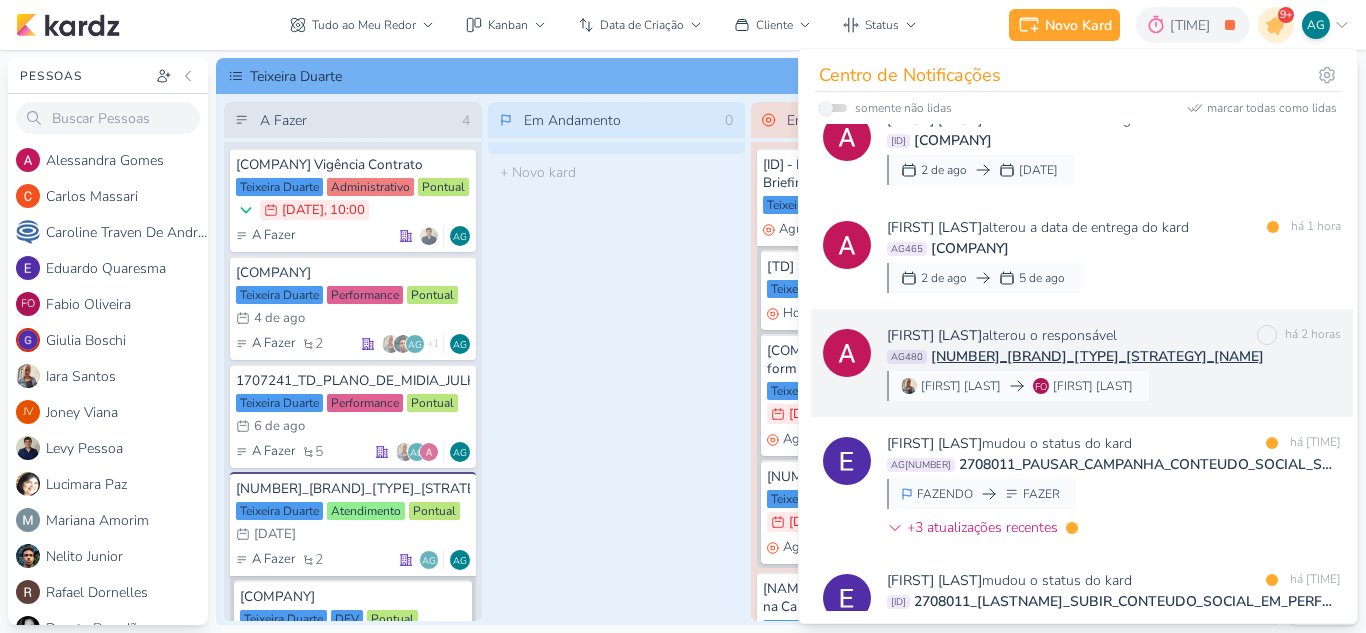 scroll, scrollTop: 900, scrollLeft: 0, axis: vertical 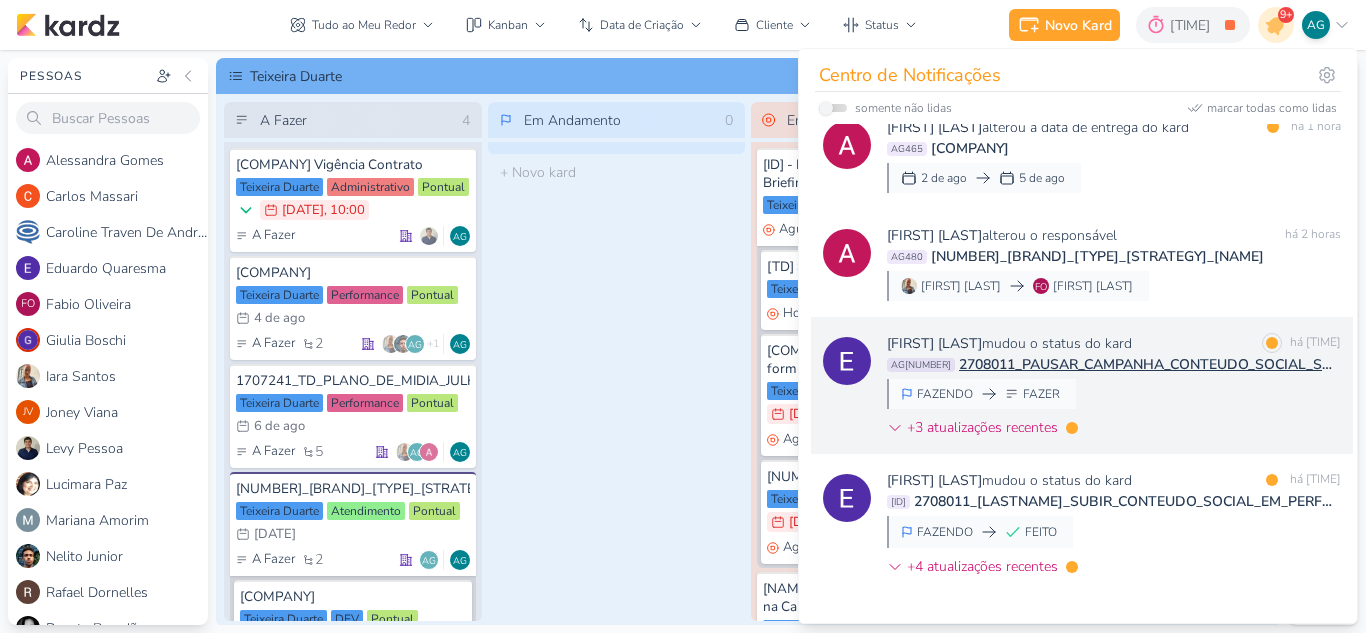 click on "2708011_PAUSAR_CAMPANHA_CONTEUDO_SOCIAL_SABIN" at bounding box center [1150, 364] 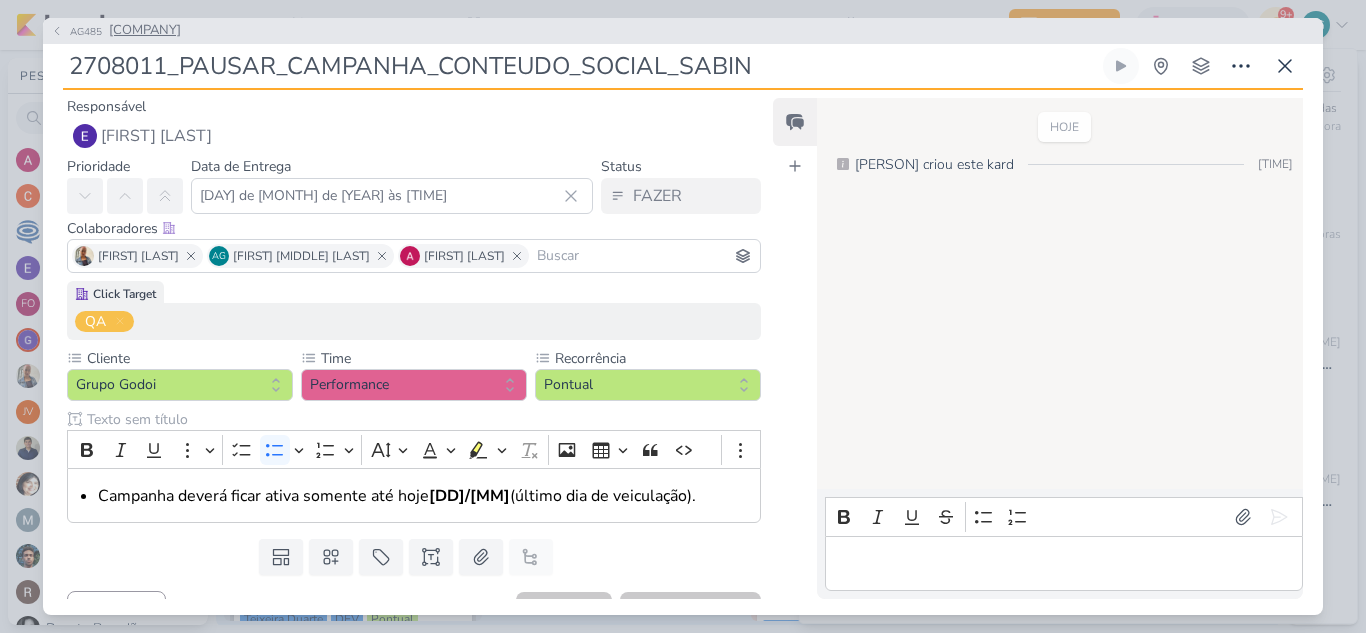 click on "[COMPANY]" at bounding box center [145, 31] 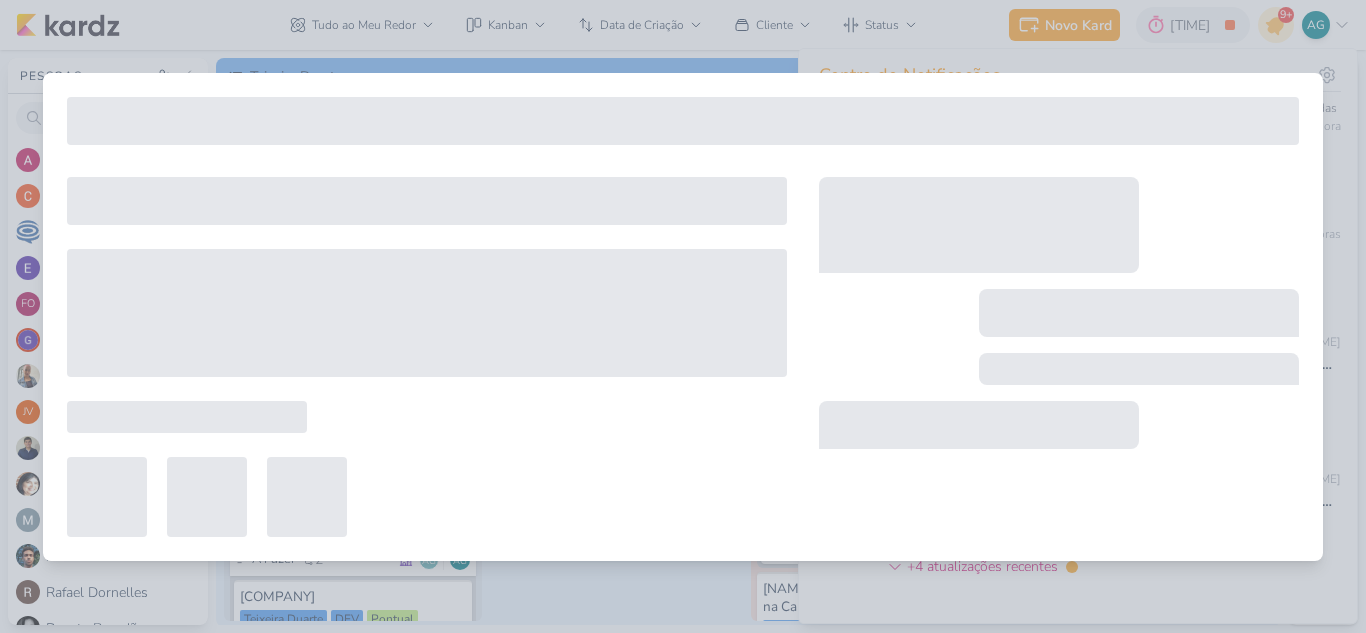 type on "[COMPANY]" 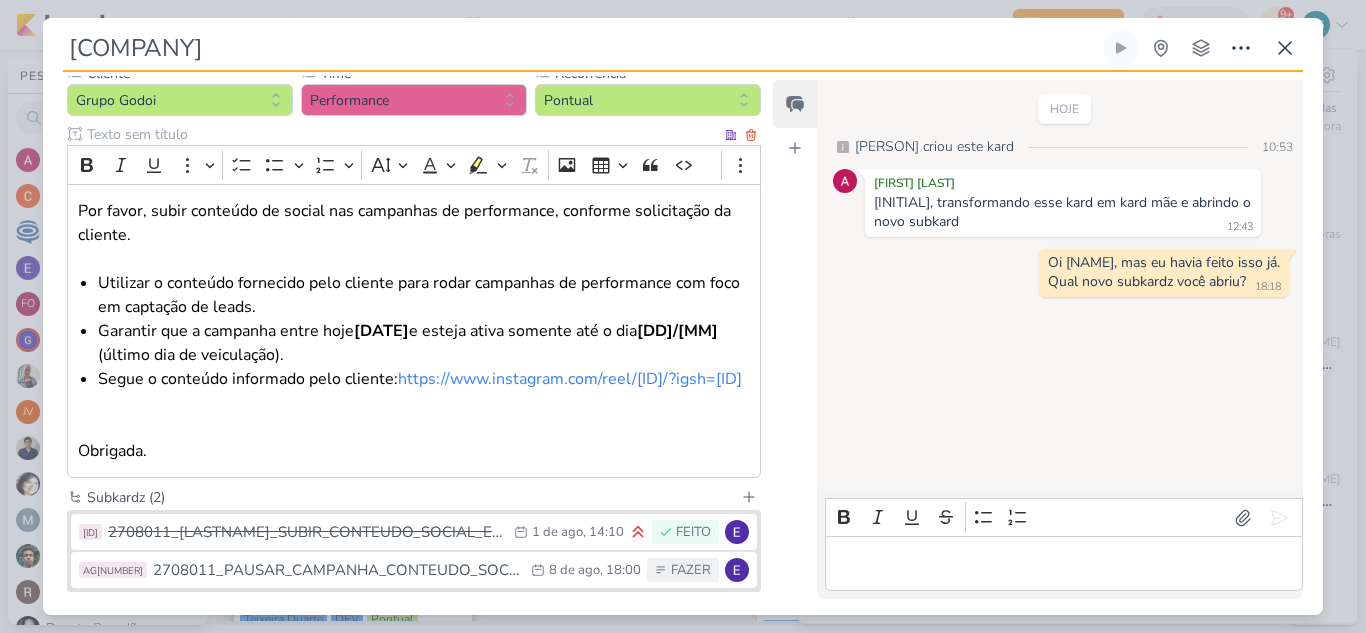 scroll, scrollTop: 328, scrollLeft: 0, axis: vertical 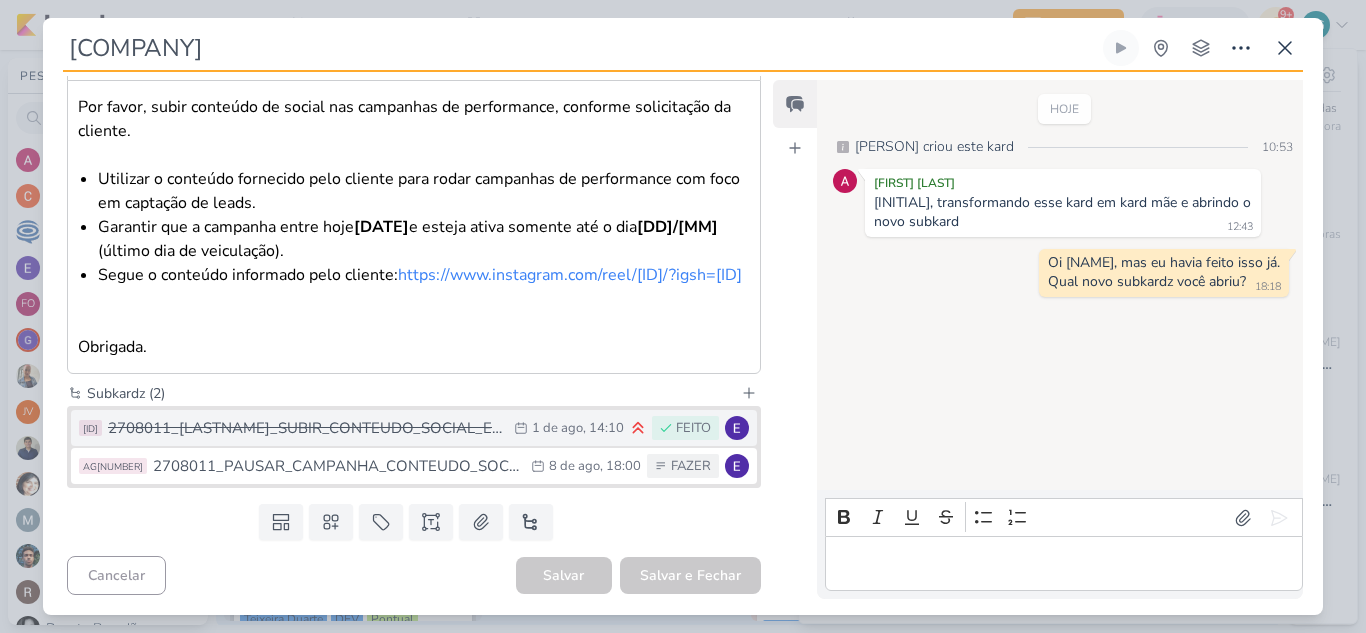 click on "2708011_[LASTNAME]_SUBIR_CONTEUDO_SOCIAL_EM_PERFORMANCE_ALBERT SABIN" at bounding box center (306, 428) 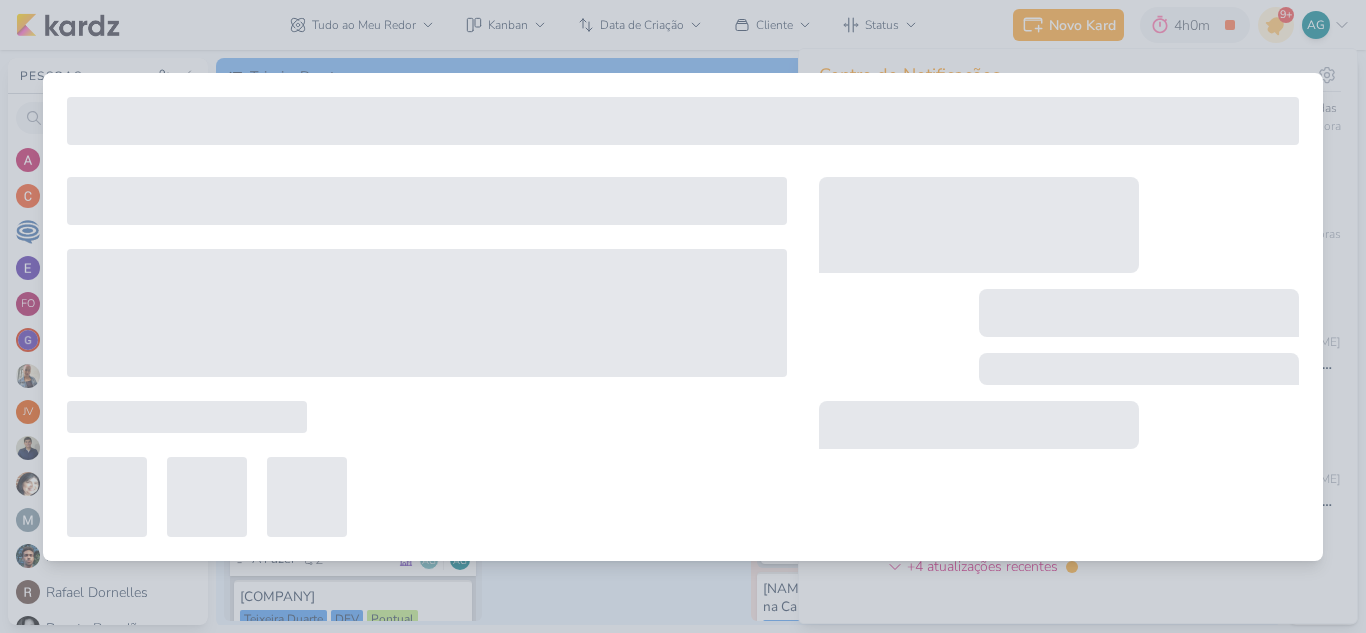 type on "2708011_[LASTNAME]_SUBIR_CONTEUDO_SOCIAL_EM_PERFORMANCE_ALBERT SABIN" 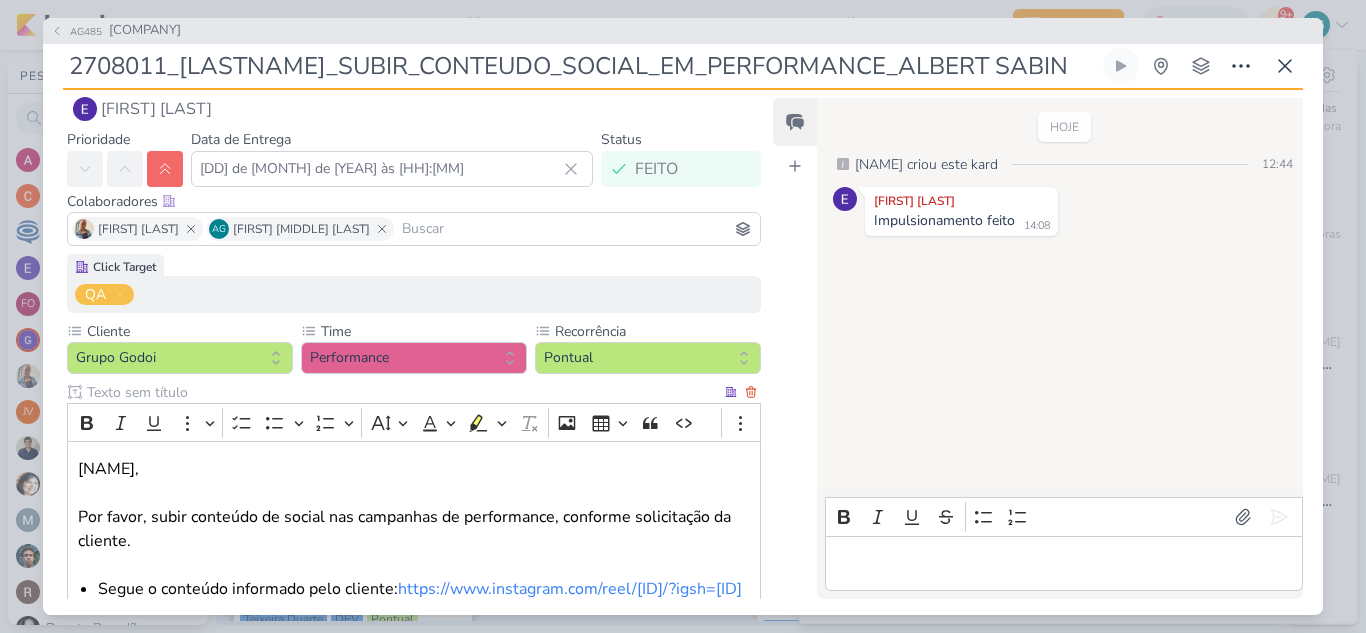 scroll, scrollTop: 0, scrollLeft: 0, axis: both 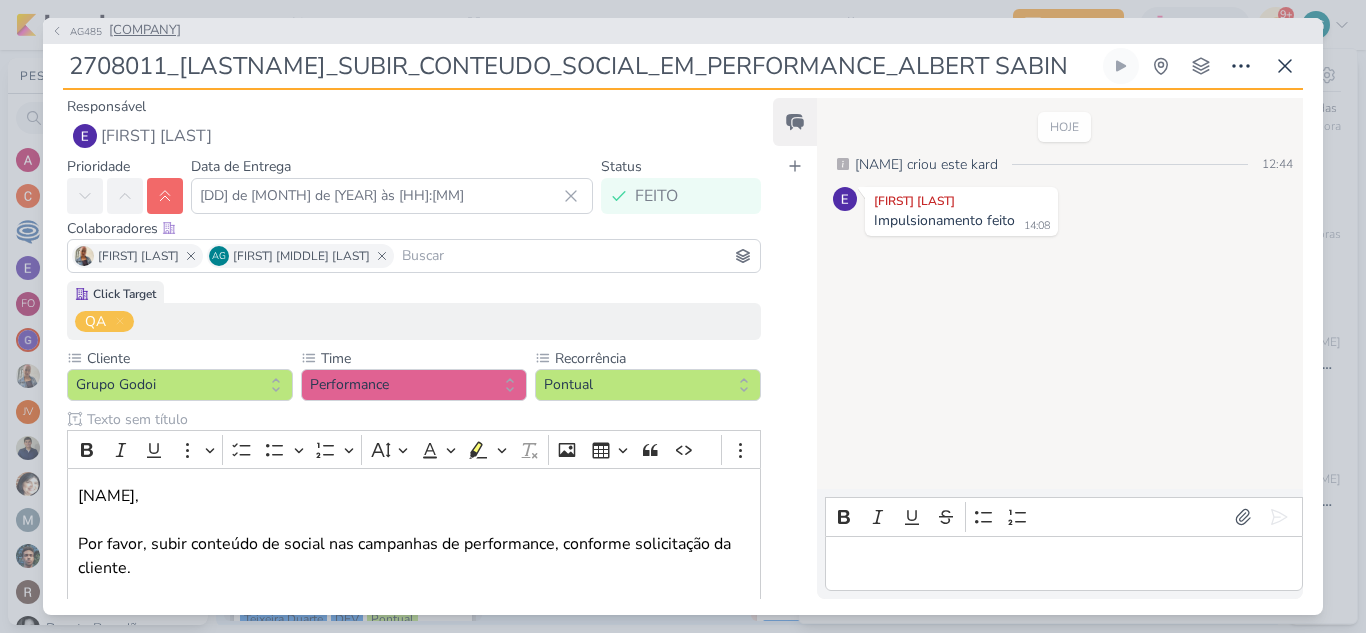 click on "[COMPANY]" at bounding box center [145, 31] 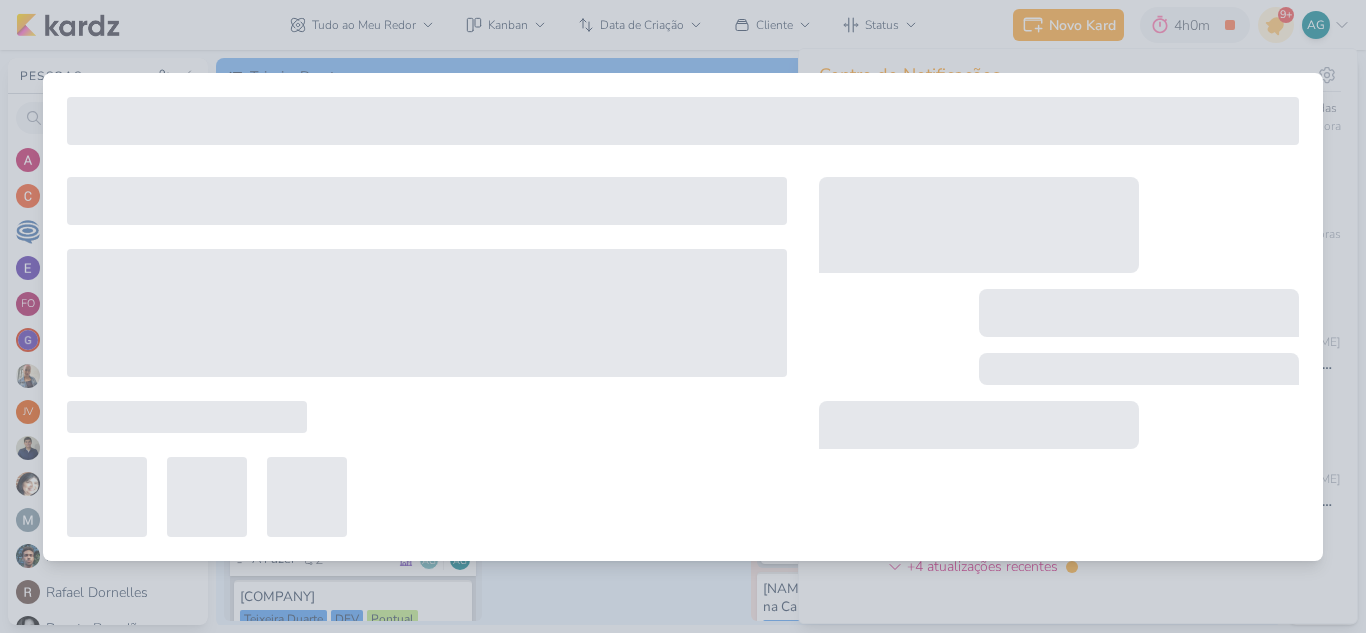 type on "[COMPANY]" 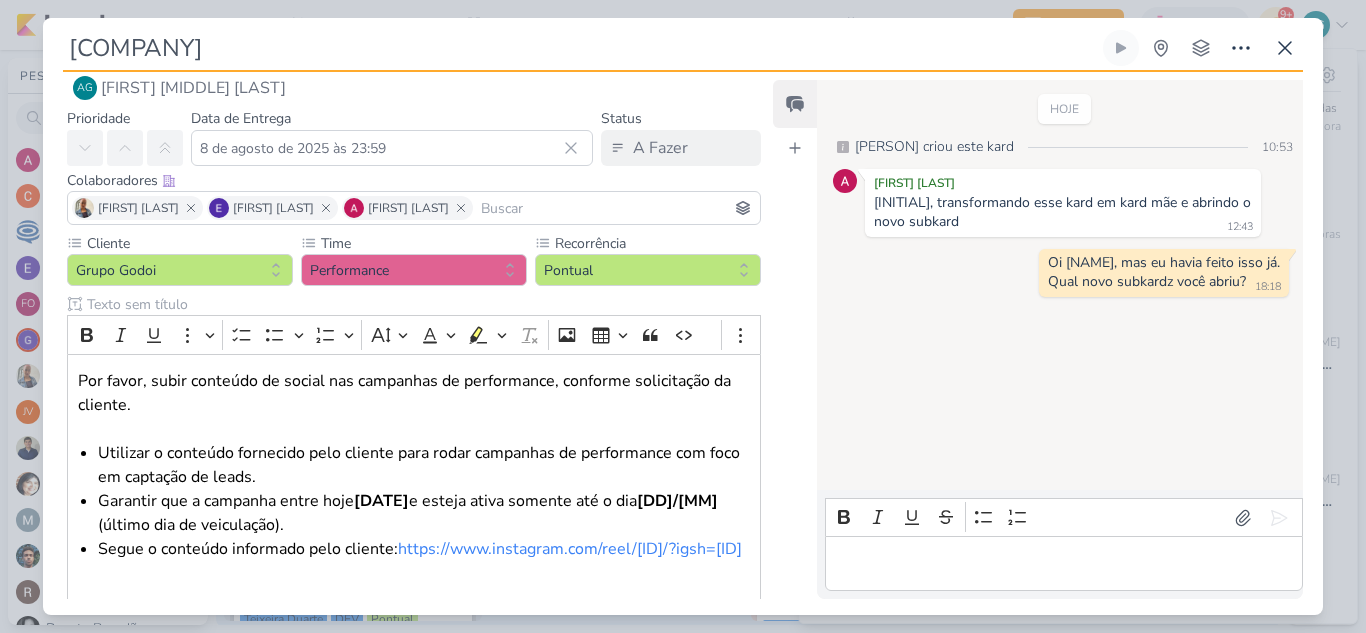 scroll, scrollTop: 28, scrollLeft: 0, axis: vertical 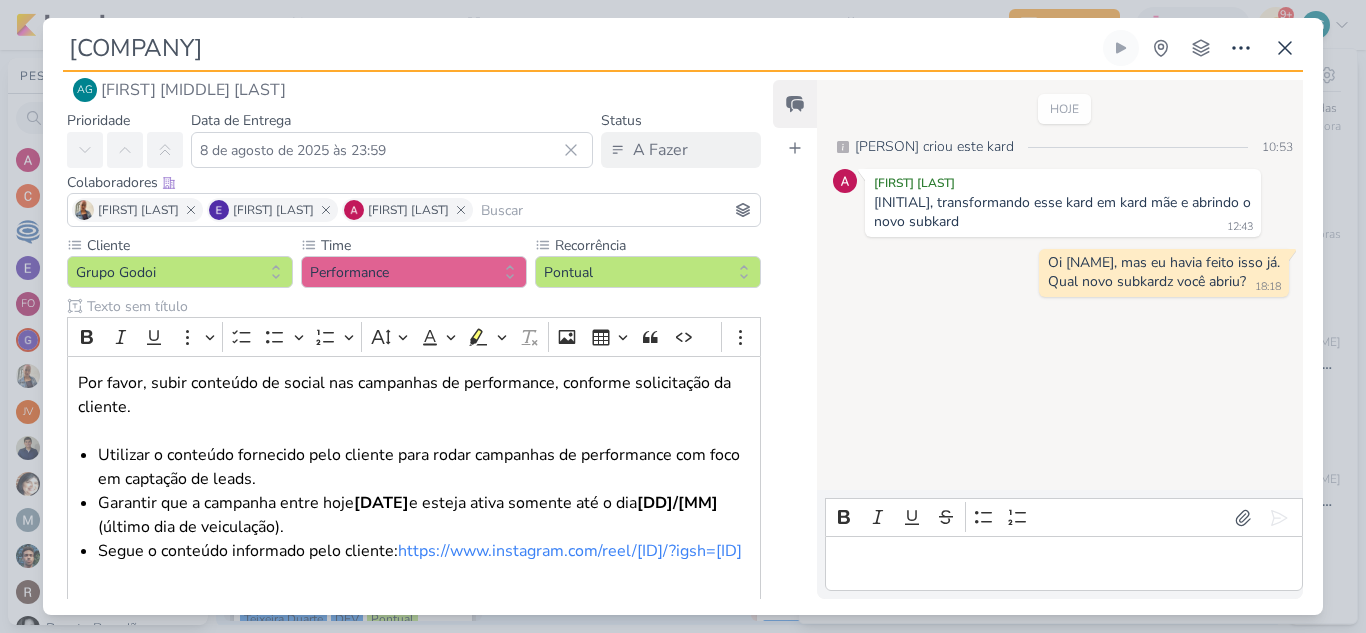 click at bounding box center (1063, 564) 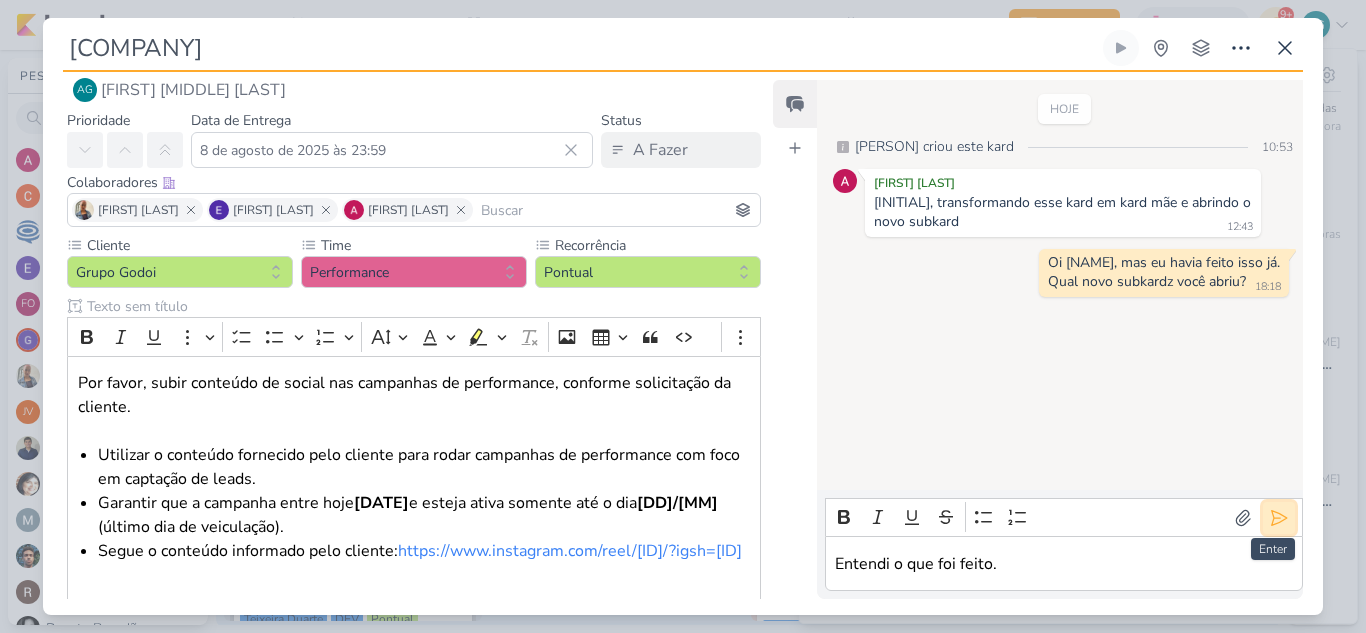 click 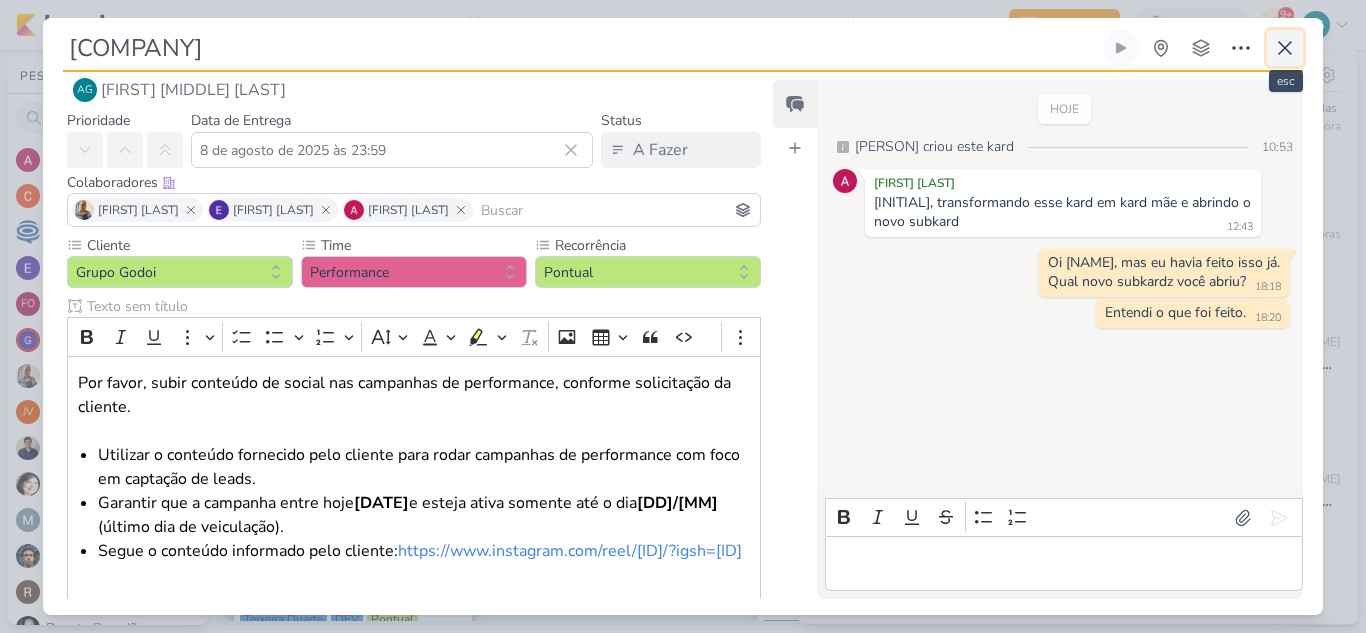 click 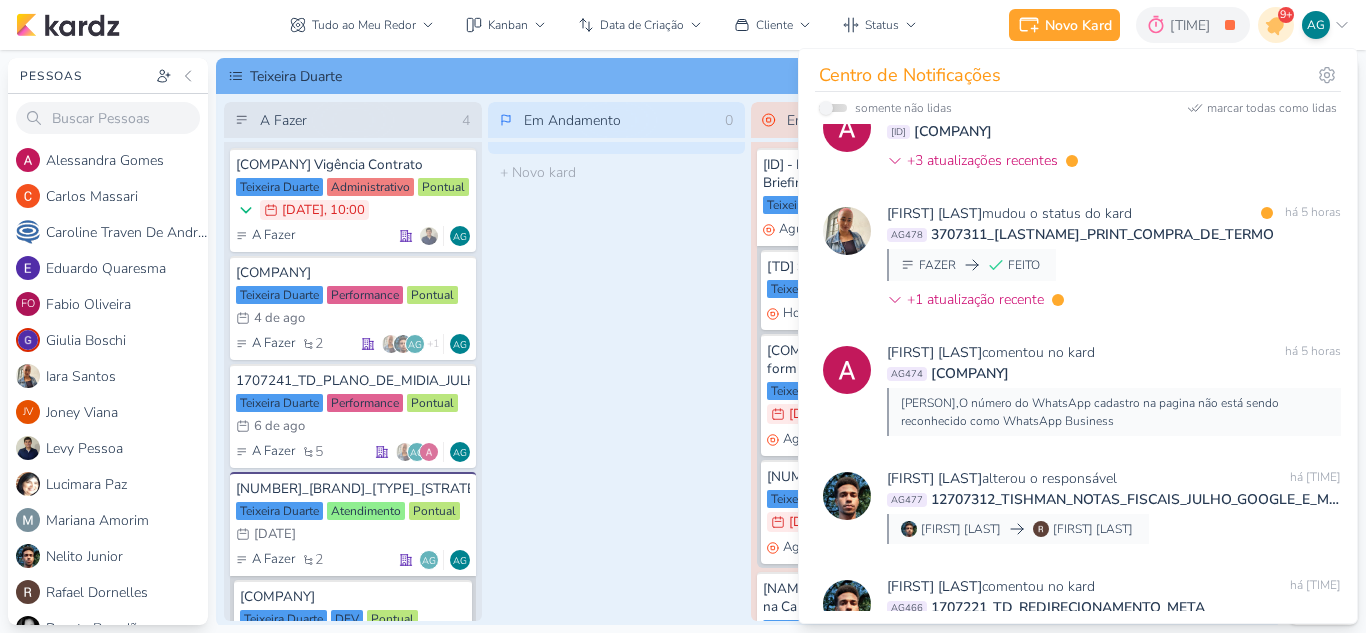 scroll, scrollTop: 2096, scrollLeft: 0, axis: vertical 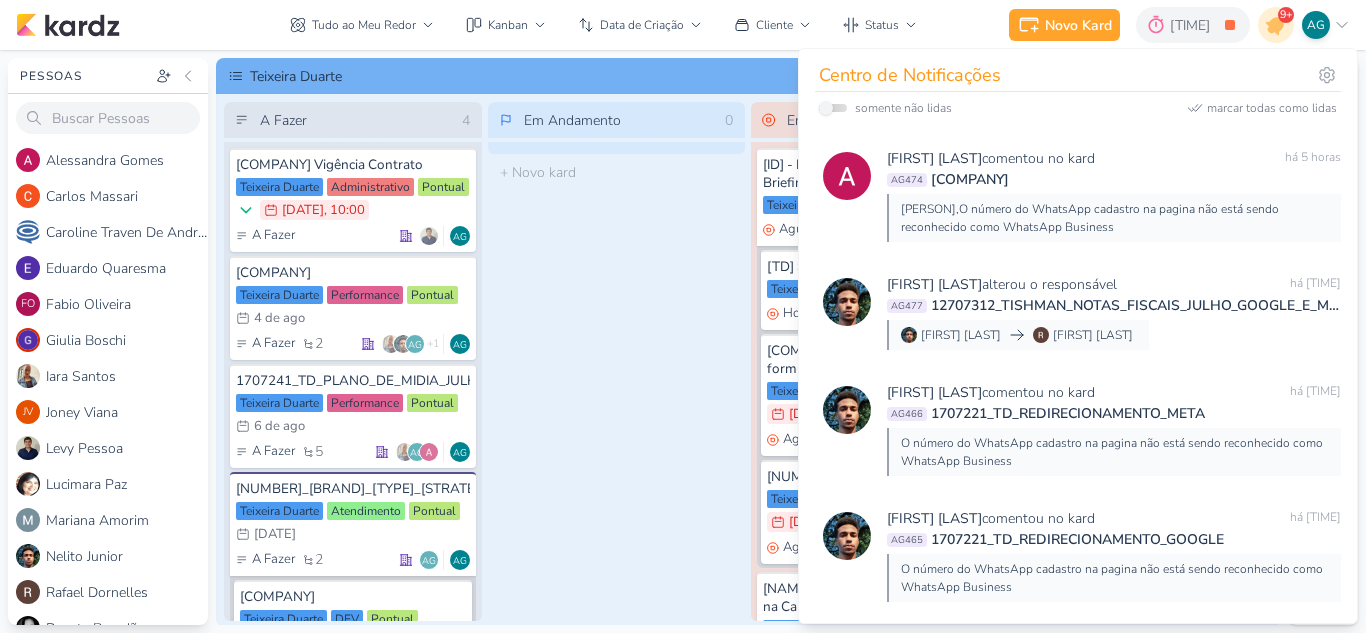 click on "Em Andamento
0
O título do kard deve ter menos que 100 caracteres" at bounding box center (617, 361) 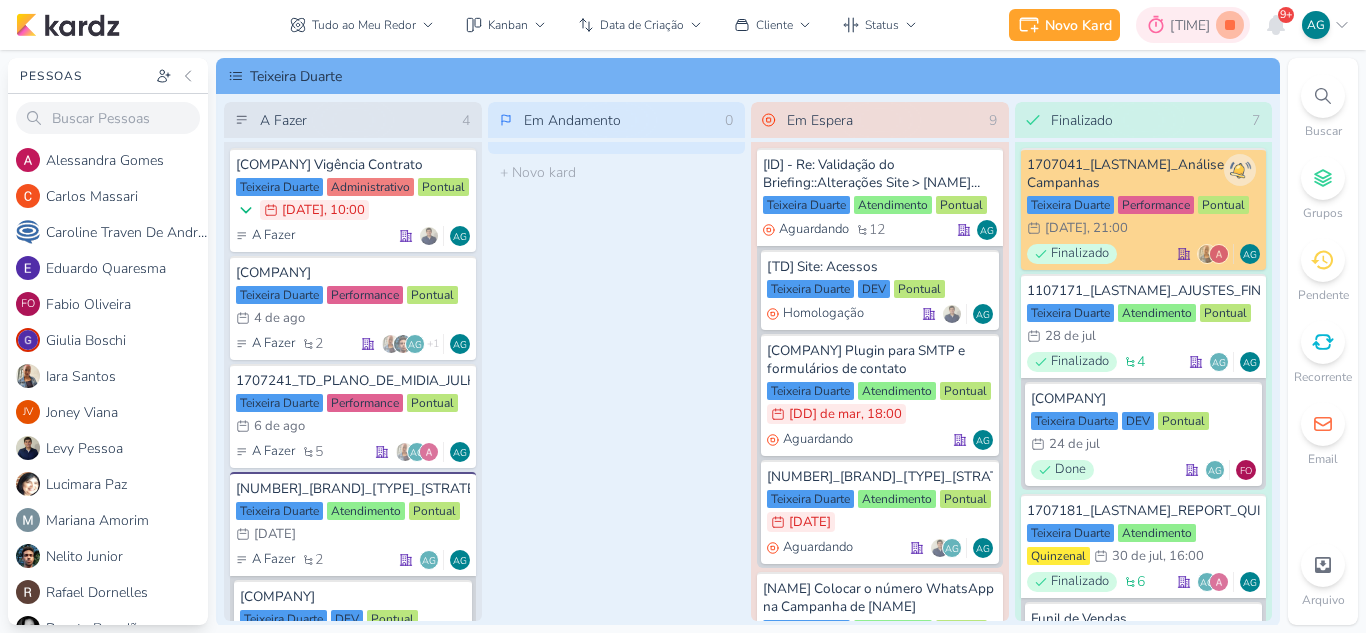 click 